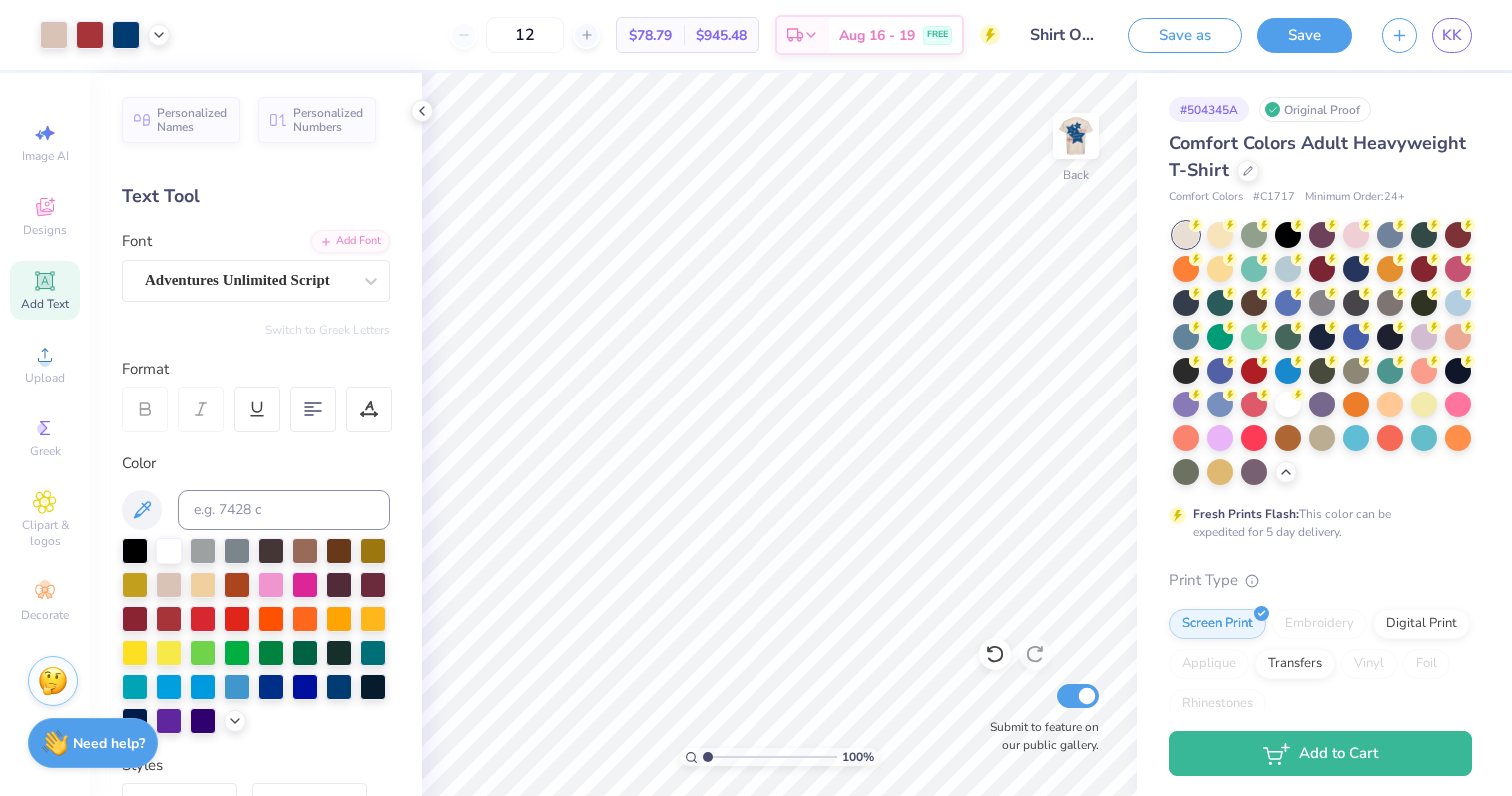 scroll, scrollTop: 0, scrollLeft: 0, axis: both 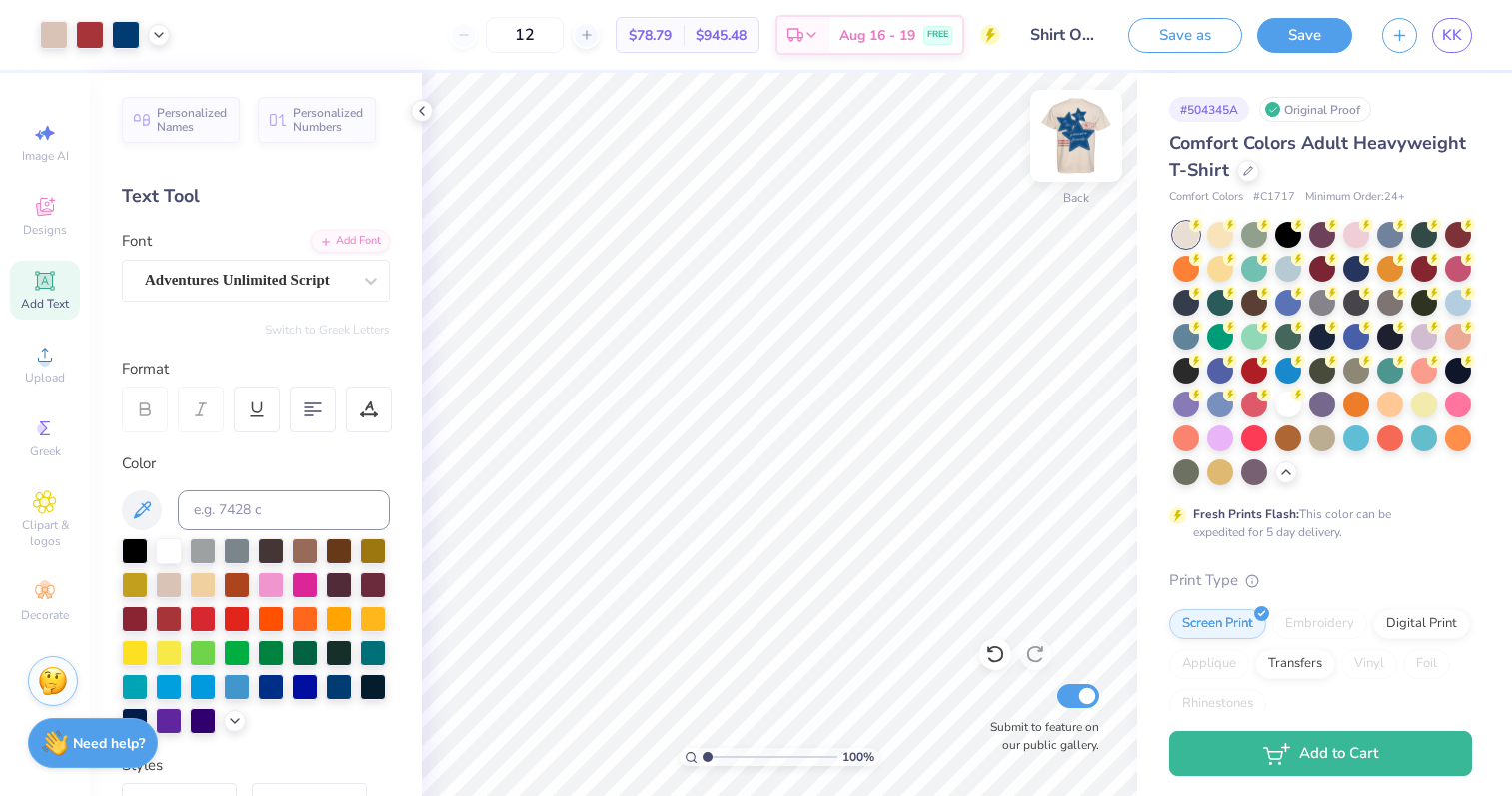 click at bounding box center [1076, 136] 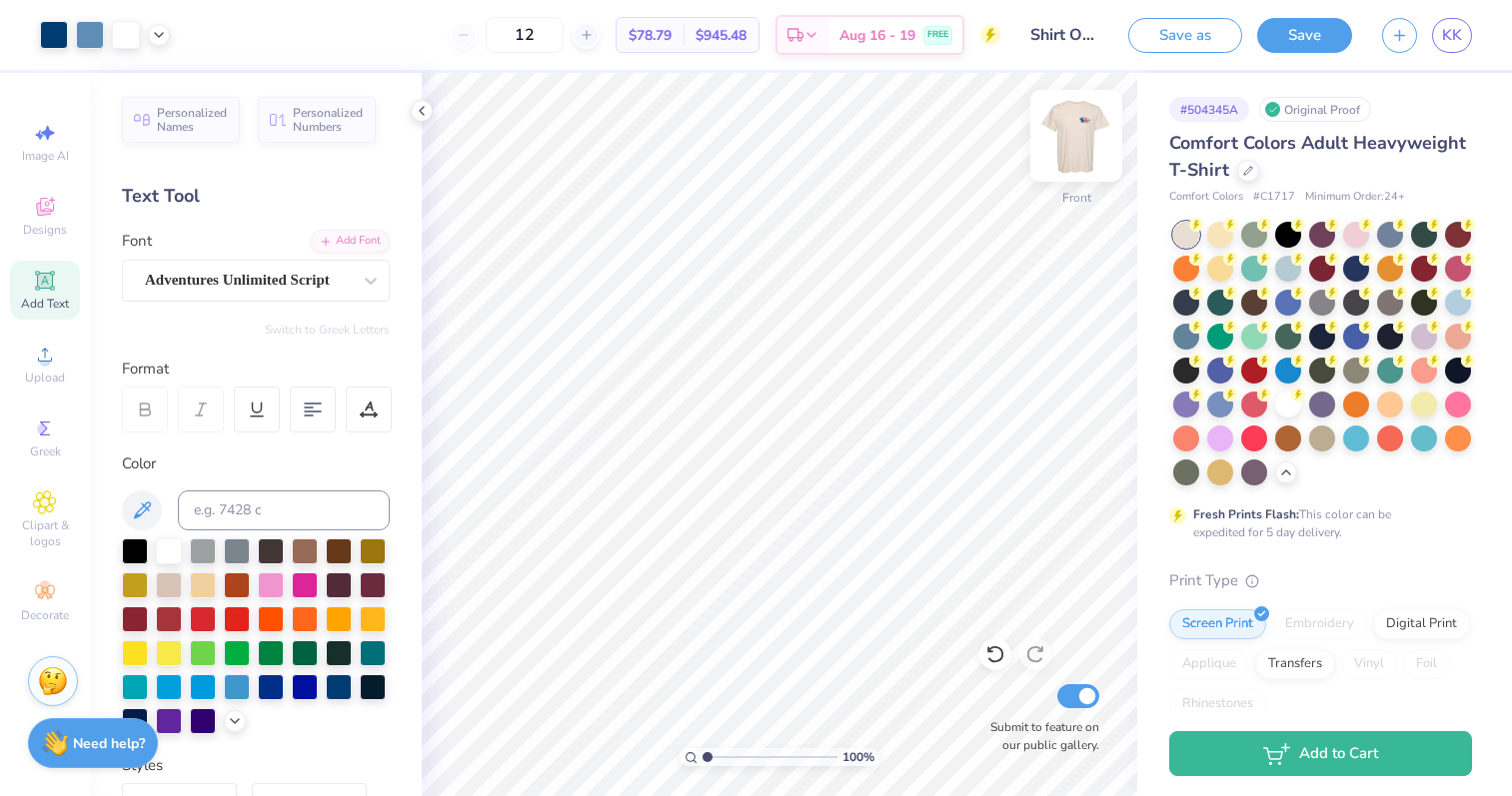 click at bounding box center (1076, 136) 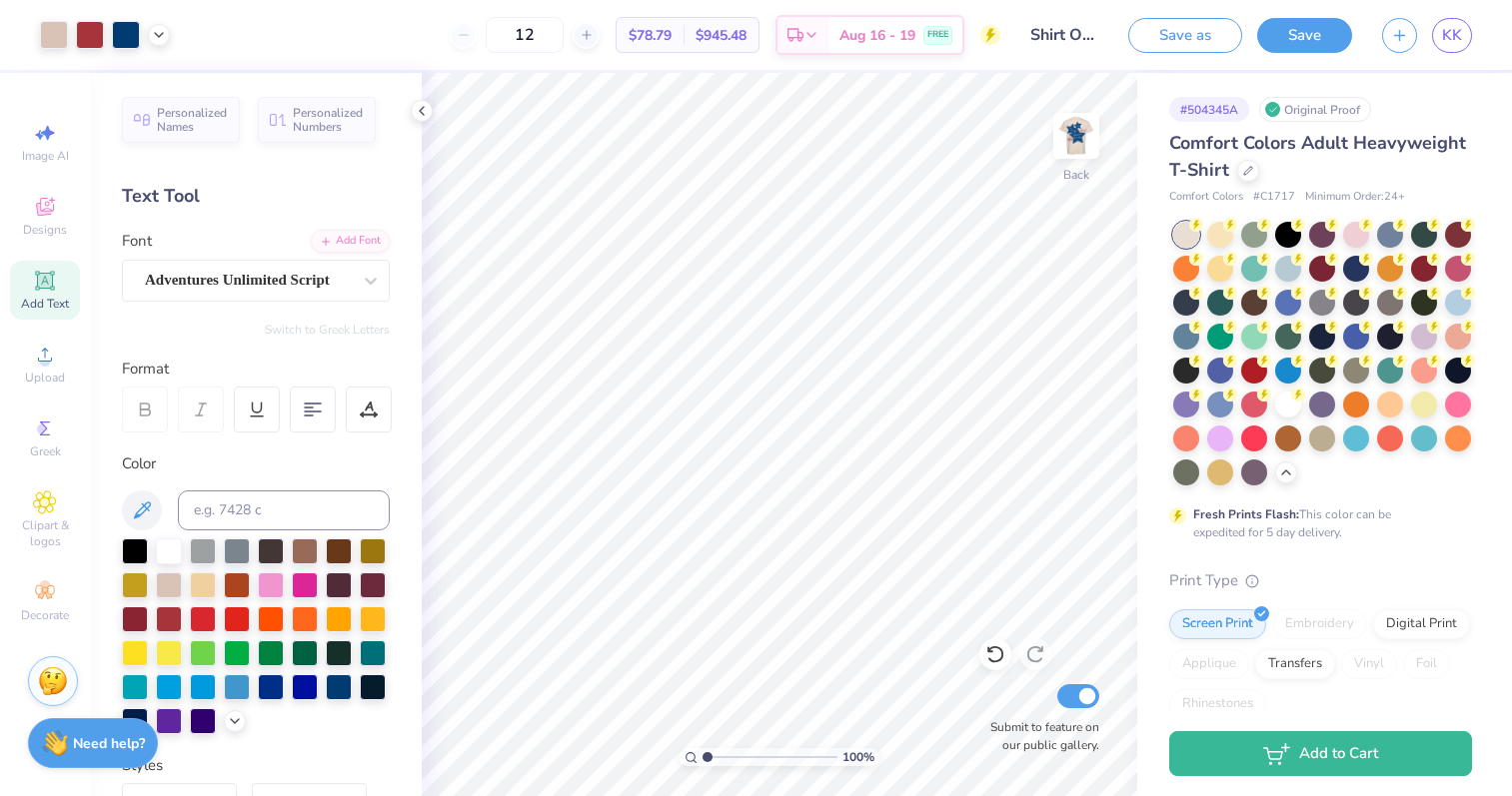 click at bounding box center (1076, 136) 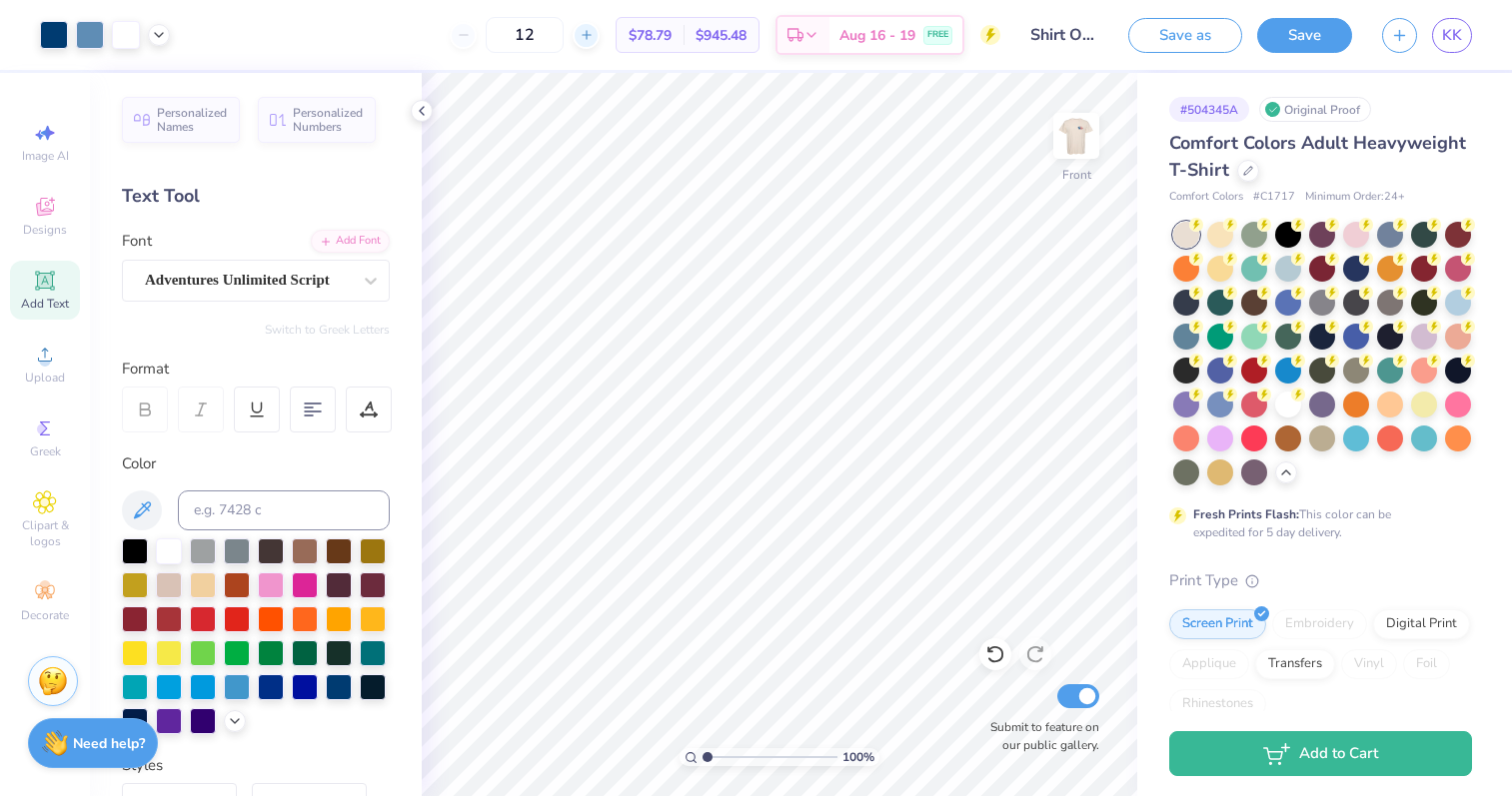 click 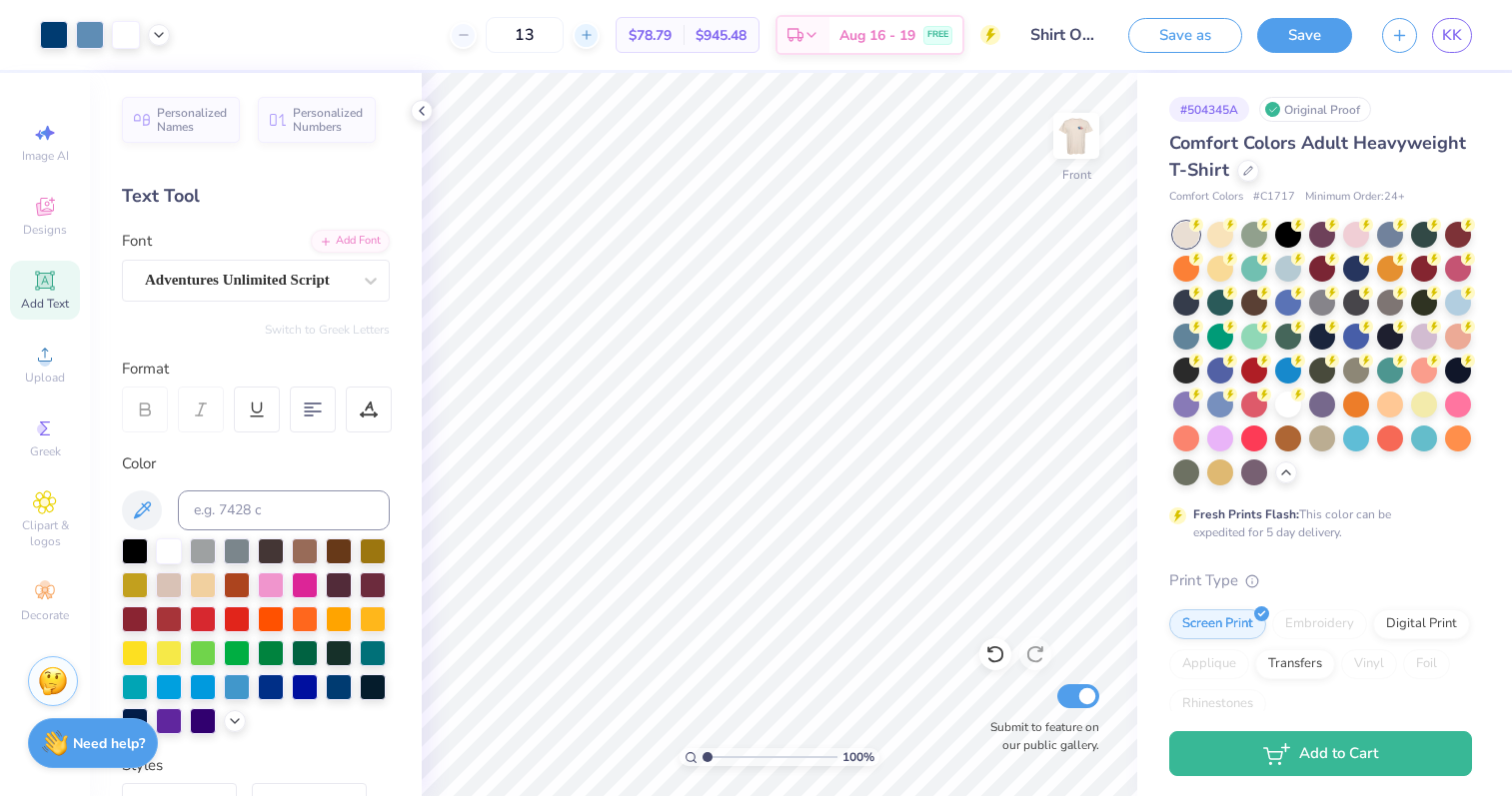 click 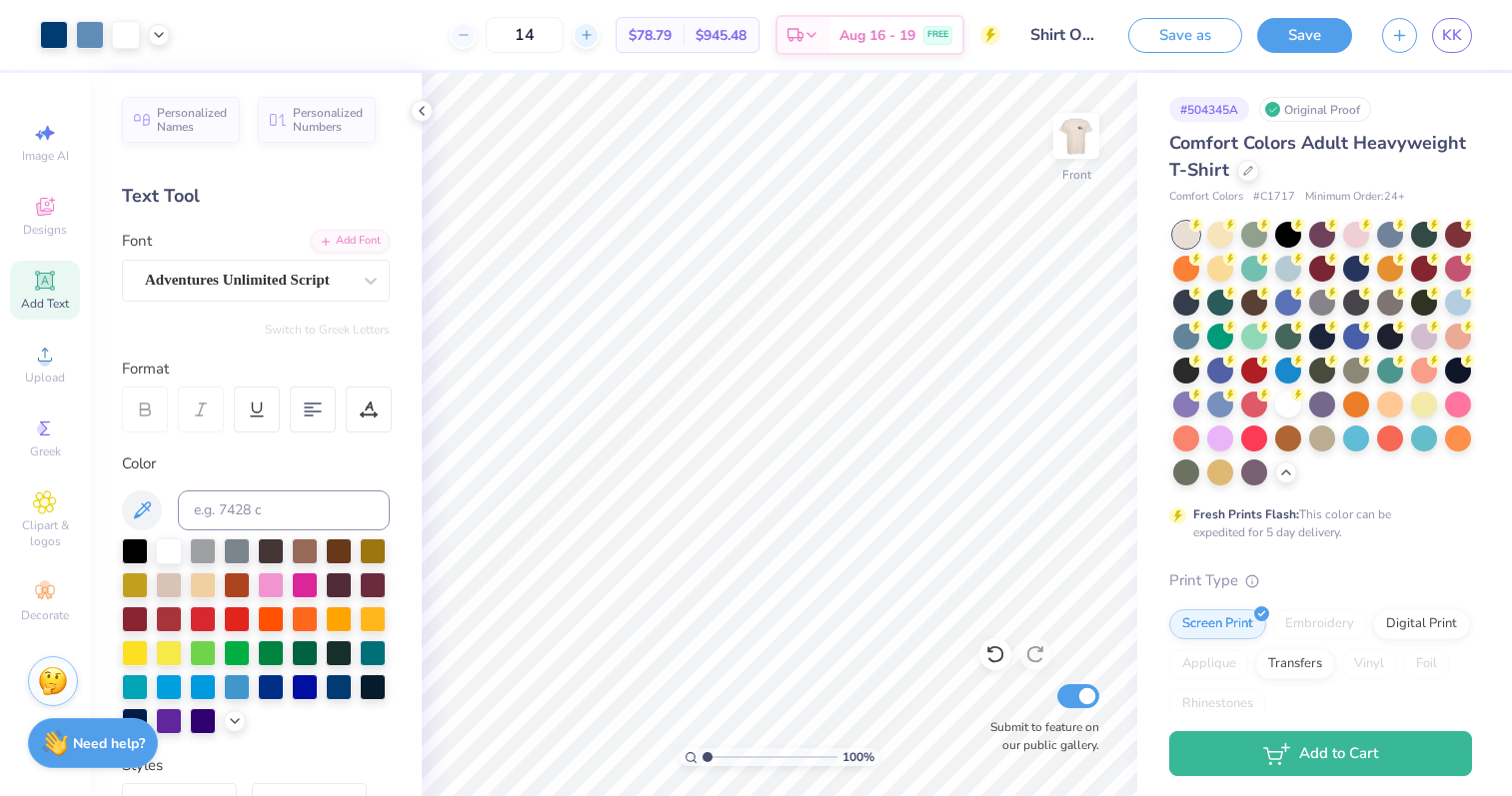click 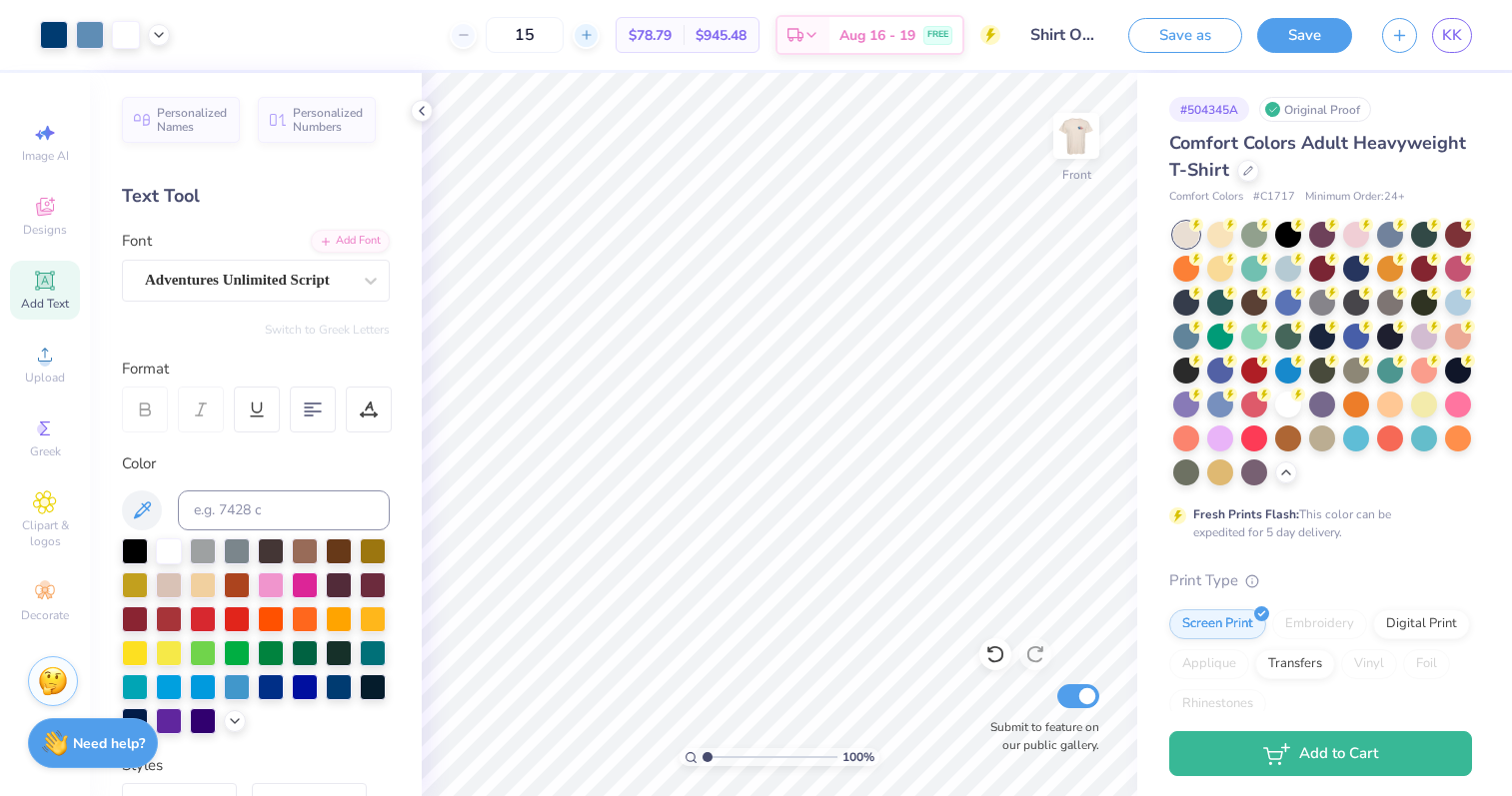 click 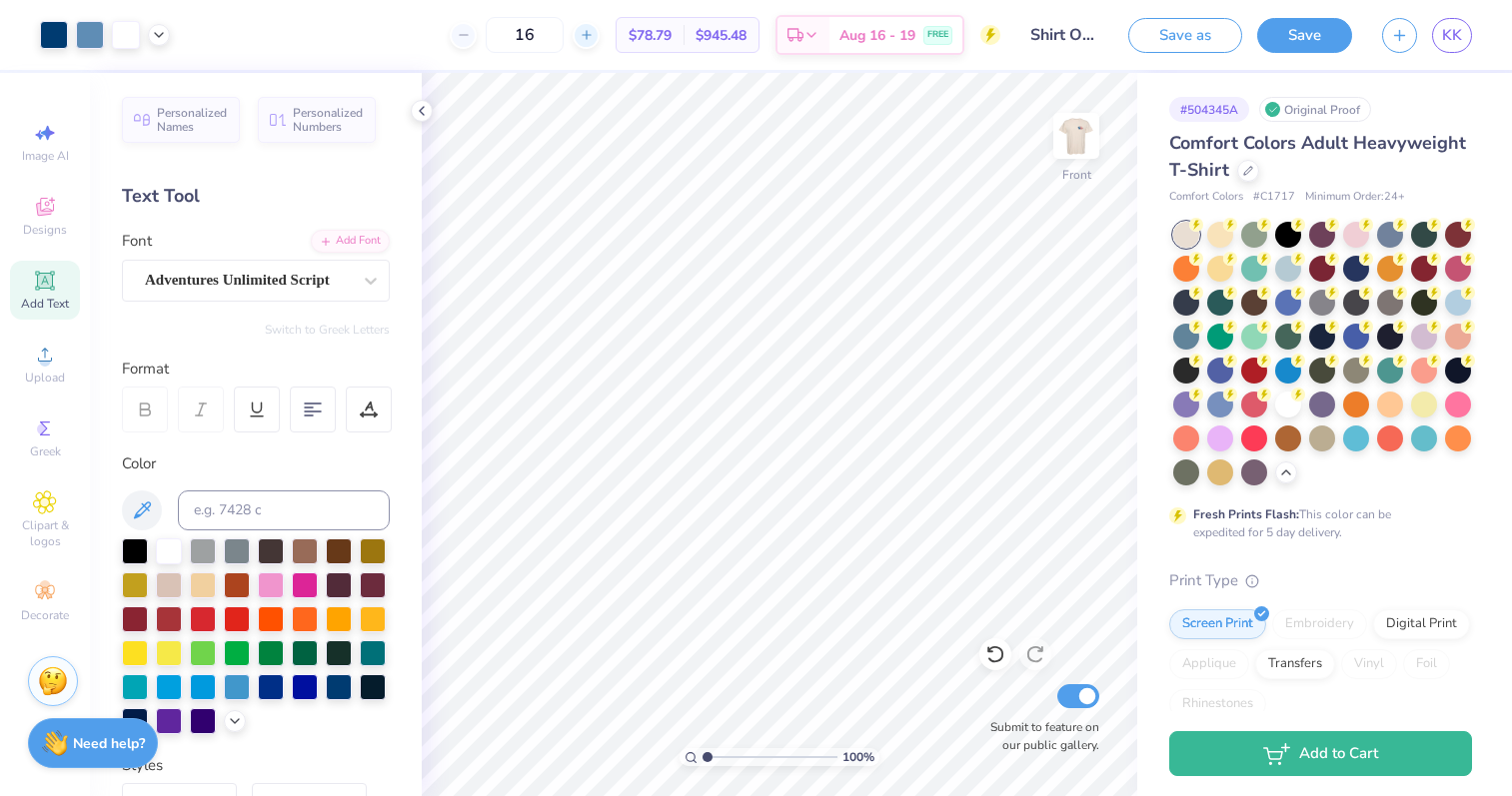 click 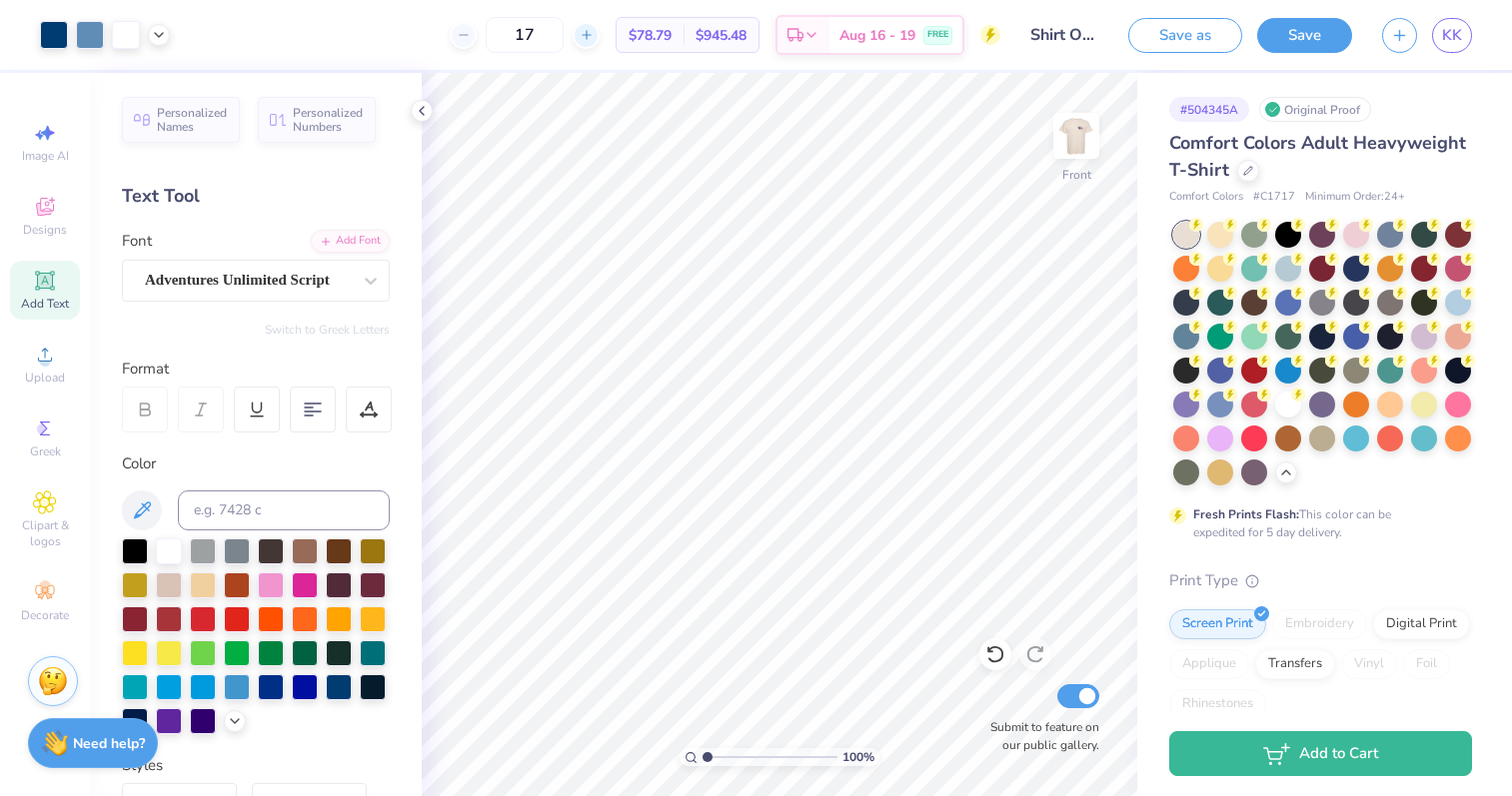 click 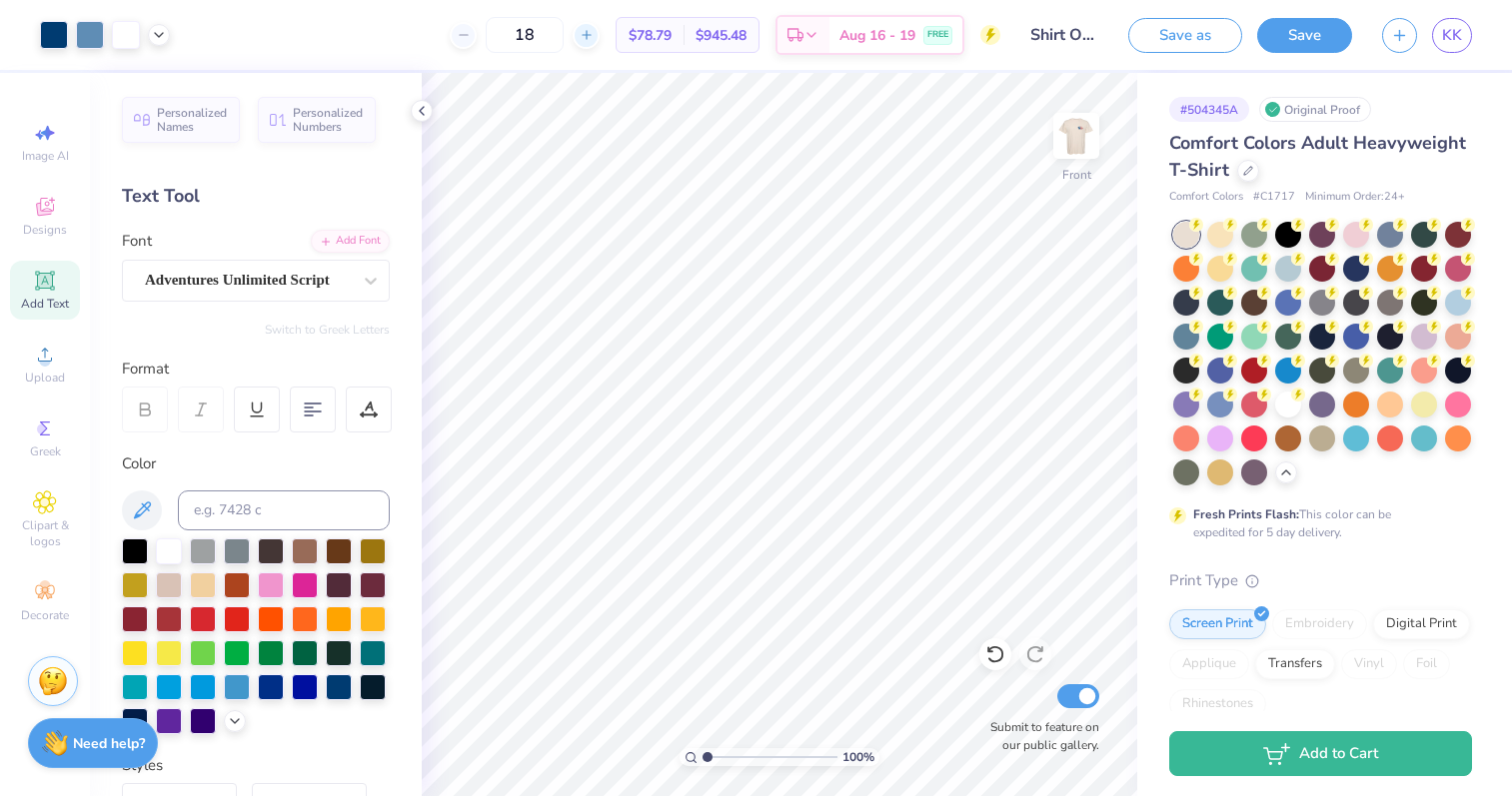 click 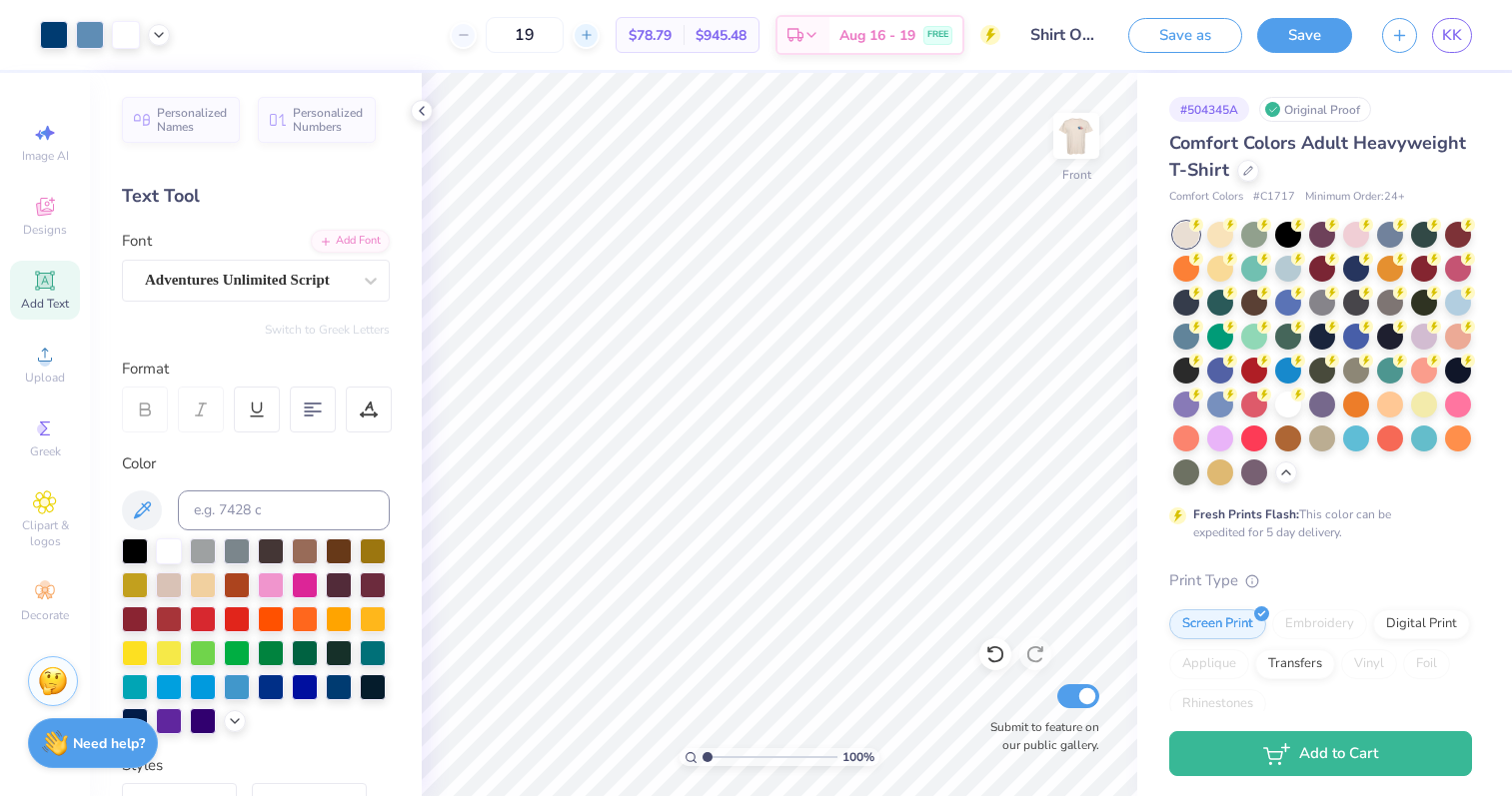 click 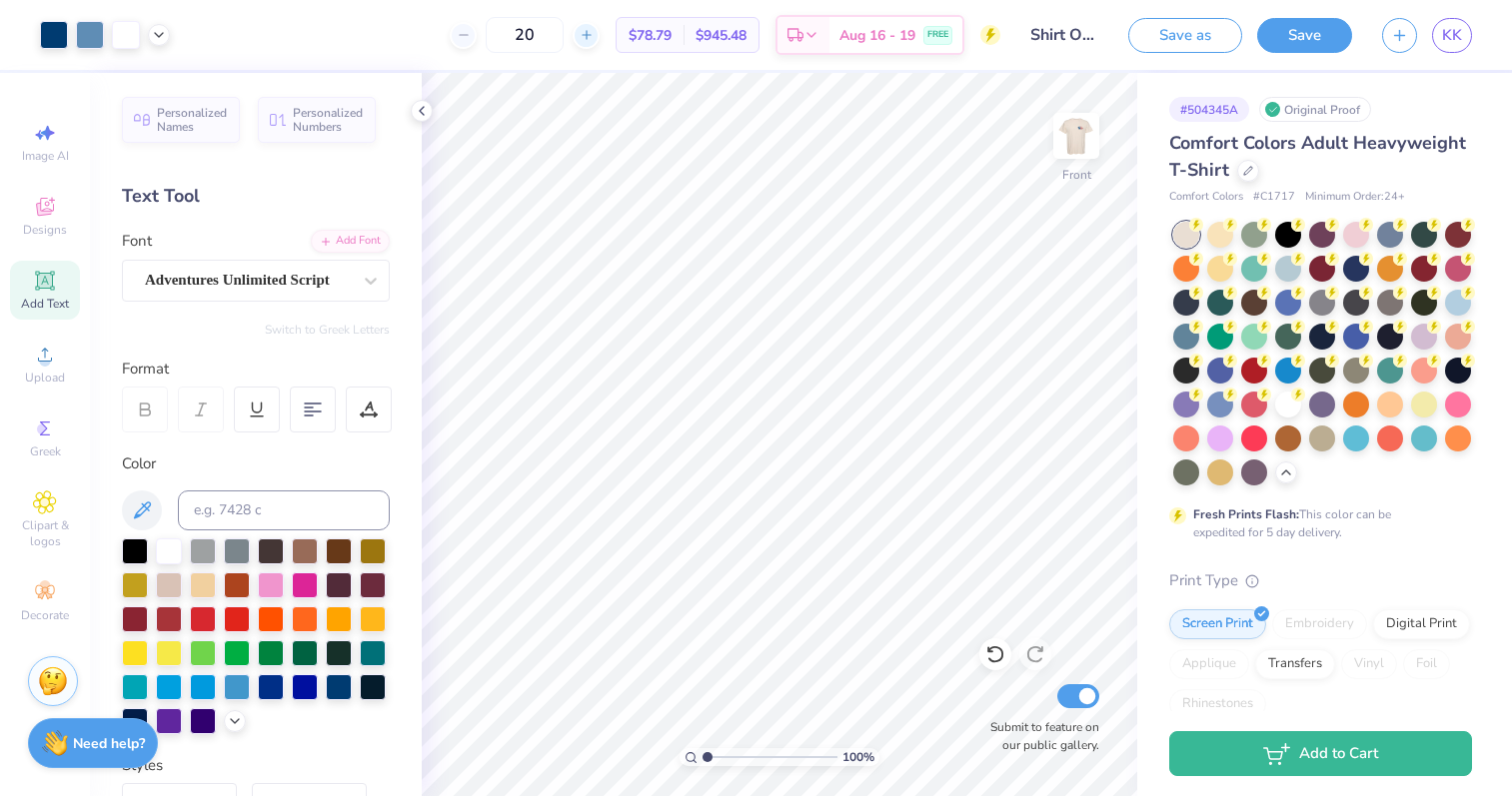 click 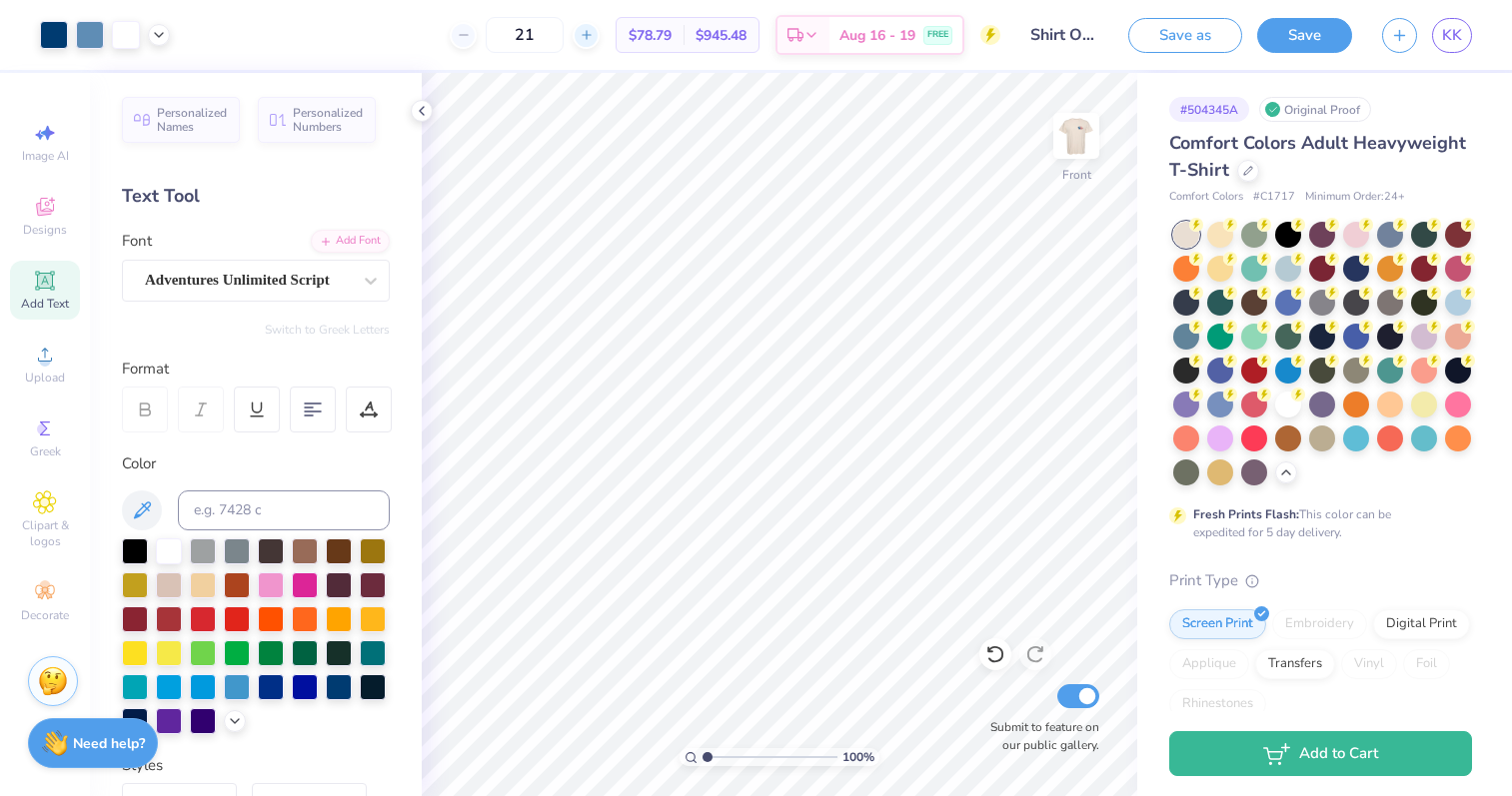 click 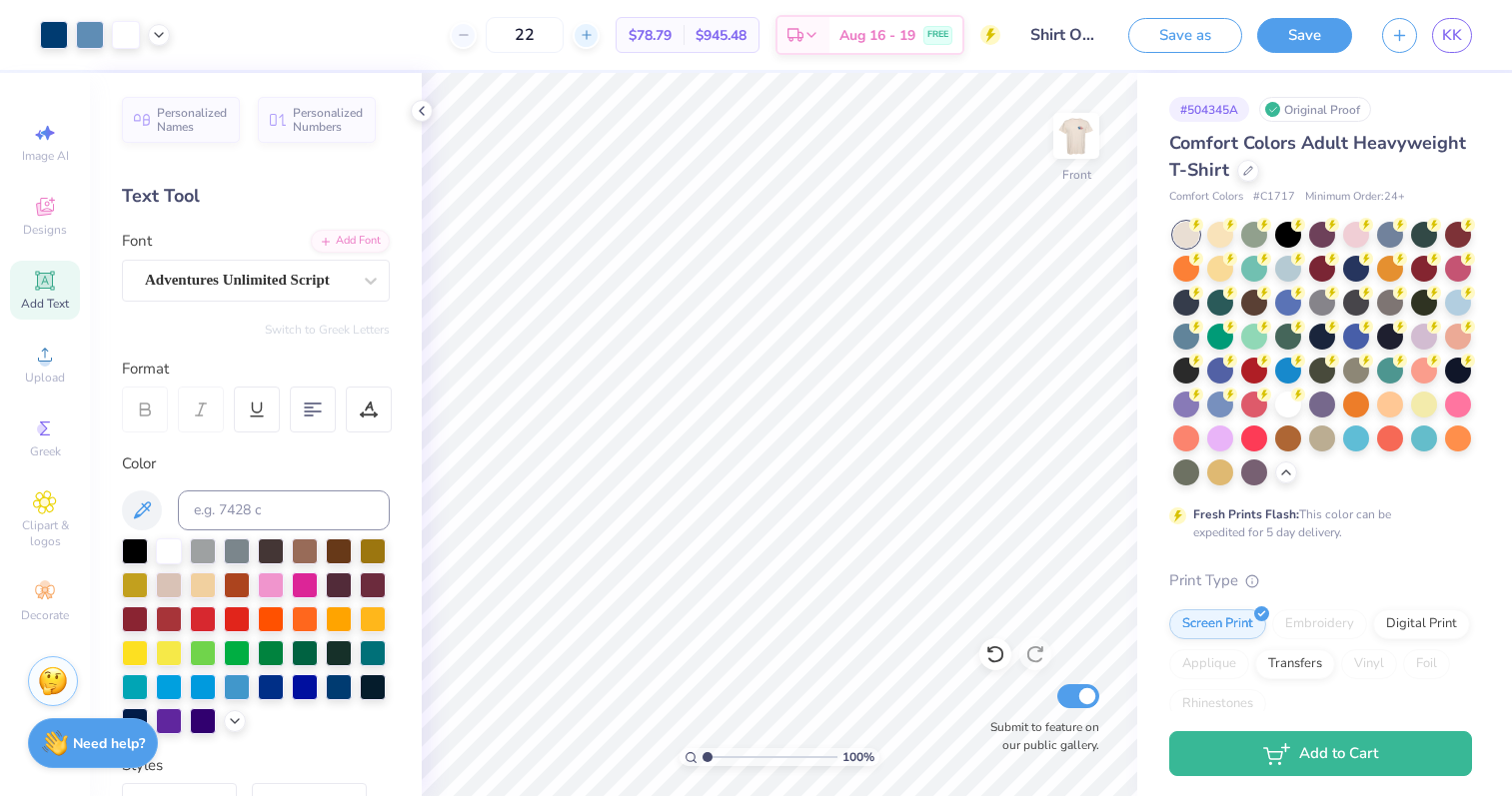 click 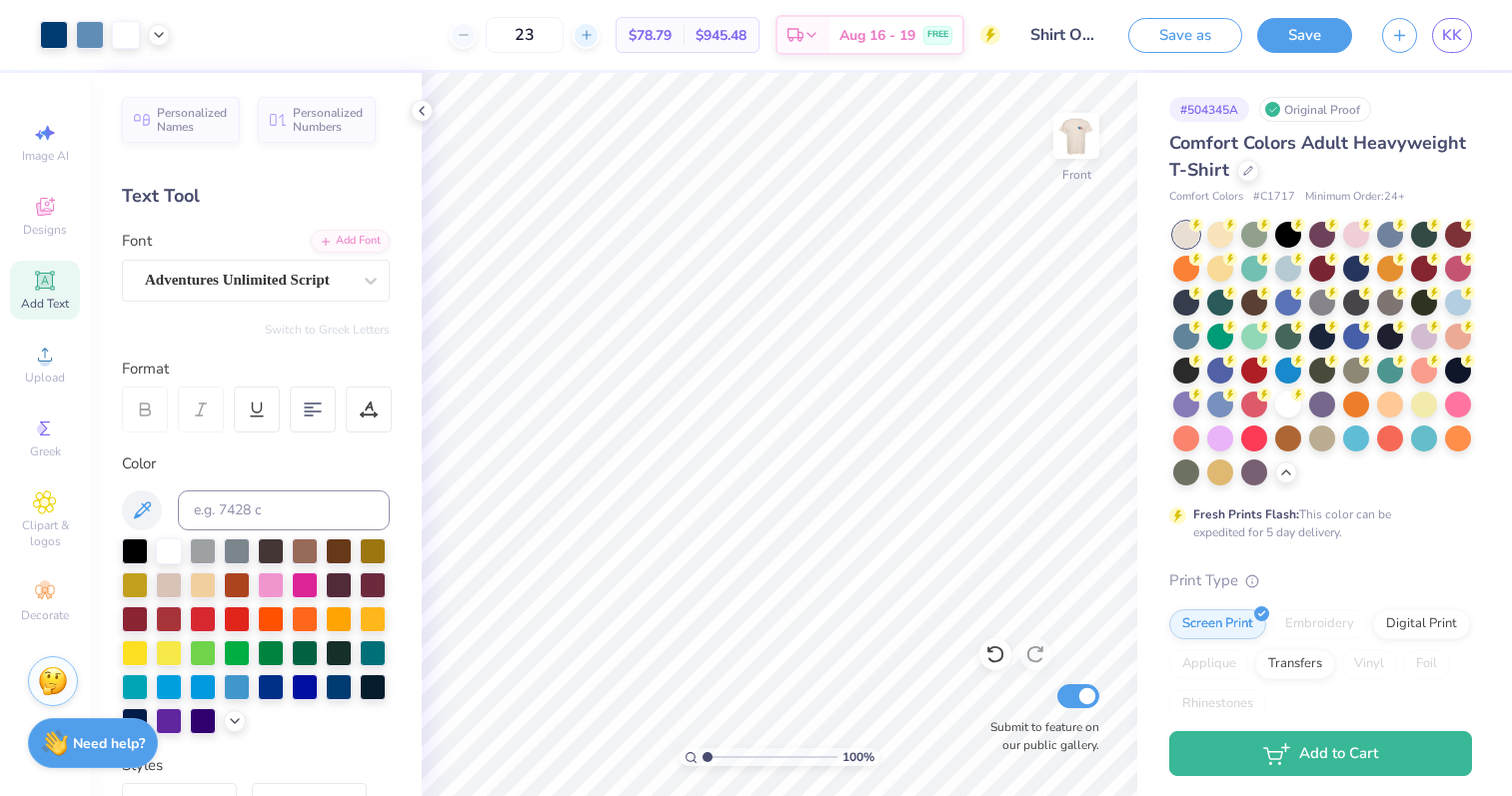 click 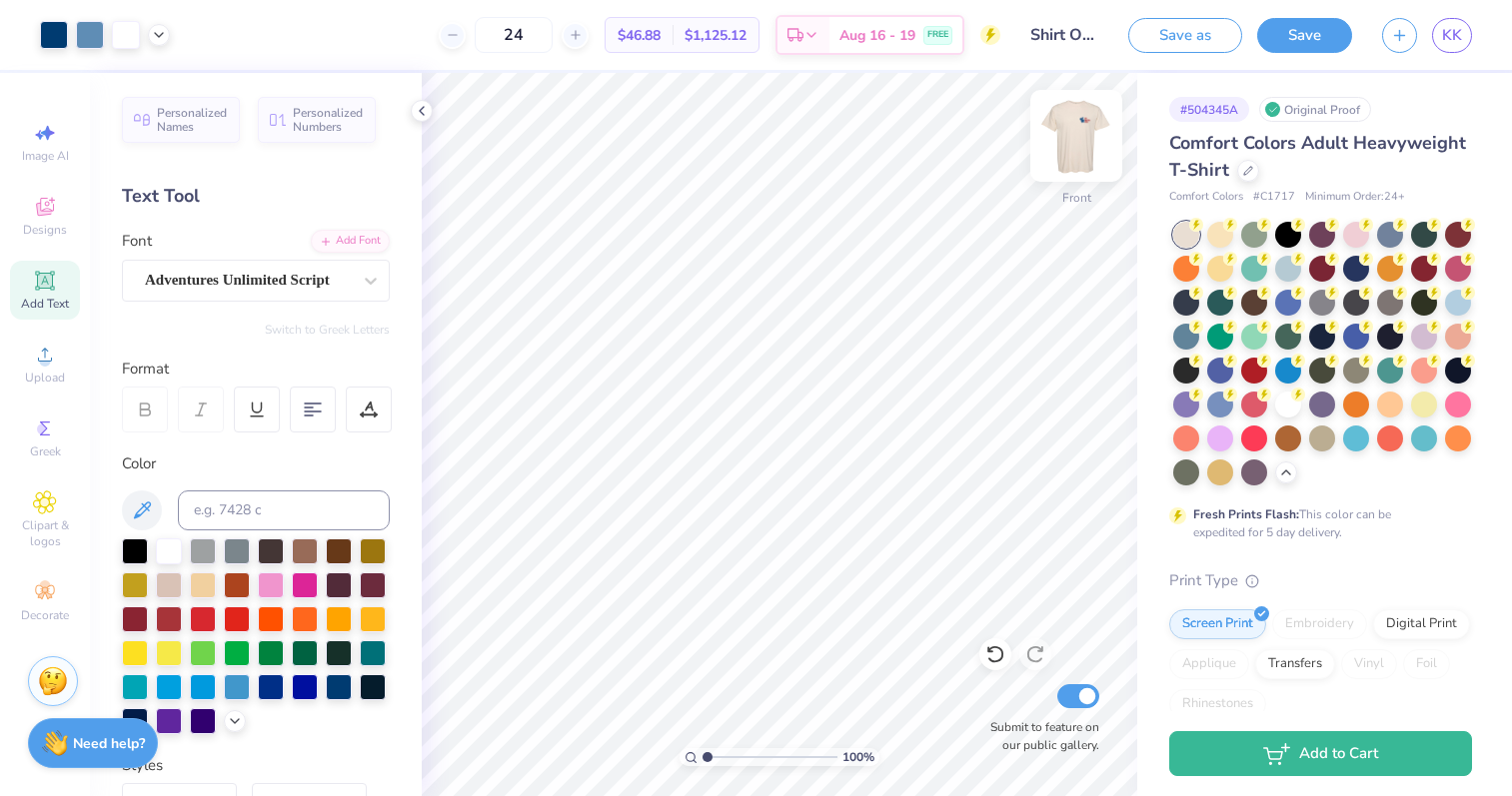 click at bounding box center [1076, 136] 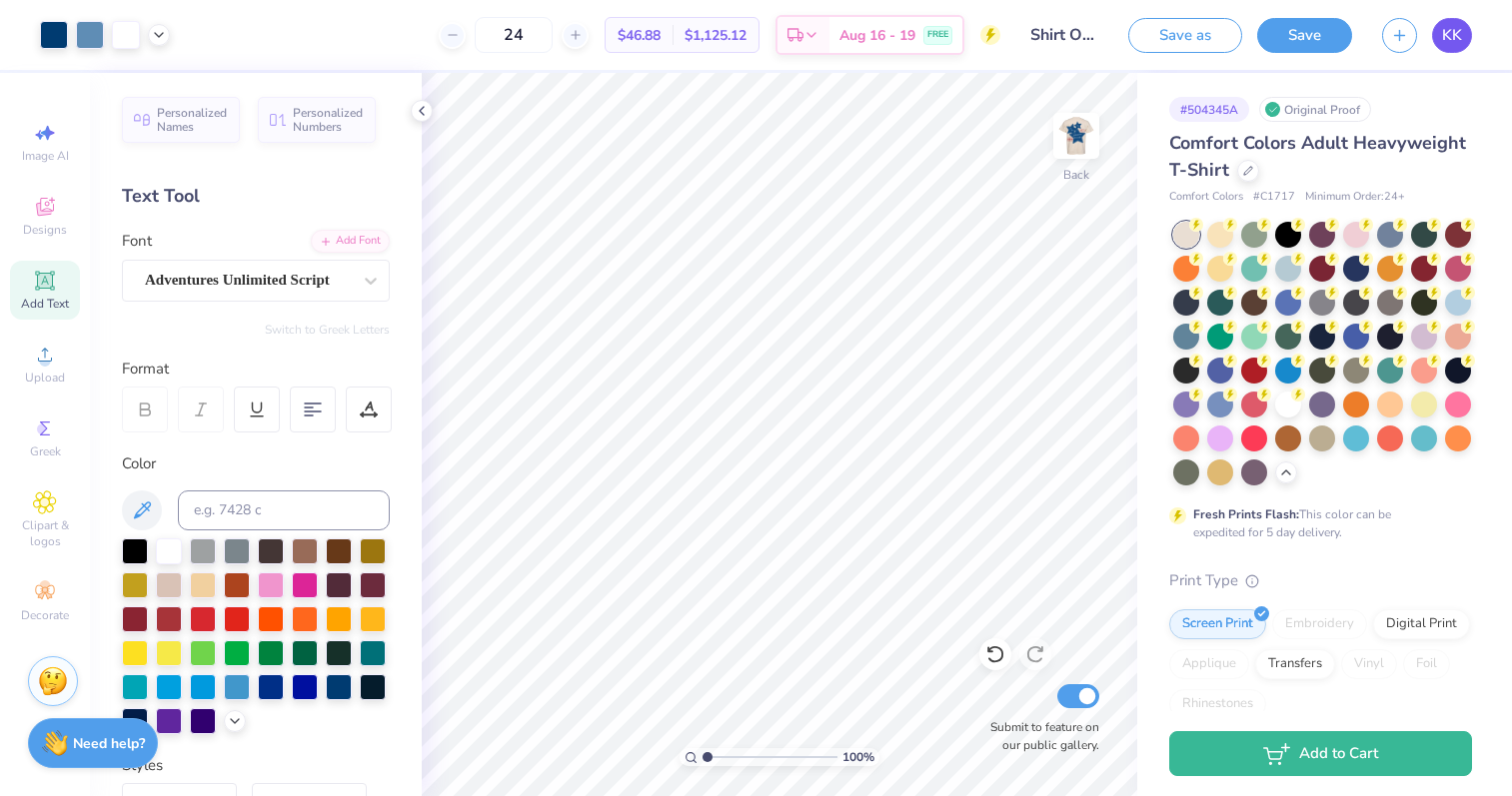 click on "KK" at bounding box center [1452, 35] 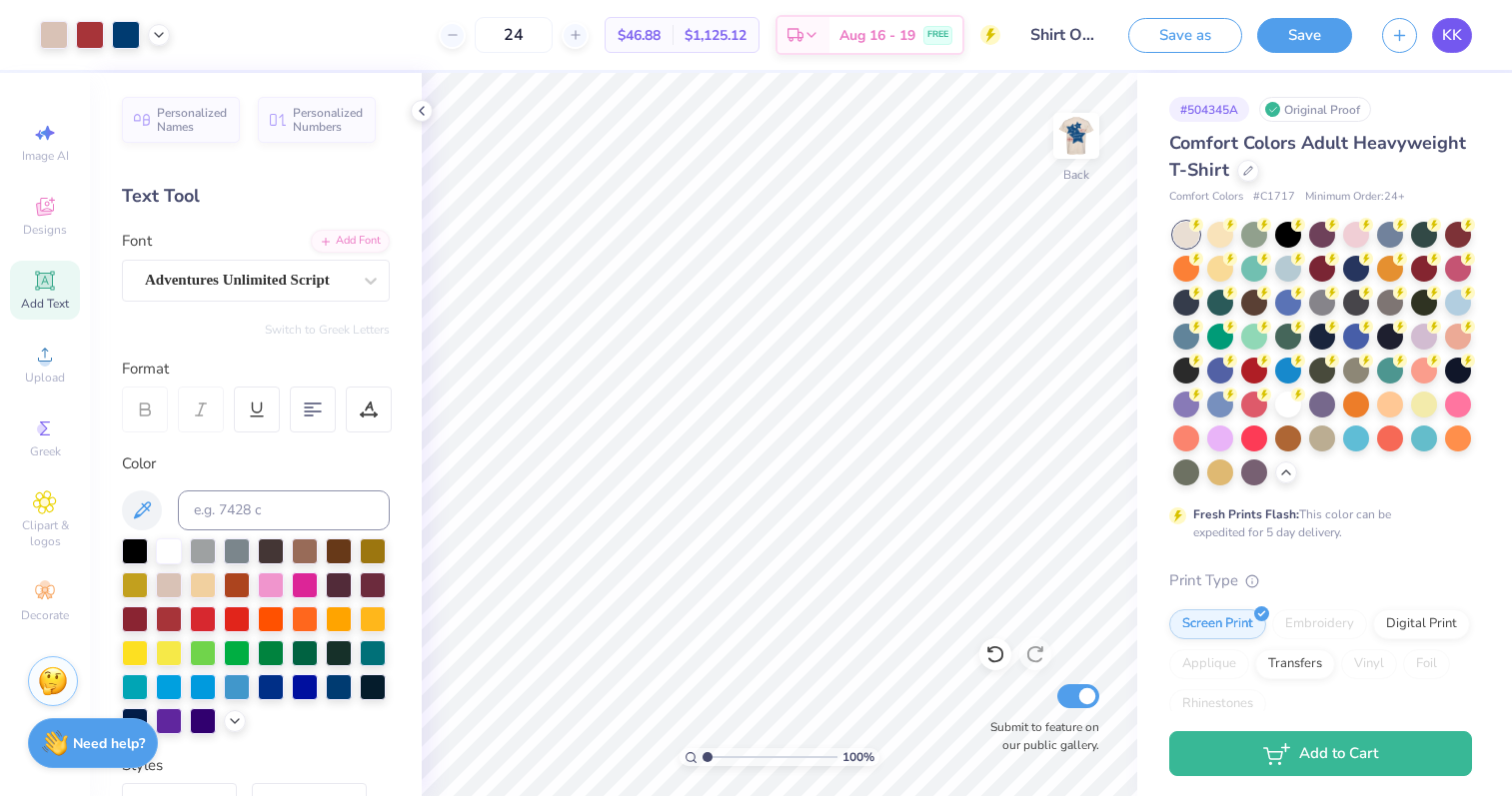 click on "KK" at bounding box center [1452, 35] 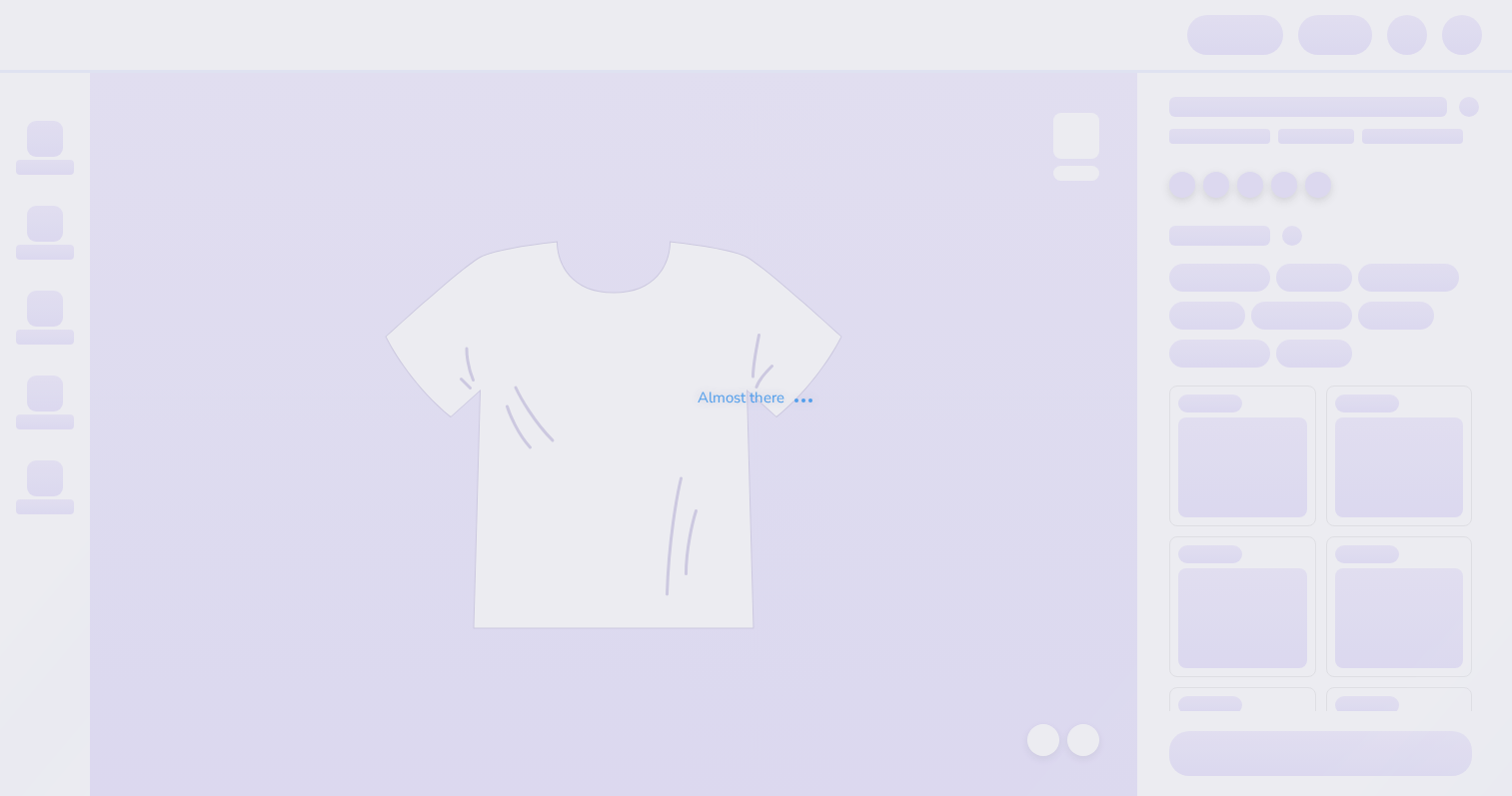 scroll, scrollTop: 0, scrollLeft: 0, axis: both 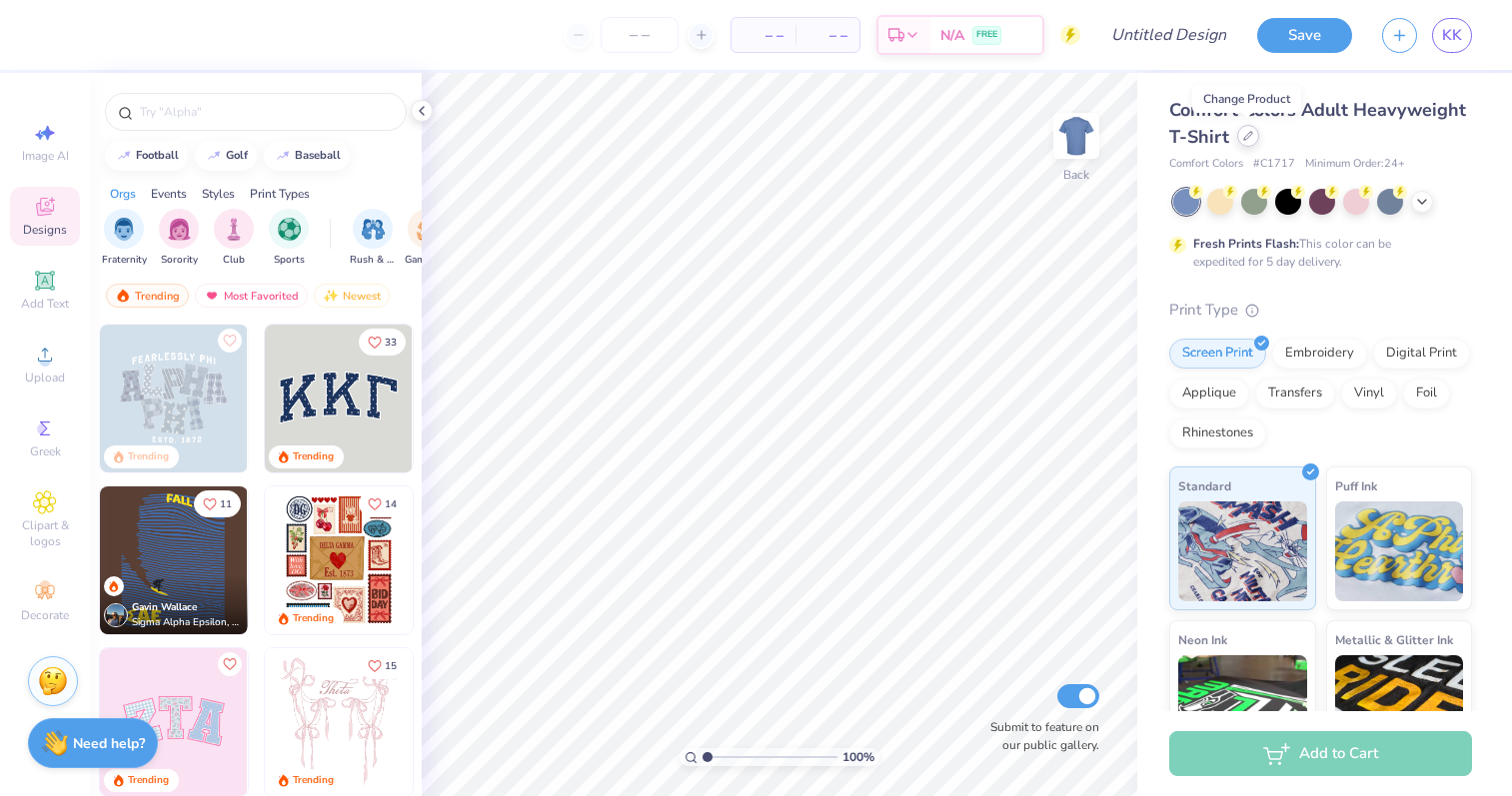 click at bounding box center (1248, 136) 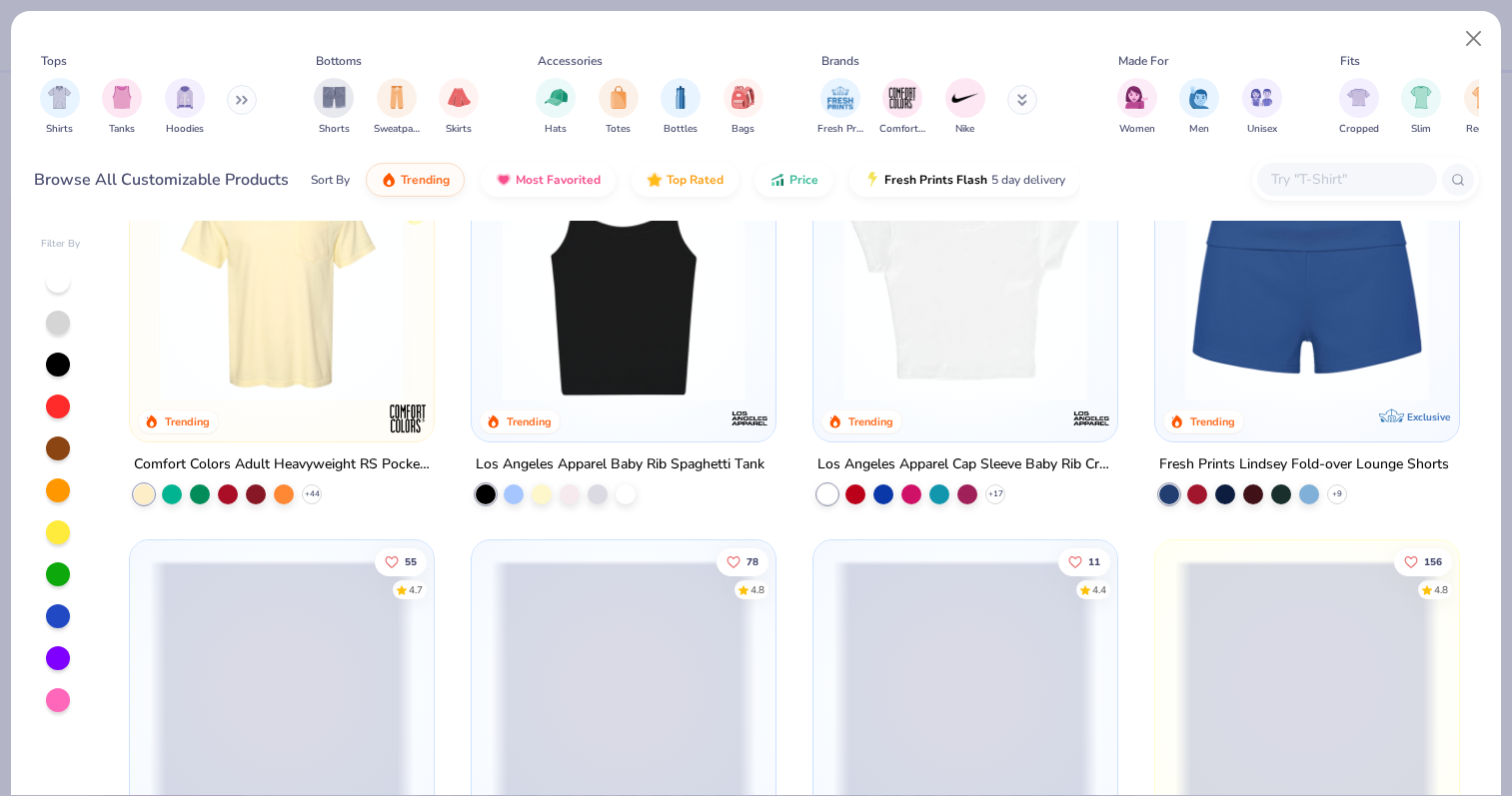 scroll, scrollTop: 1302, scrollLeft: 0, axis: vertical 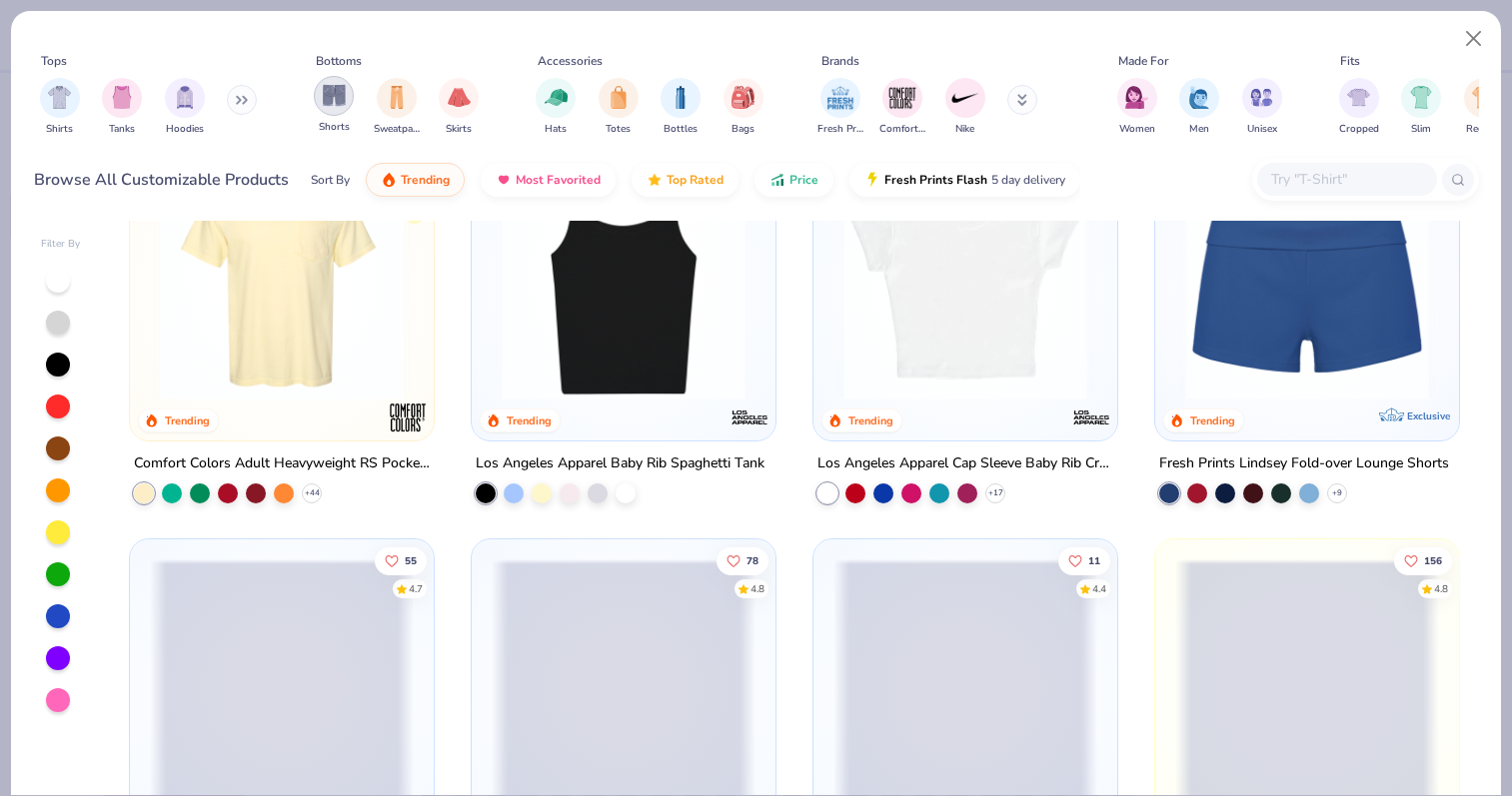 click at bounding box center [334, 95] 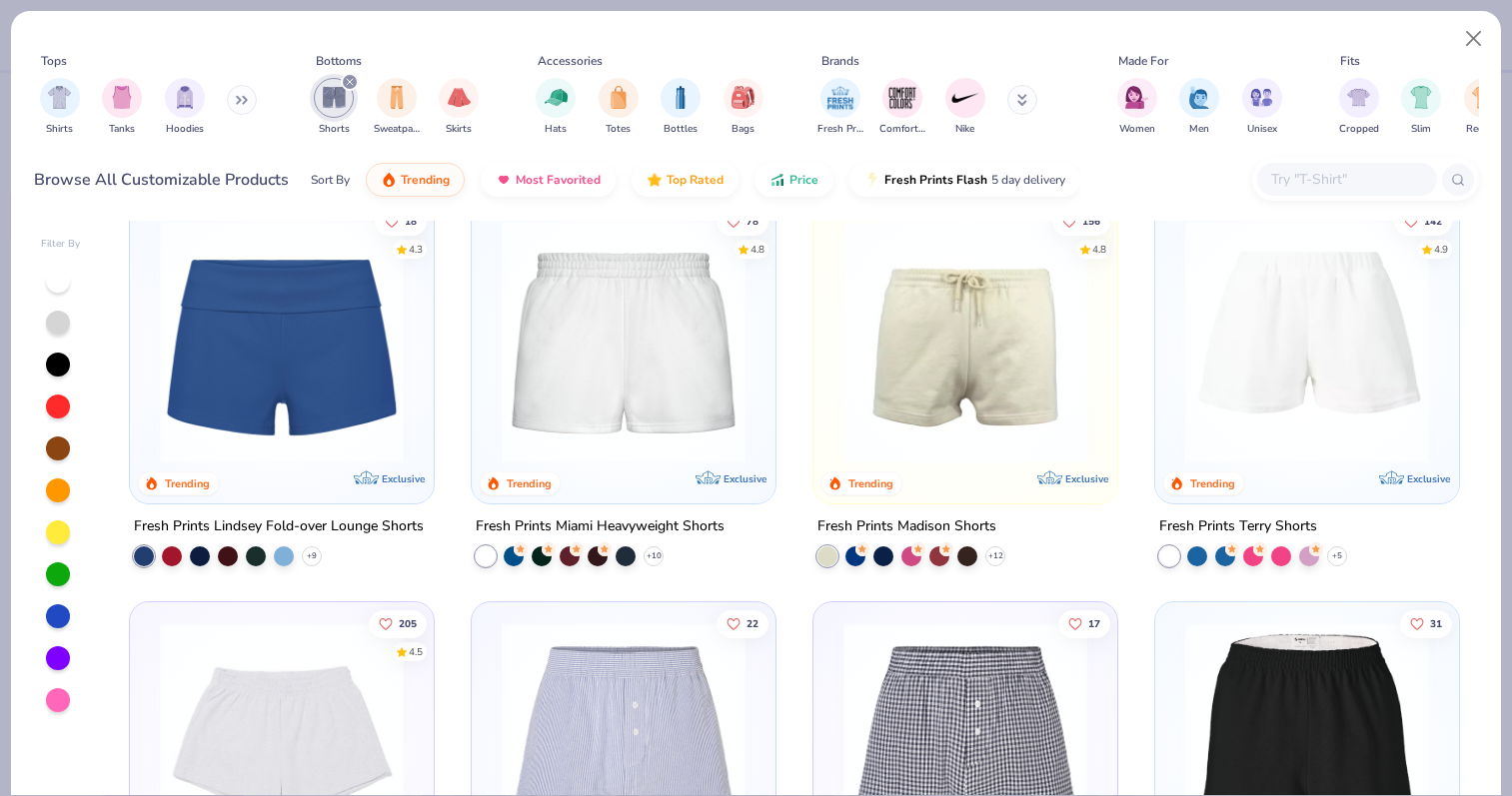 scroll, scrollTop: 29, scrollLeft: 0, axis: vertical 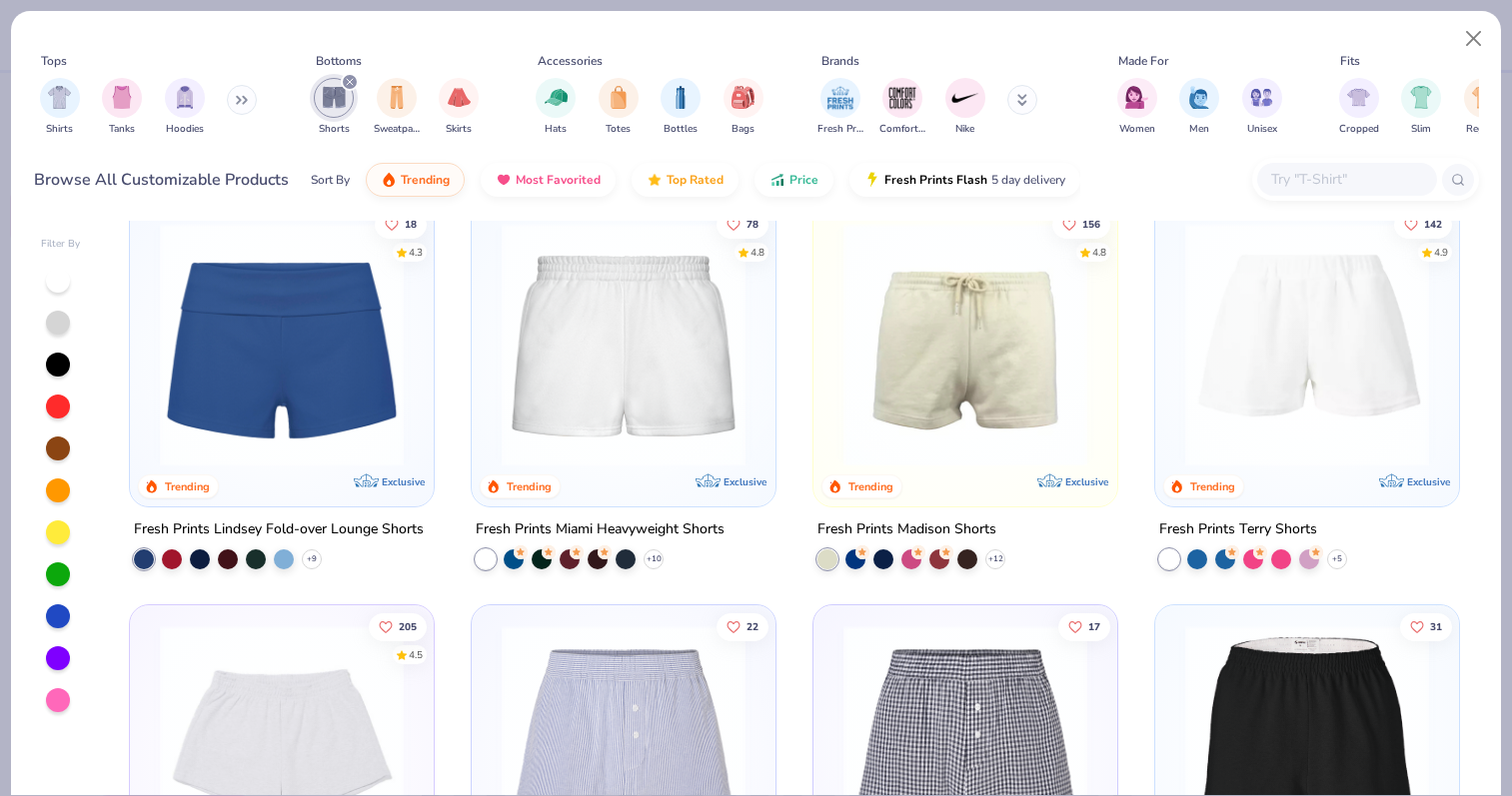 click on "Fresh Prints Terry Shorts" at bounding box center (1238, 529) 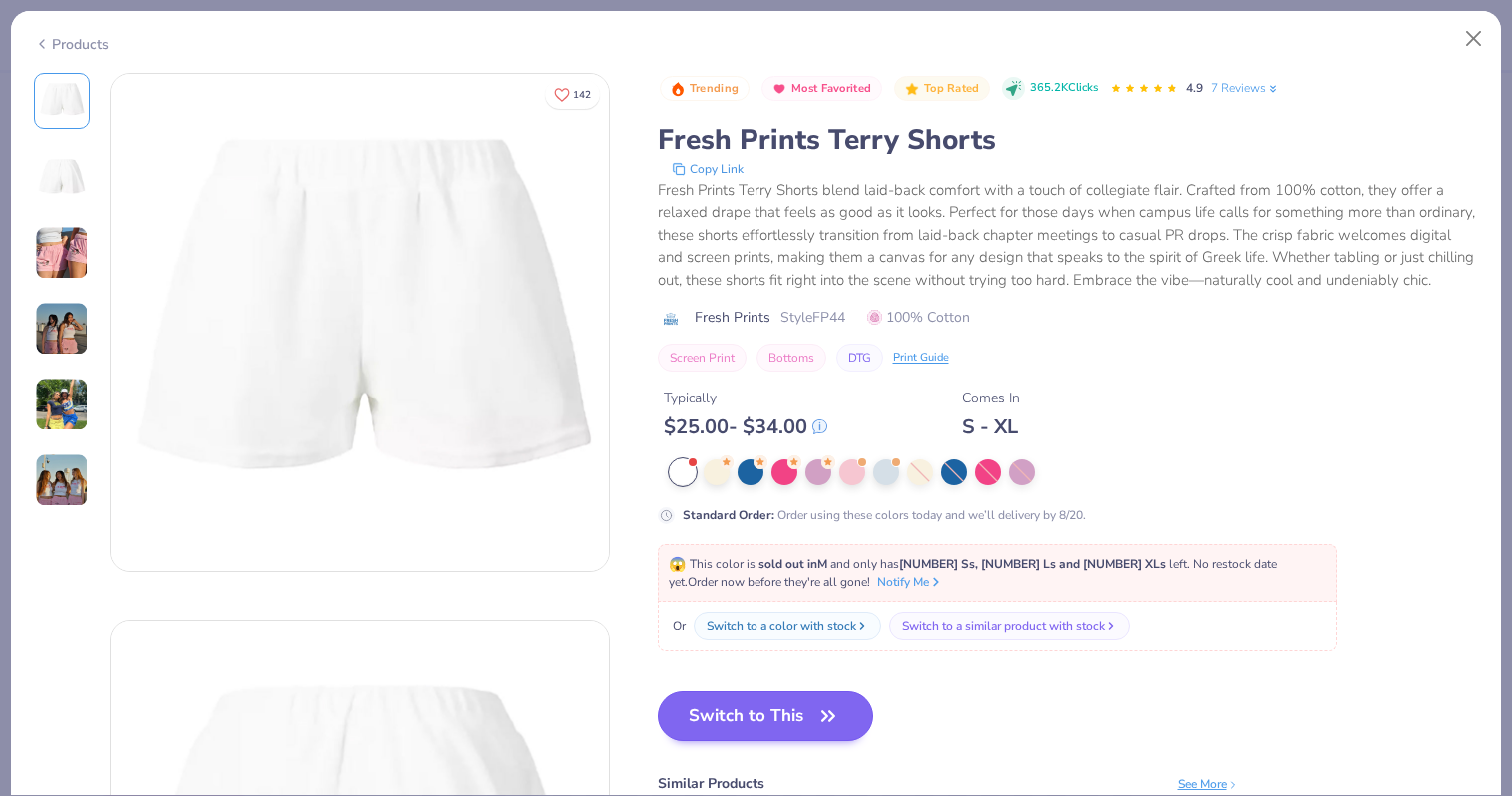 click on "Switch to This" at bounding box center (765, 716) 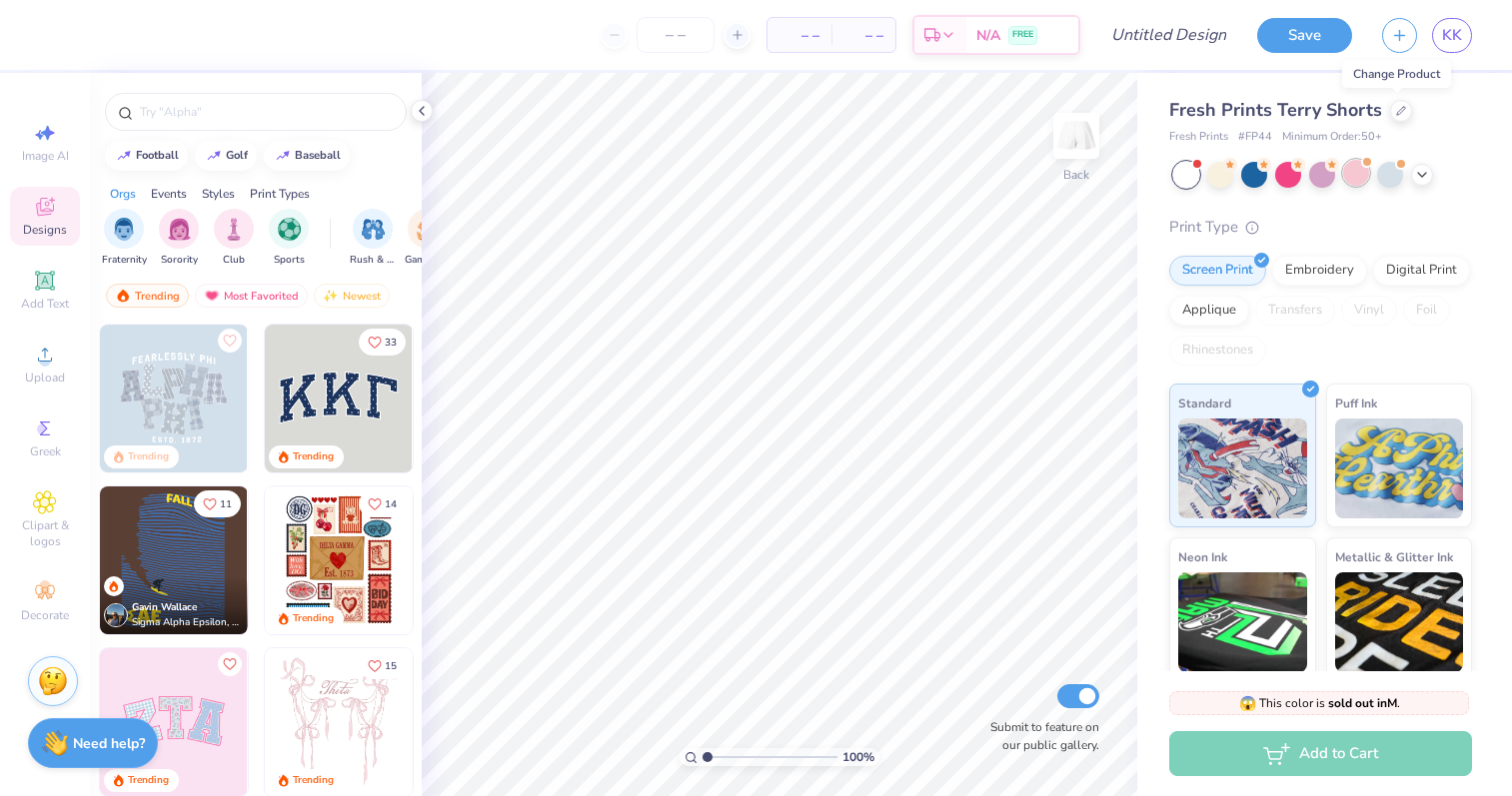 click at bounding box center (1367, 162) 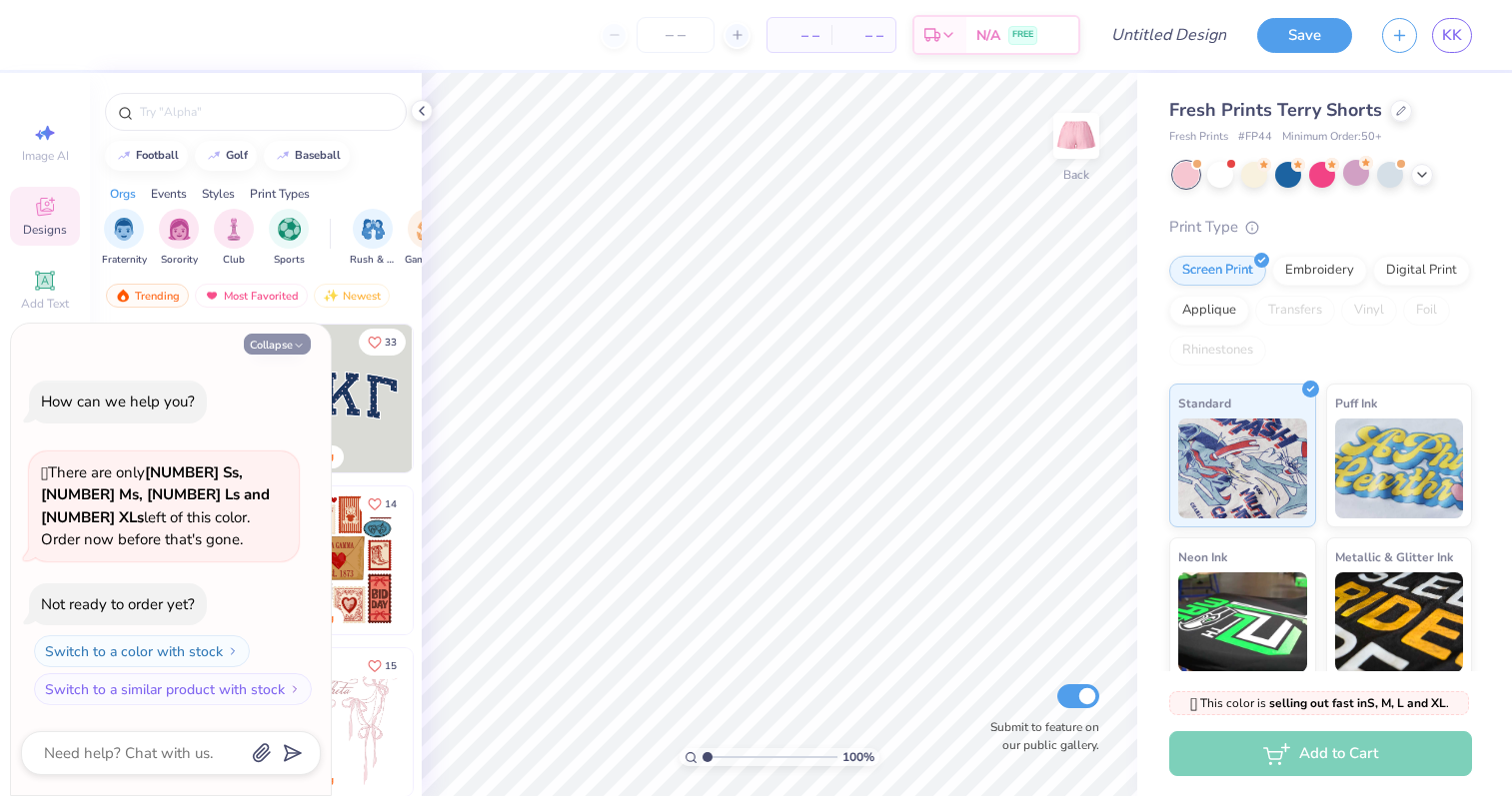 click on "Collapse" at bounding box center (277, 344) 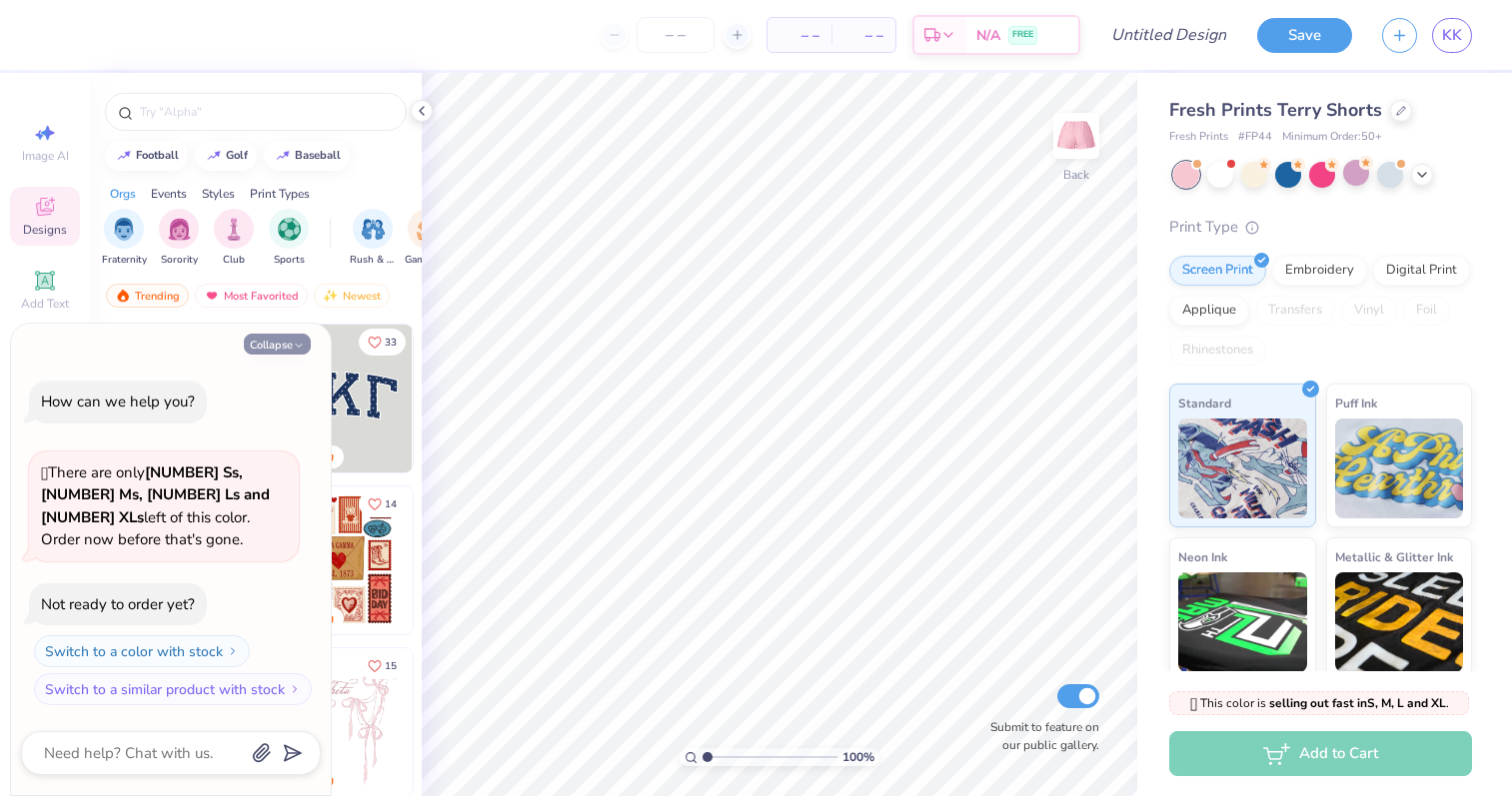 type on "x" 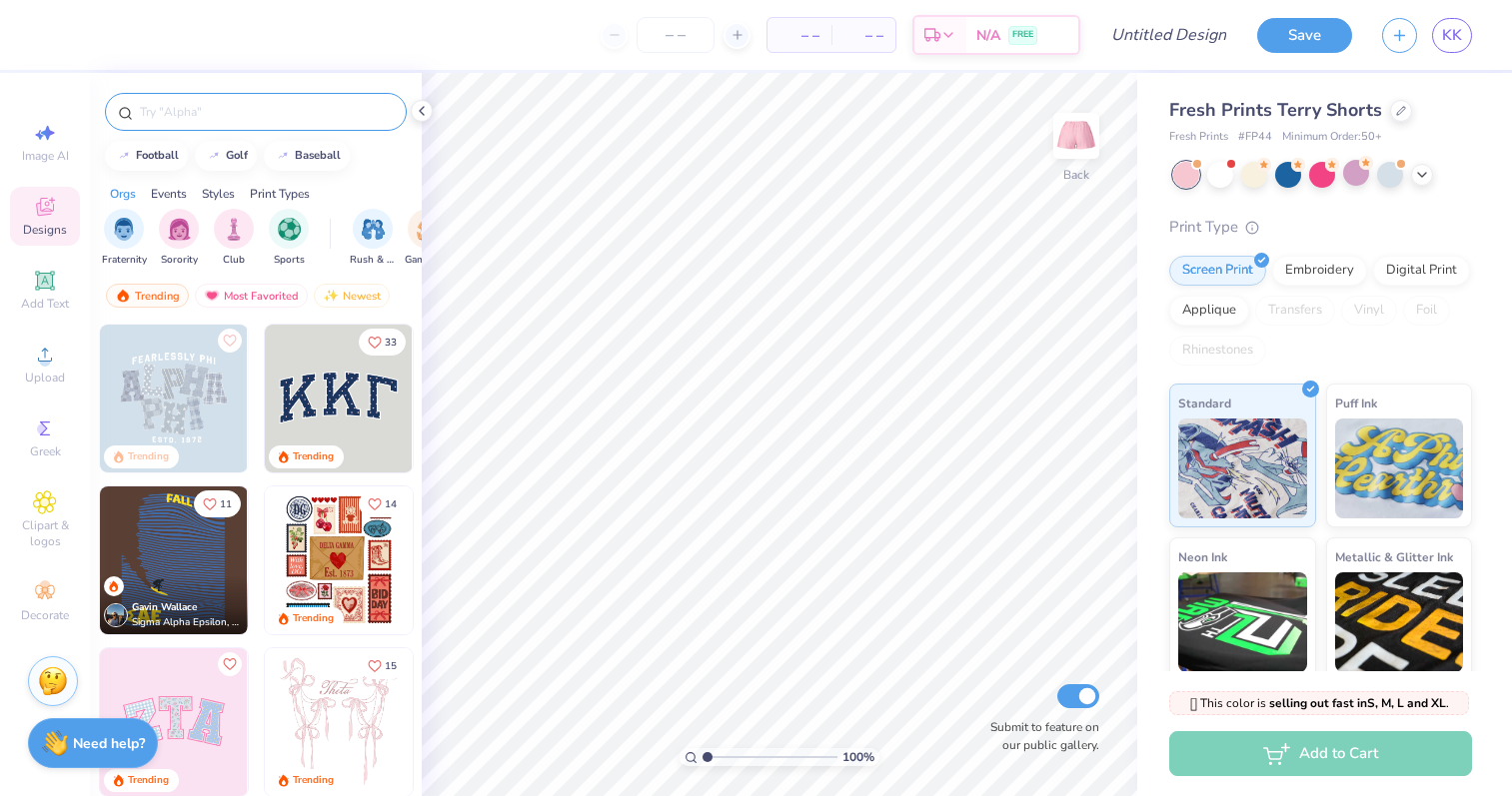 click at bounding box center (266, 112) 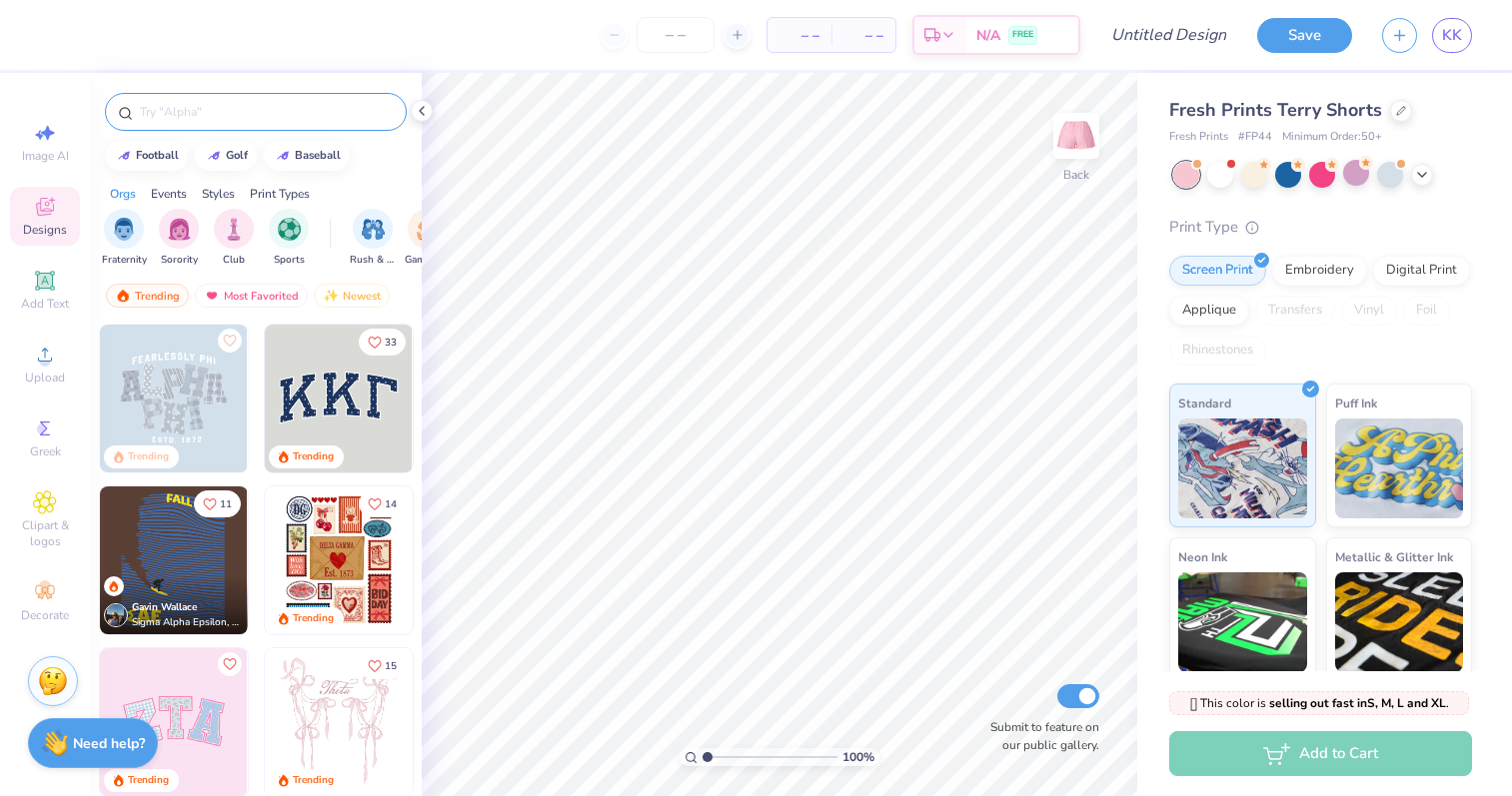 click at bounding box center [266, 112] 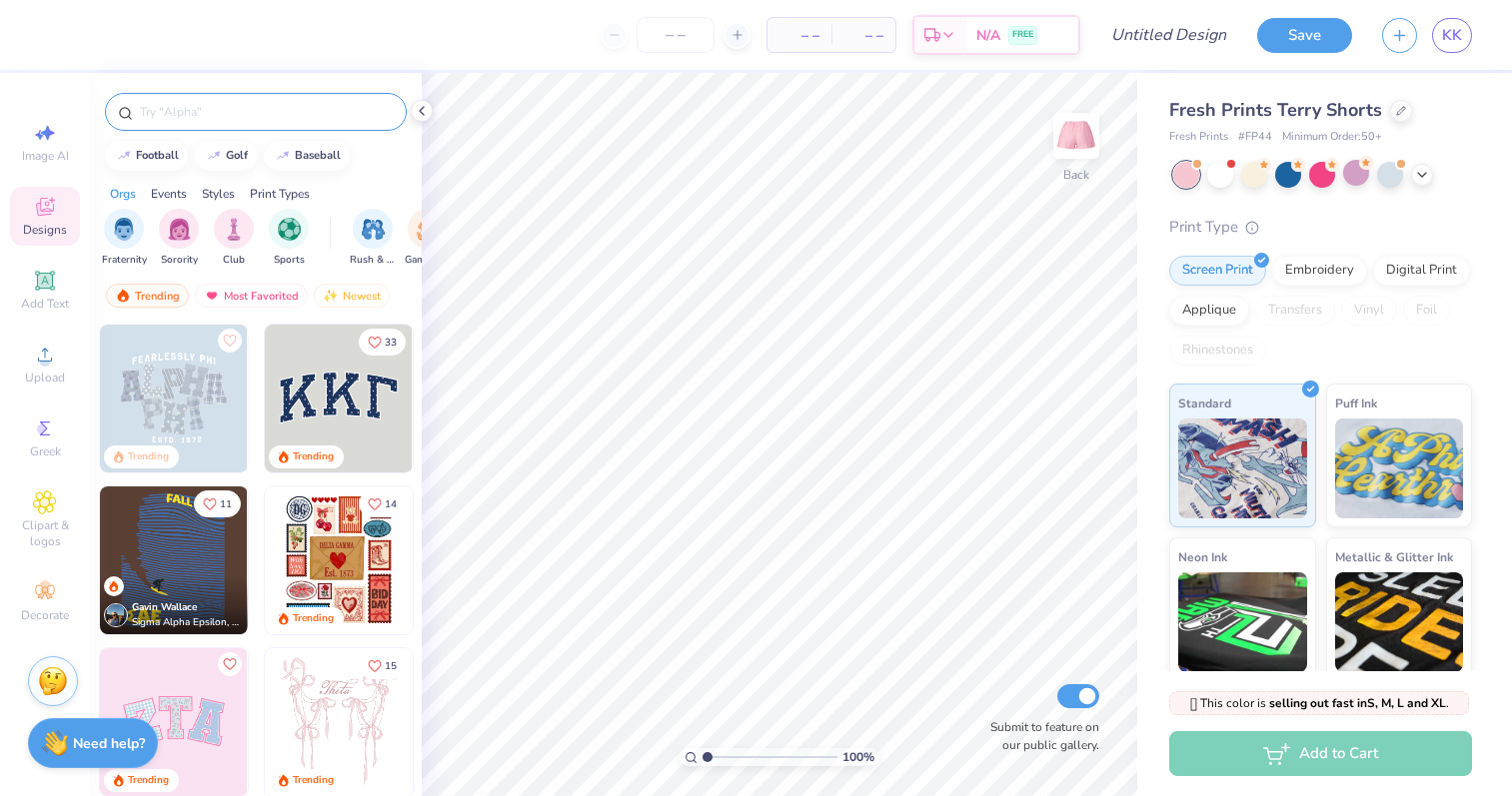 click at bounding box center [266, 112] 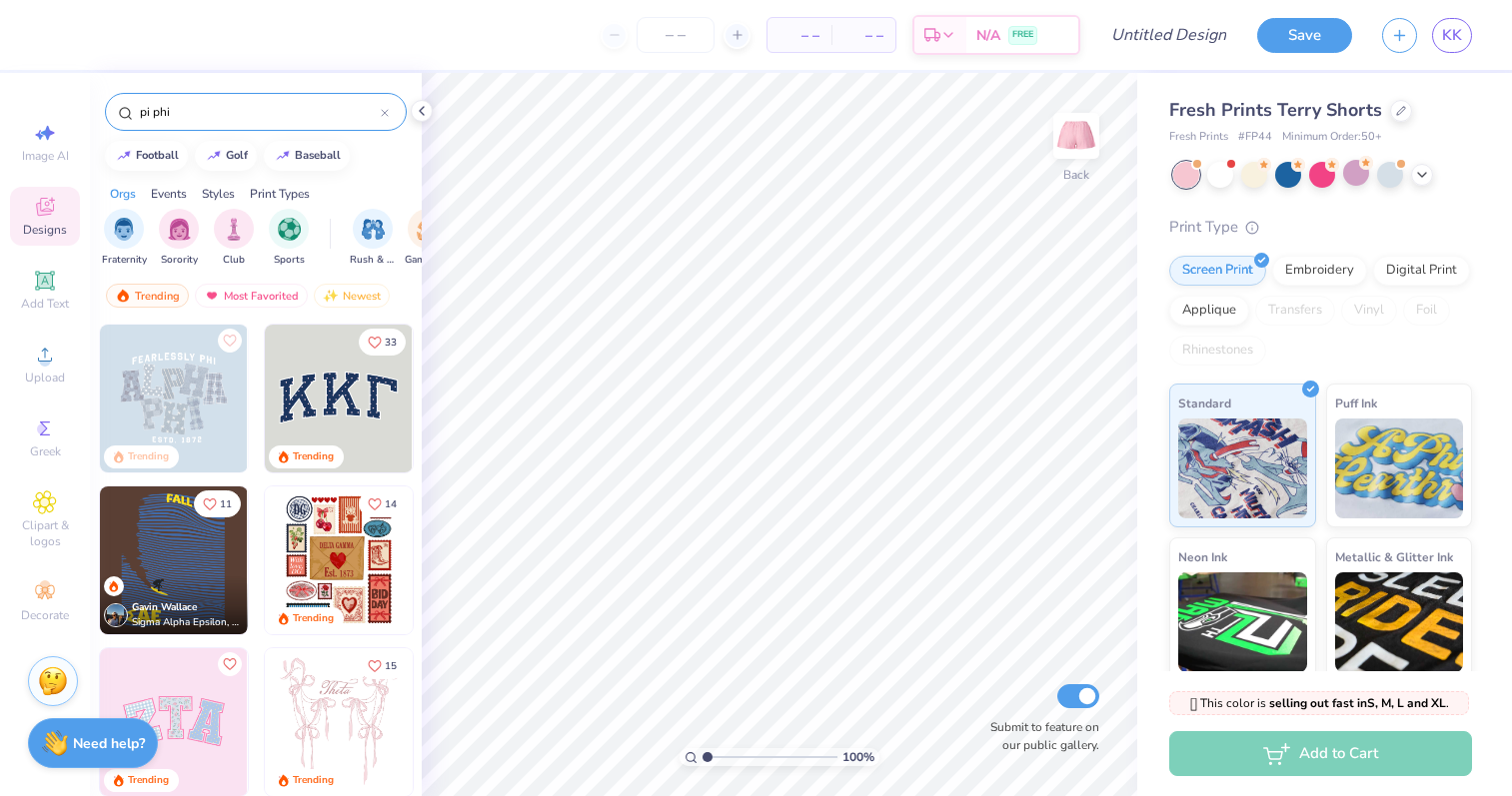 type on "pi phi" 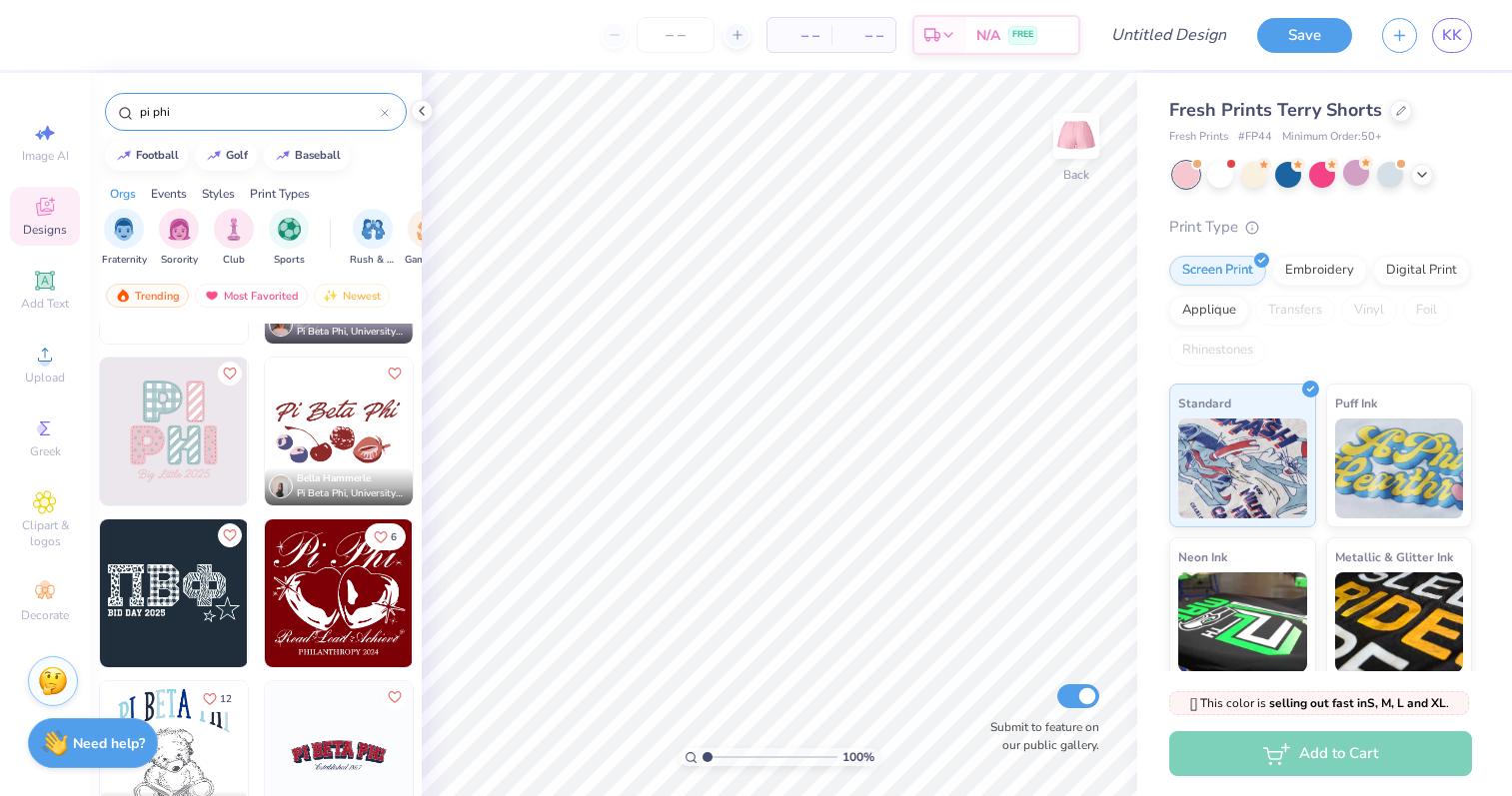 scroll, scrollTop: 762, scrollLeft: 0, axis: vertical 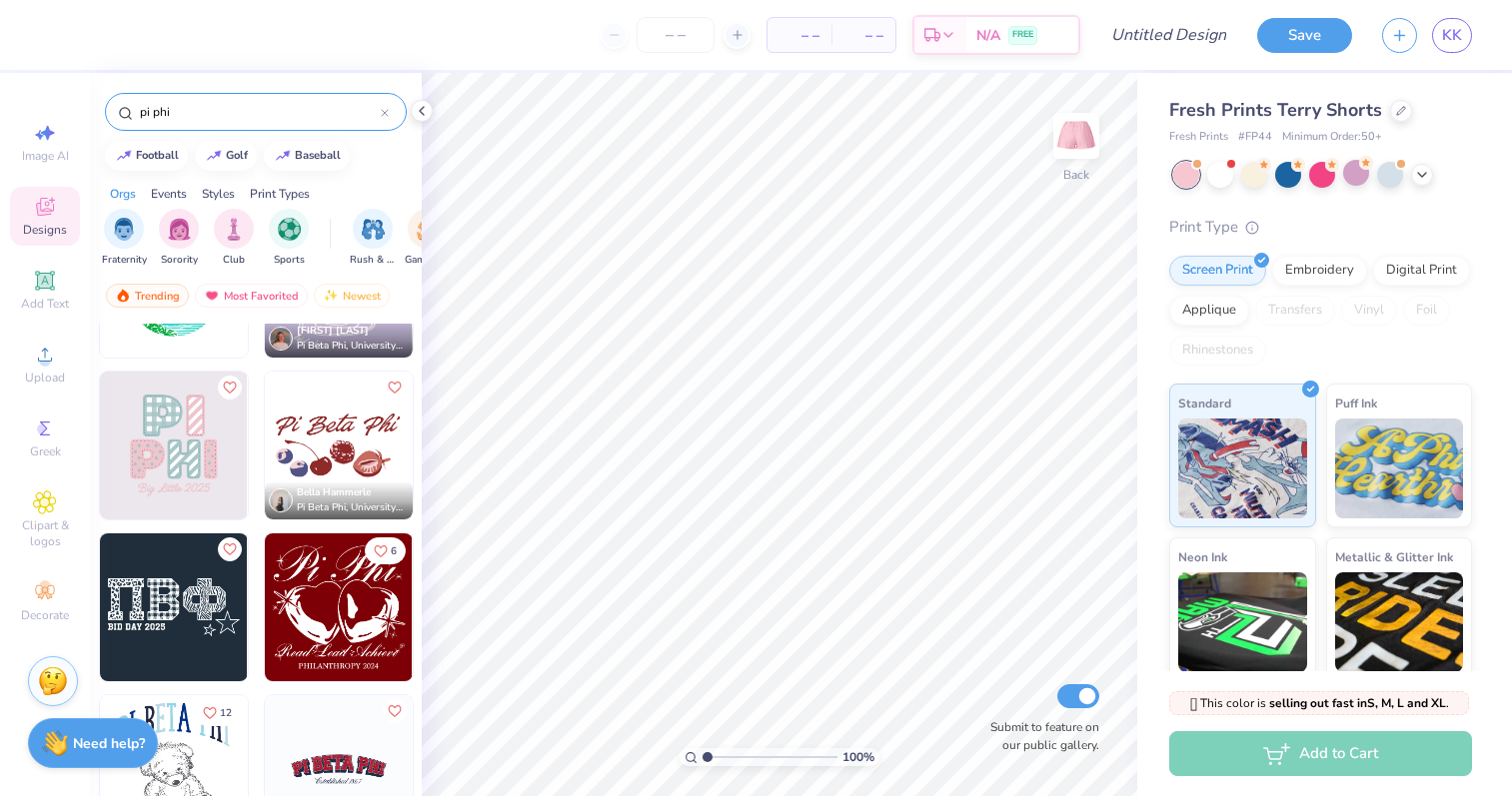 click at bounding box center (339, 445) 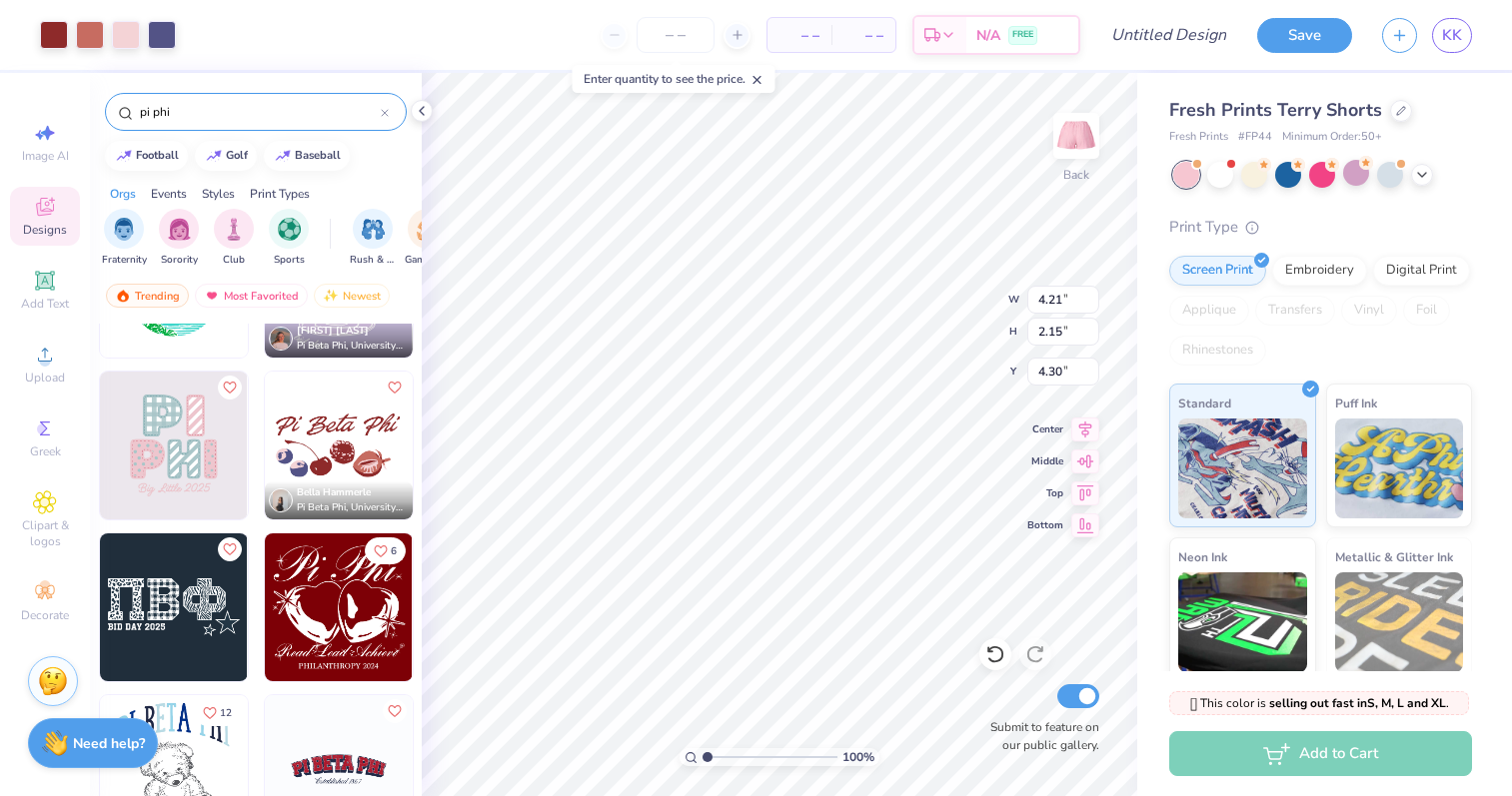 type on "5.70" 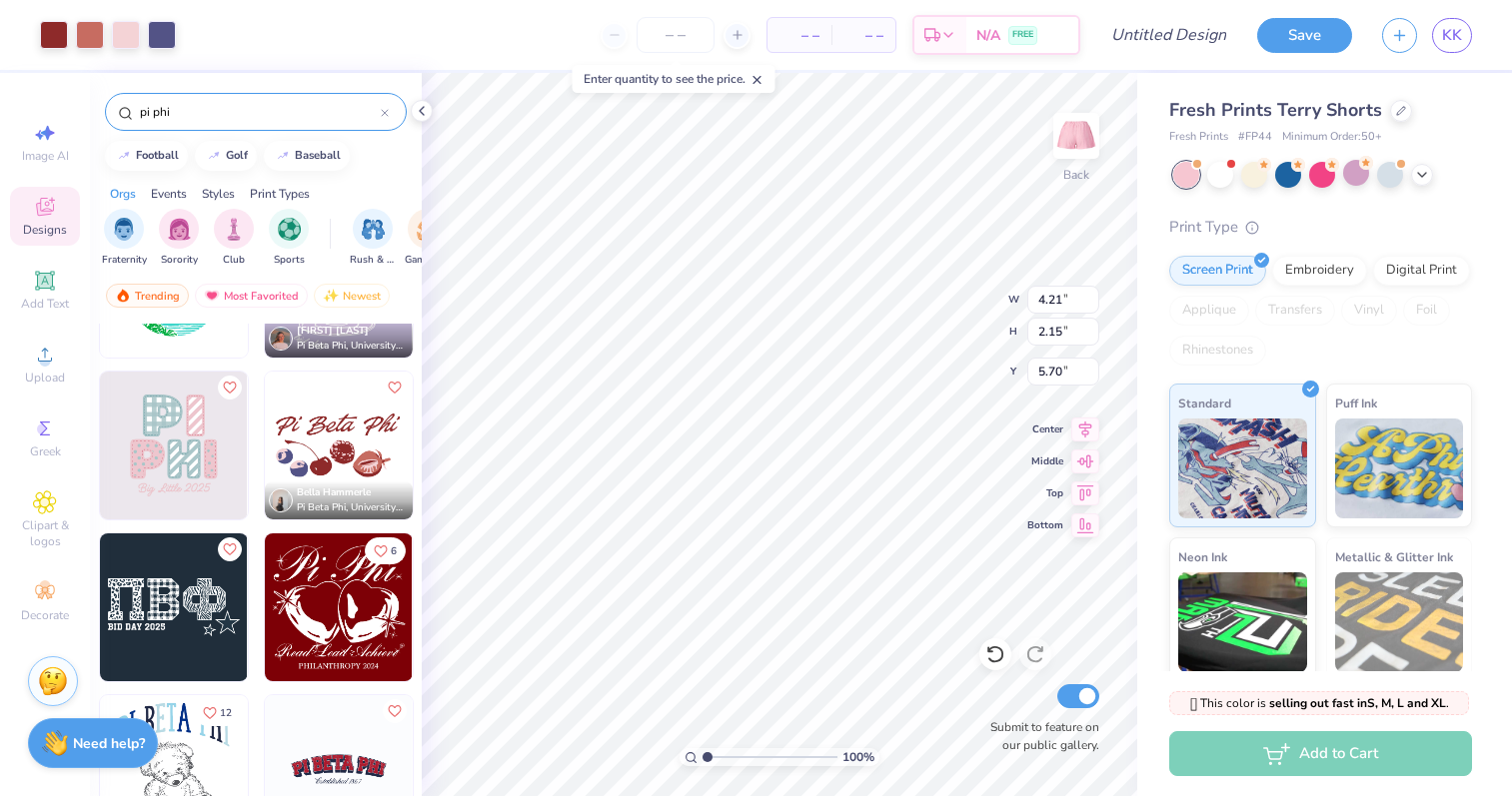 type on "6.30" 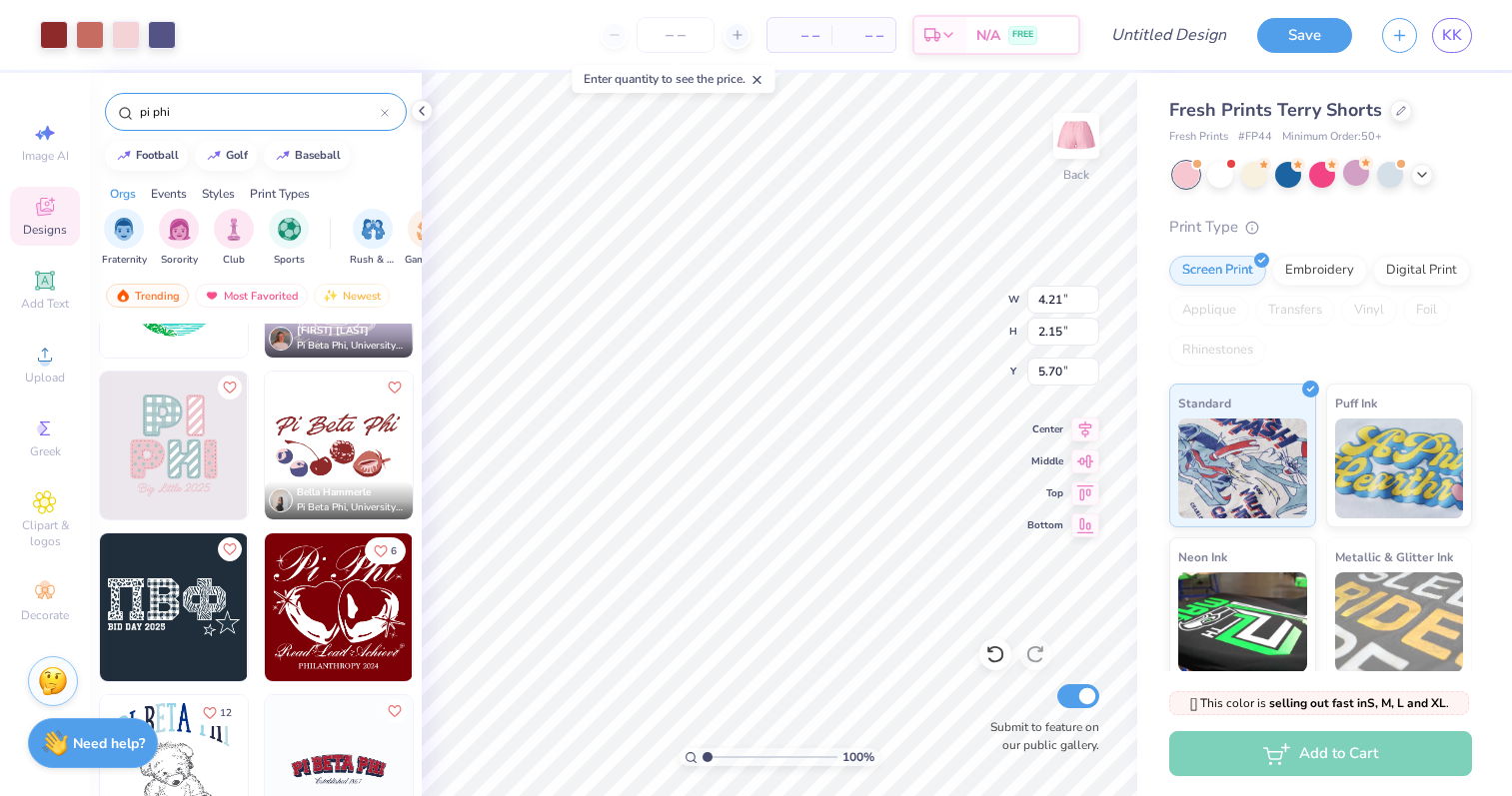 type on "3.22" 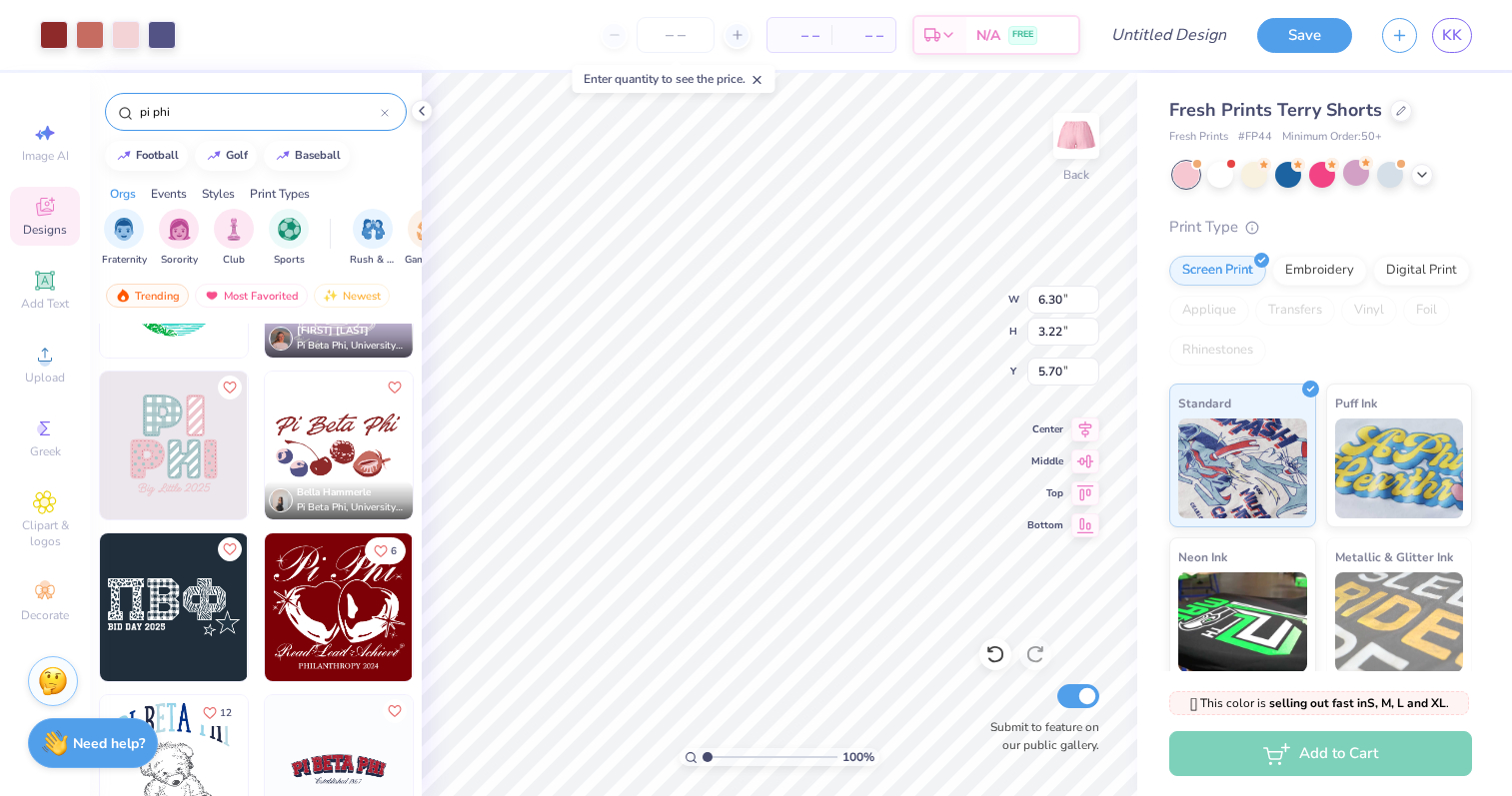 type on "4.68" 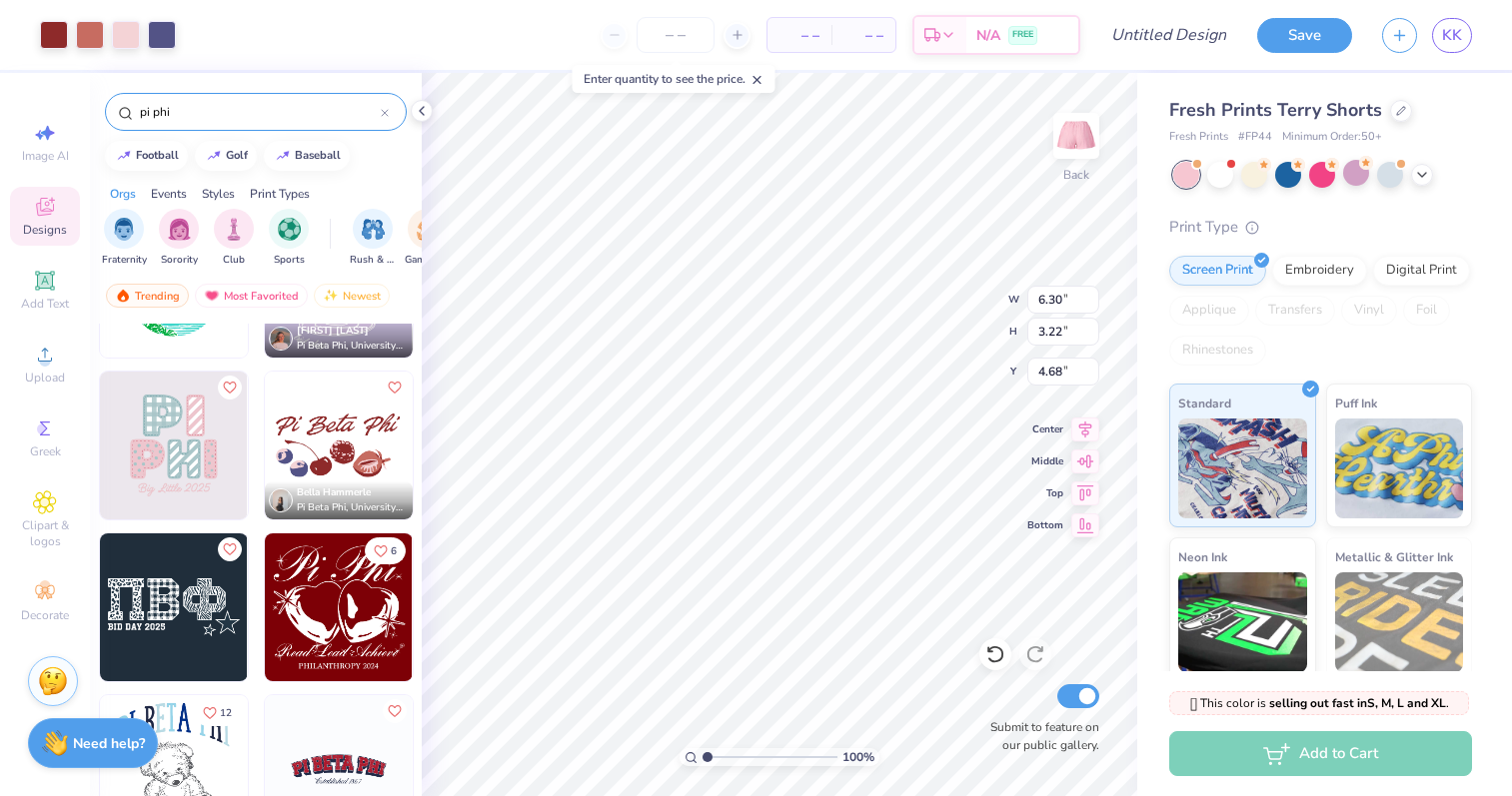 type on "4.75" 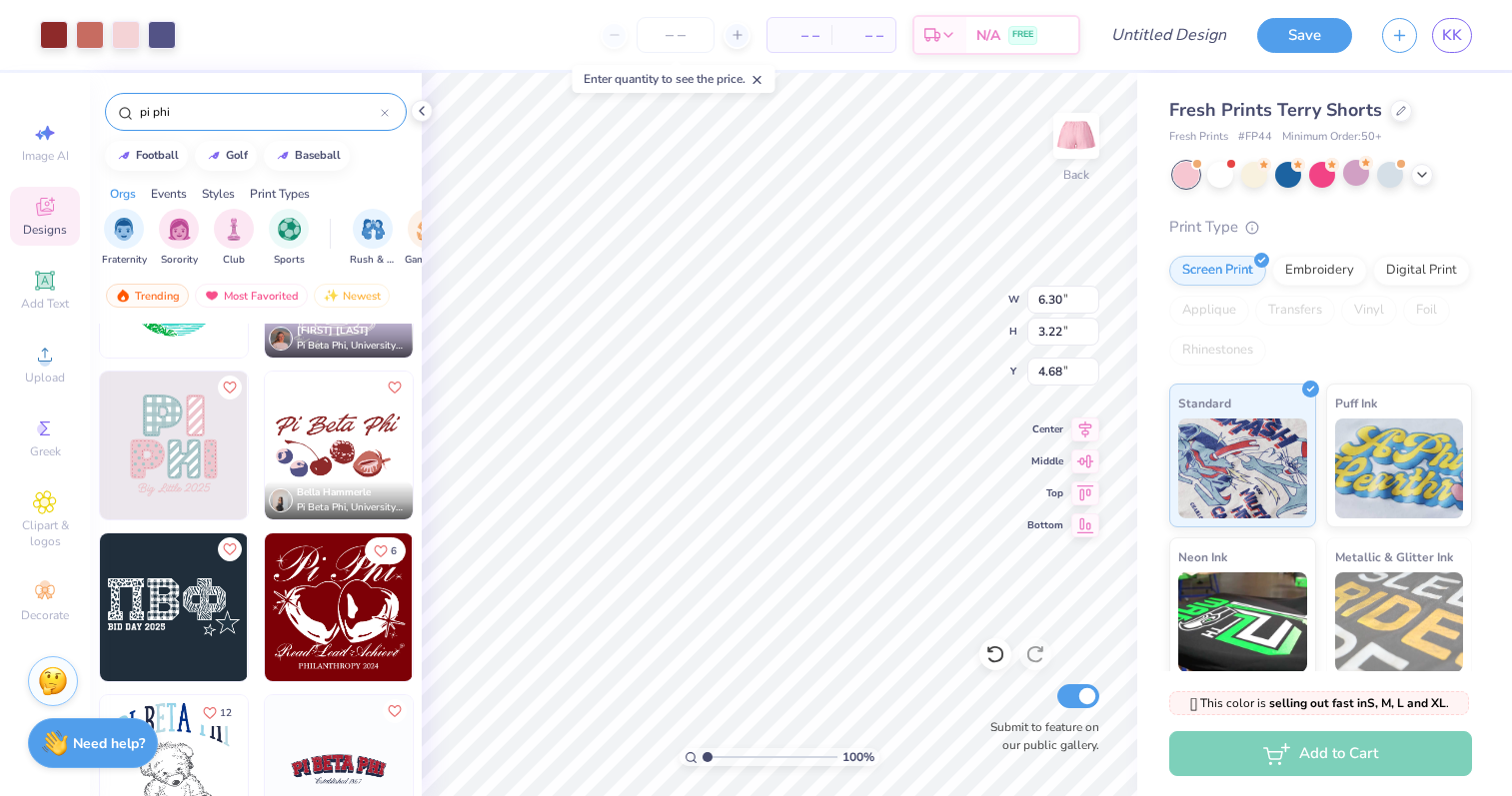 type on "2.43" 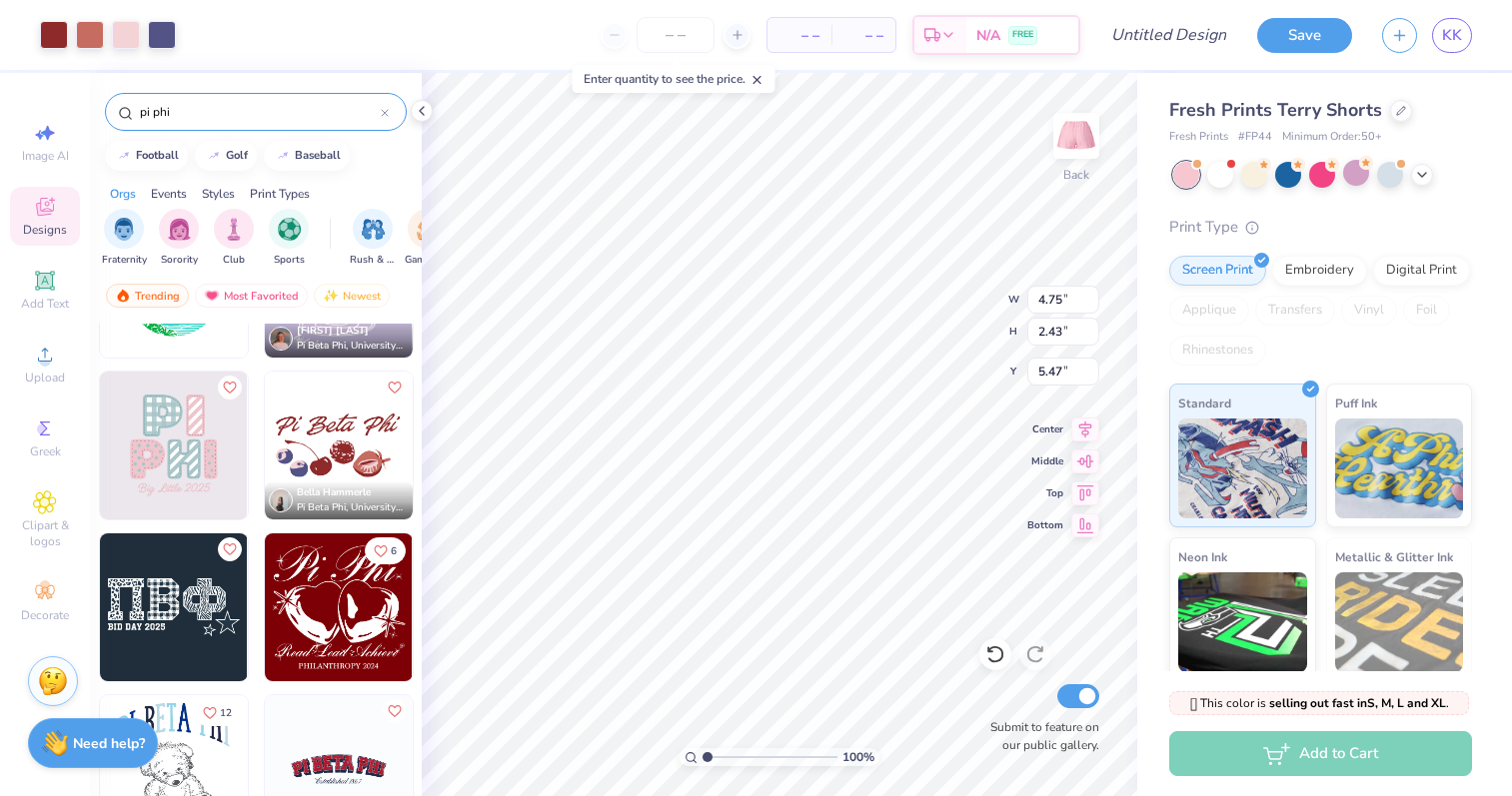 type on "5.38" 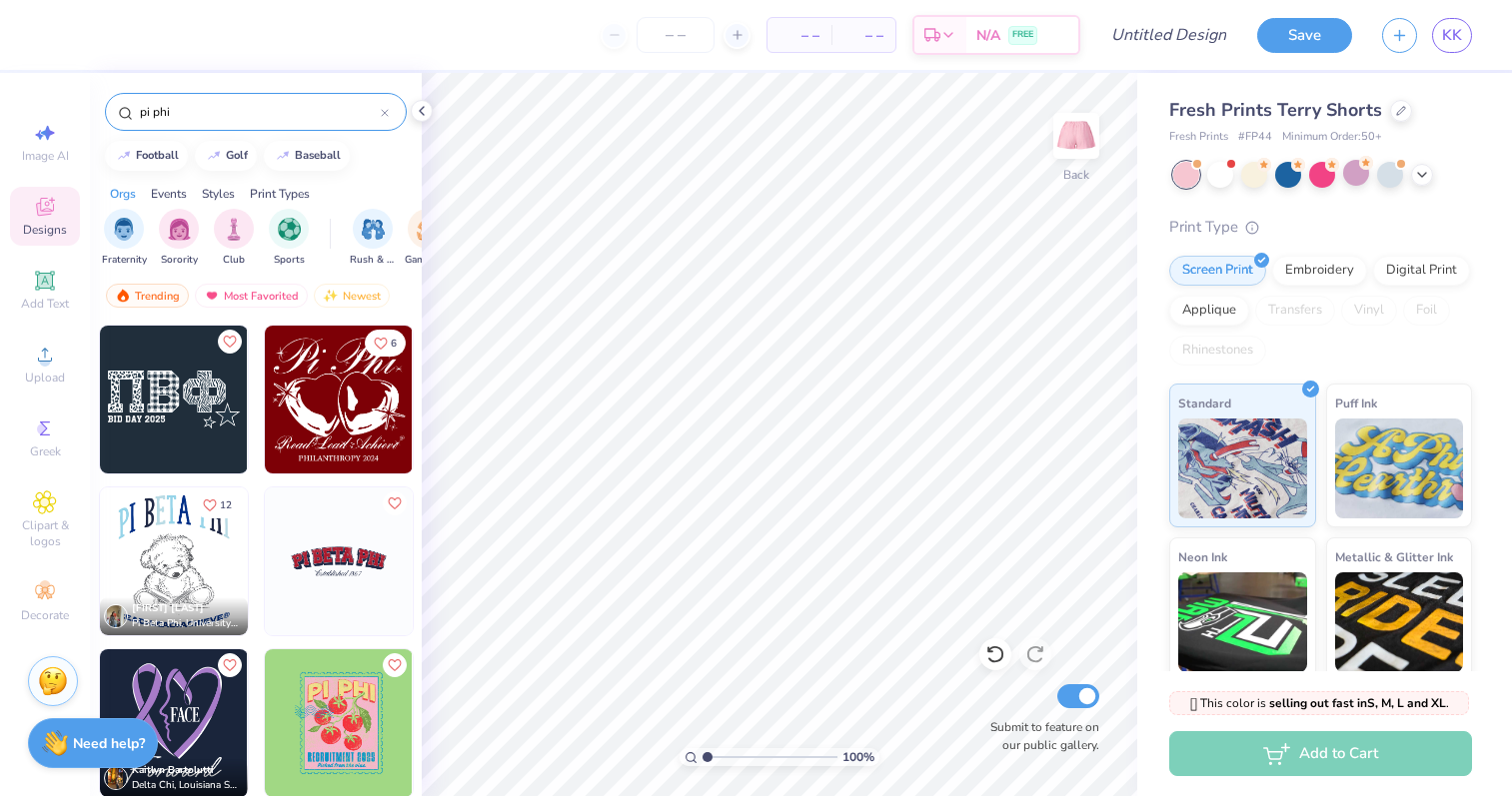 scroll, scrollTop: 1038, scrollLeft: 0, axis: vertical 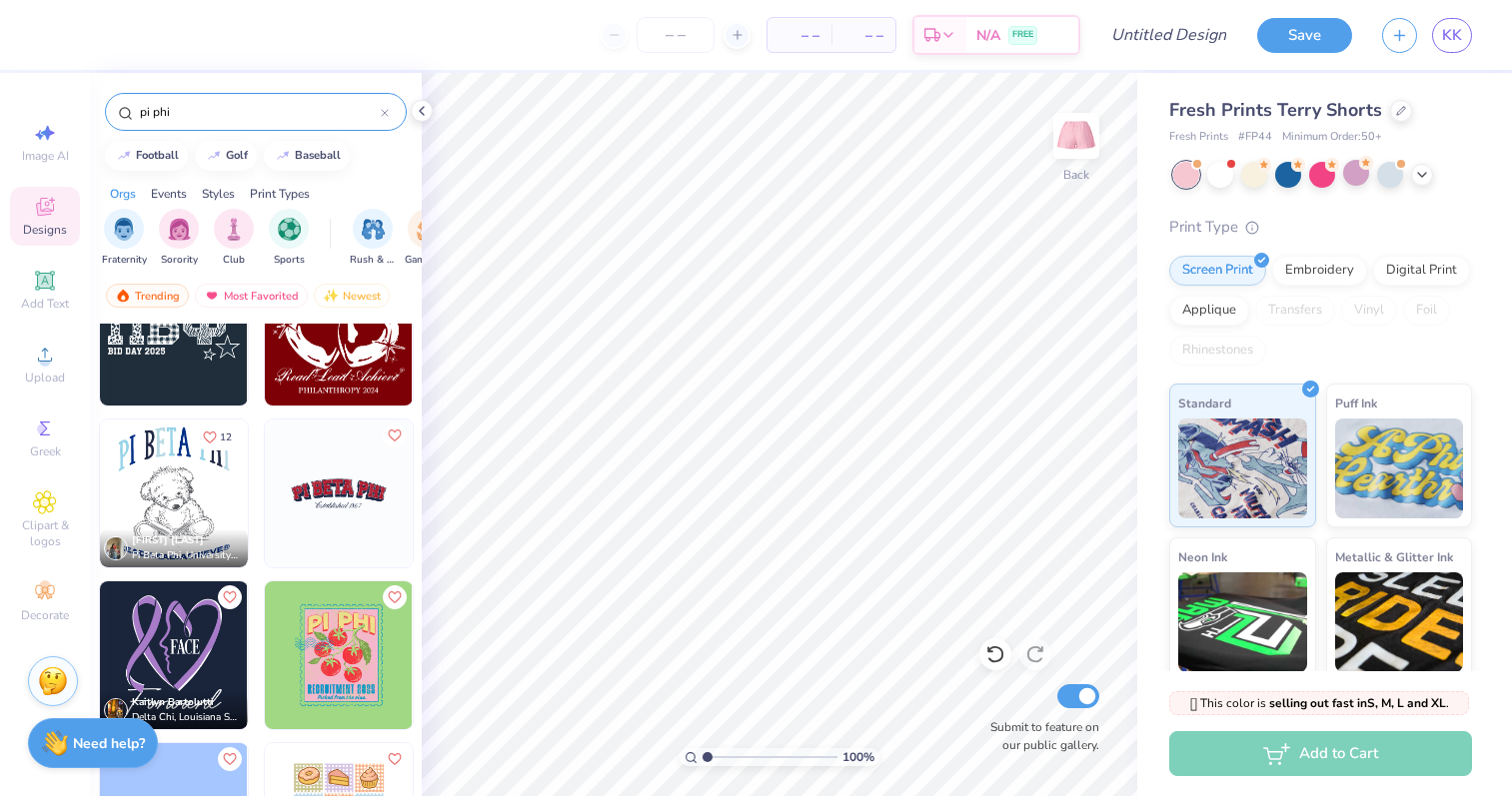 click at bounding box center (339, 493) 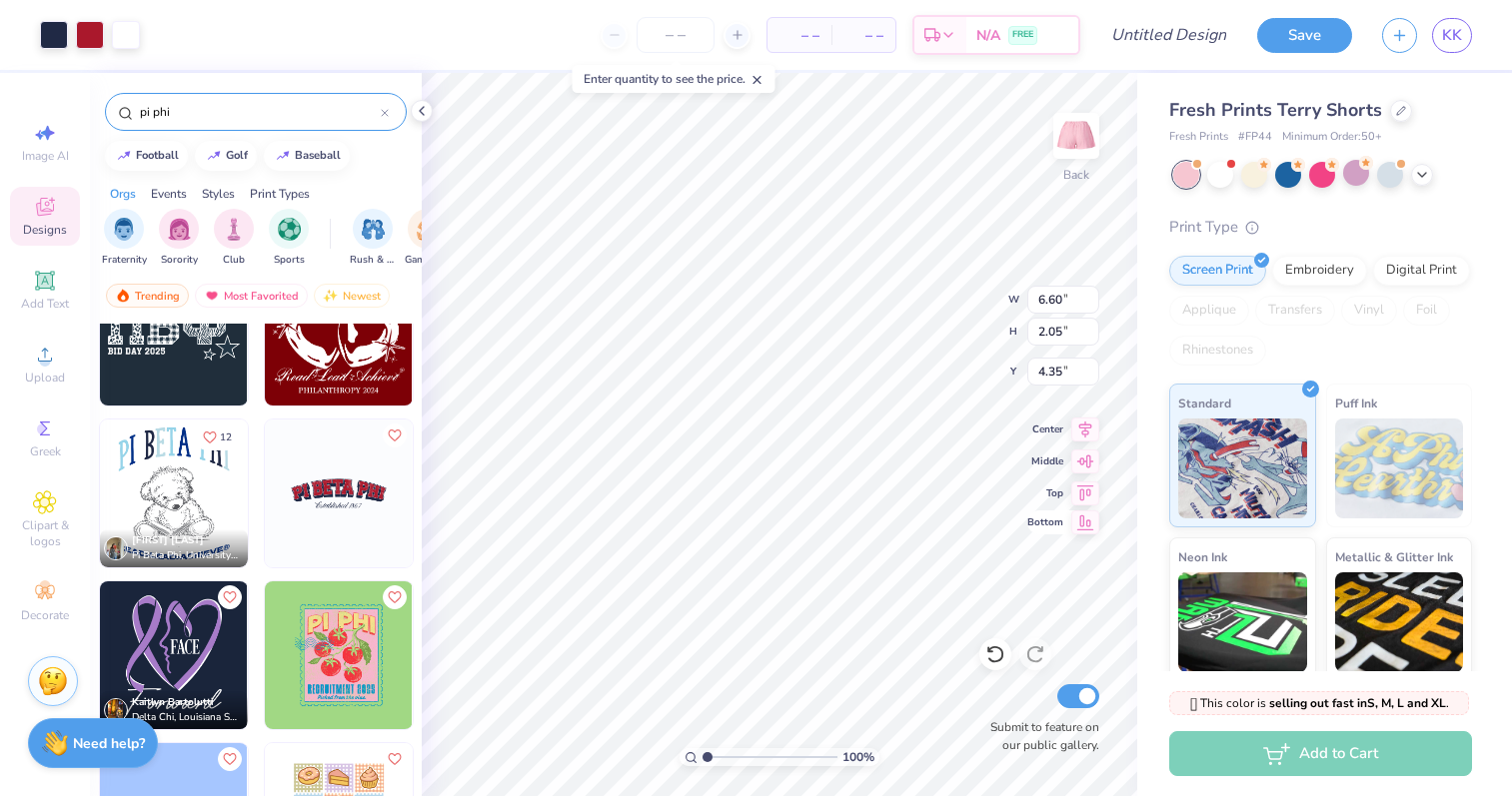 type on "5.78" 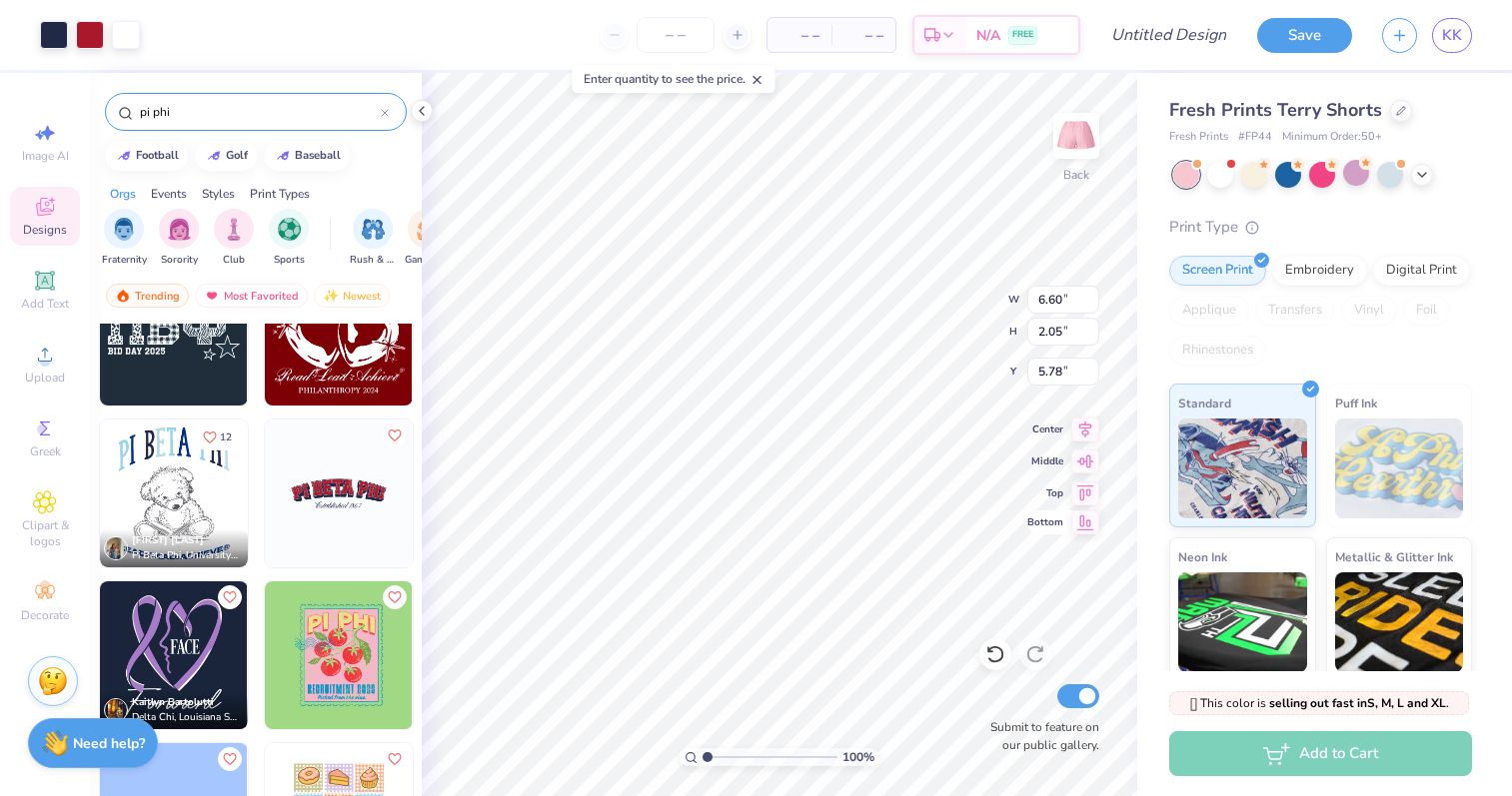 type on "4.57" 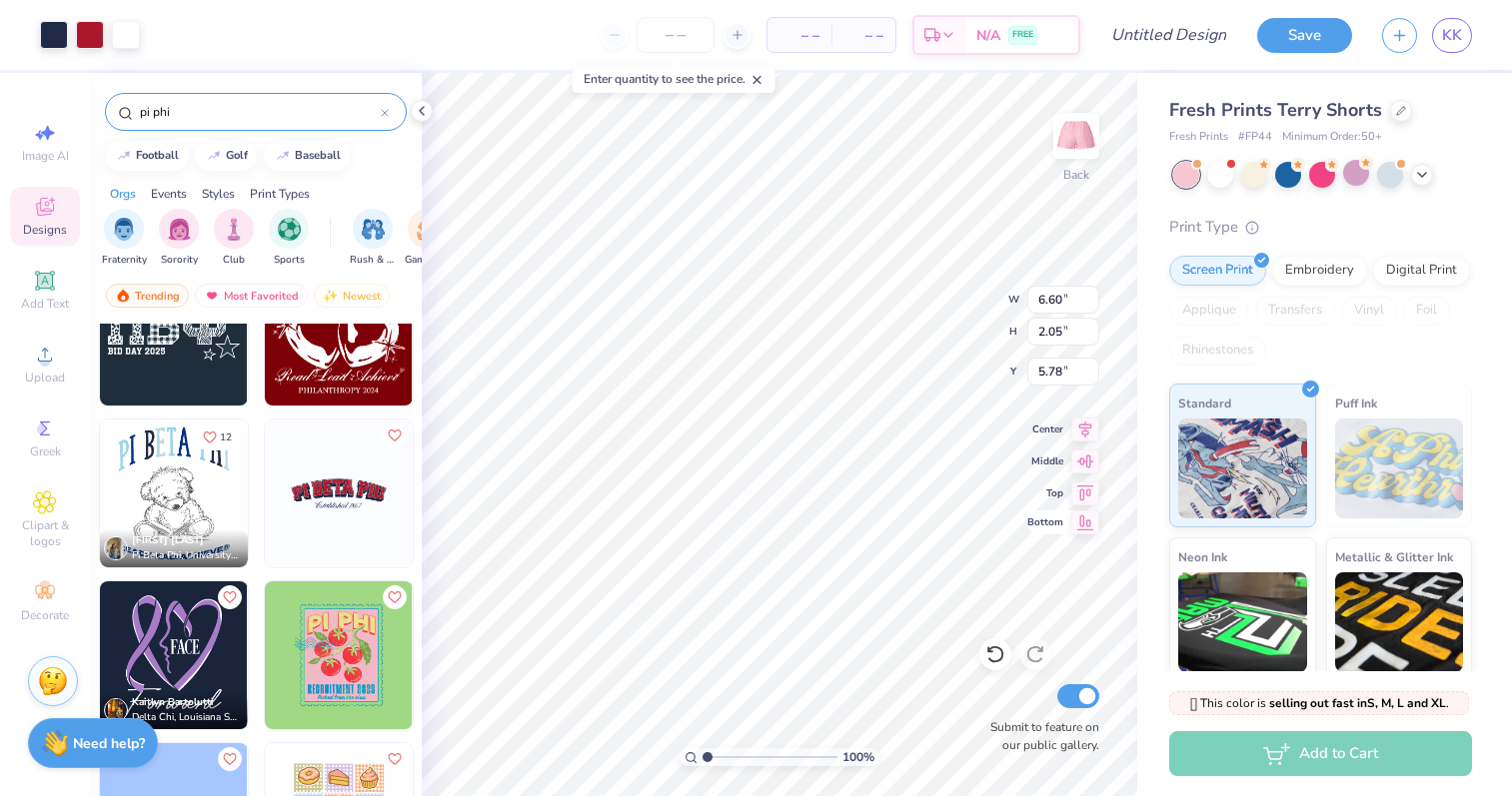 type on "1.42" 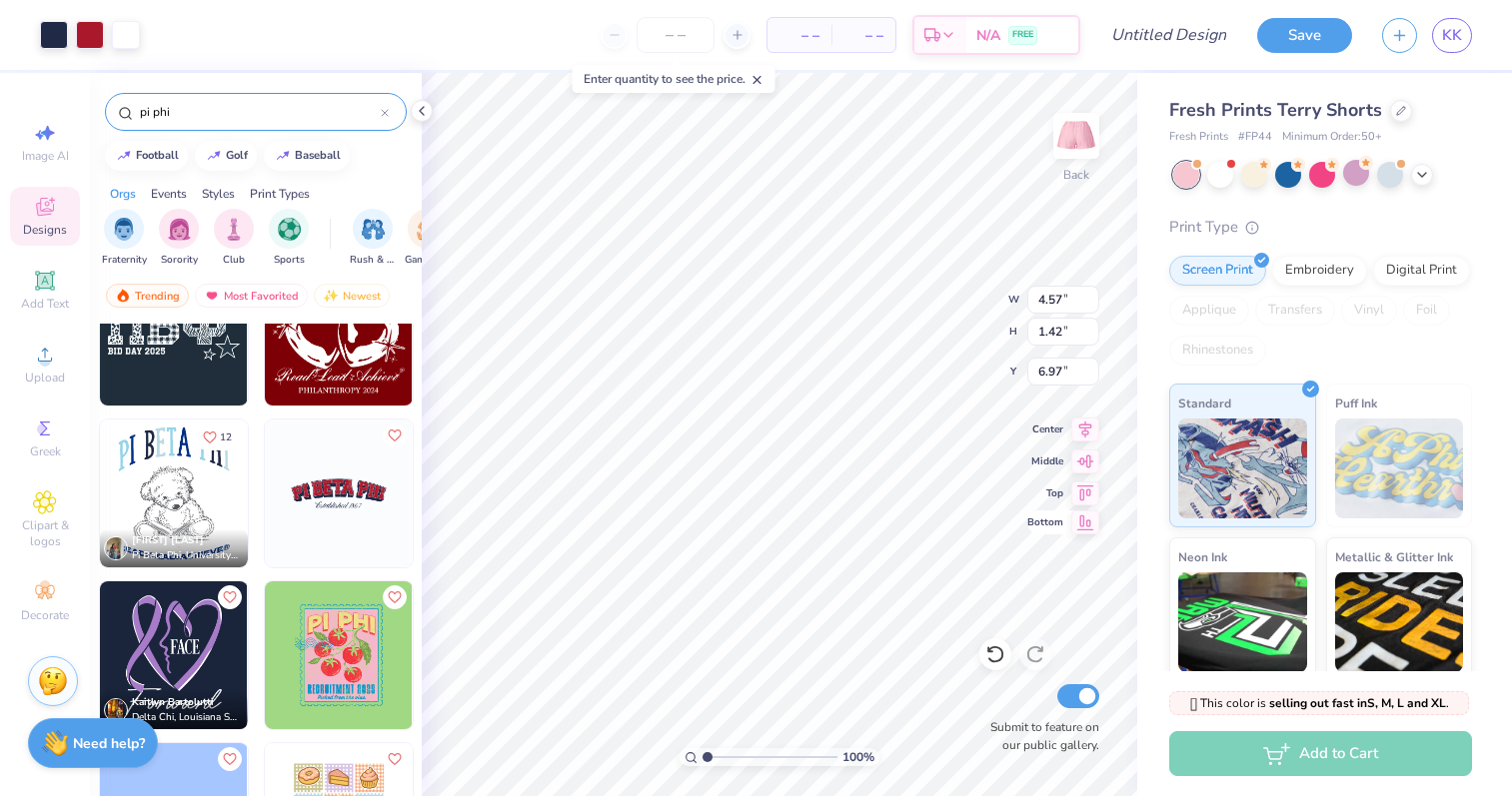 type on "6.57" 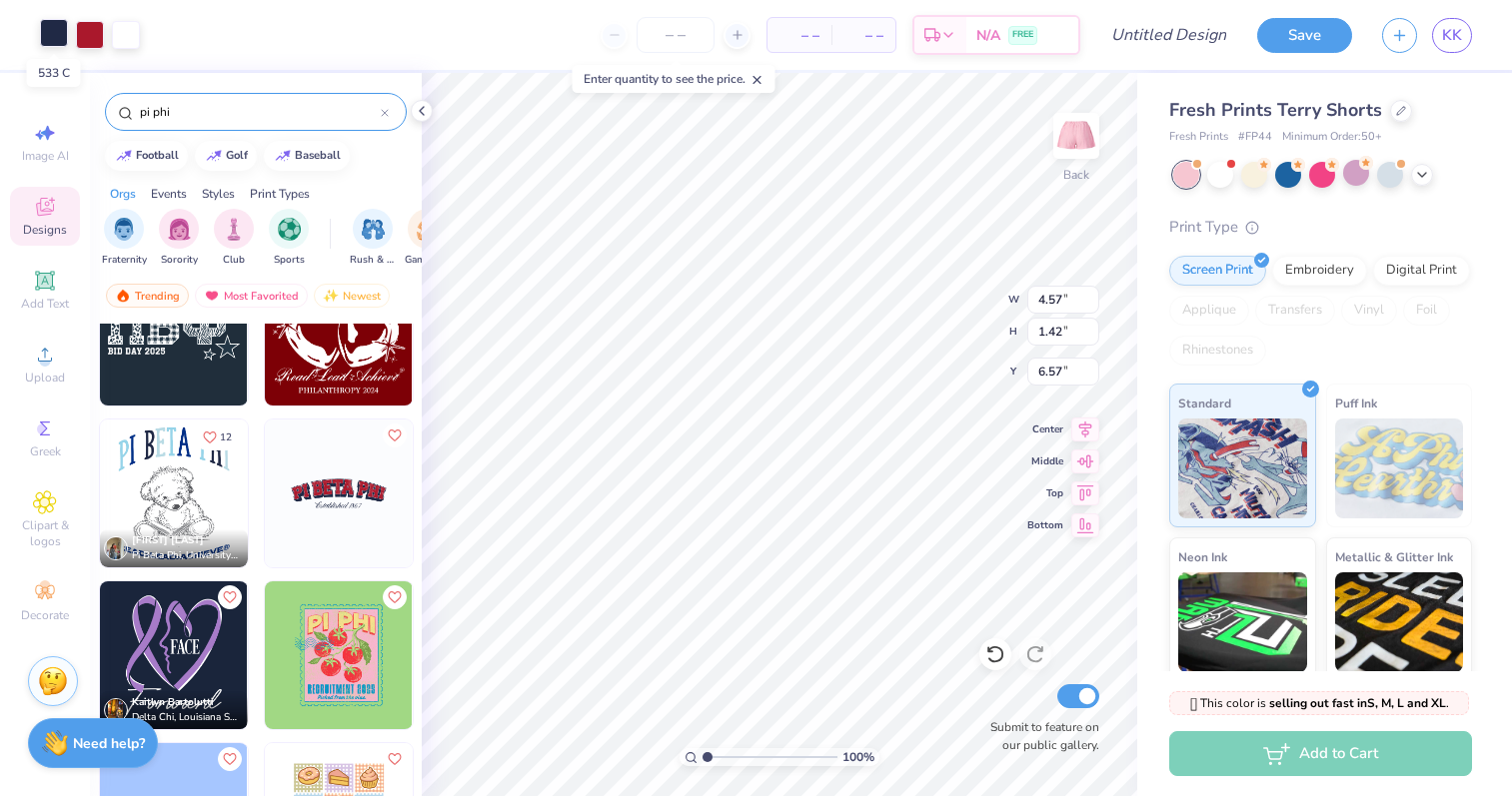 click at bounding box center (54, 33) 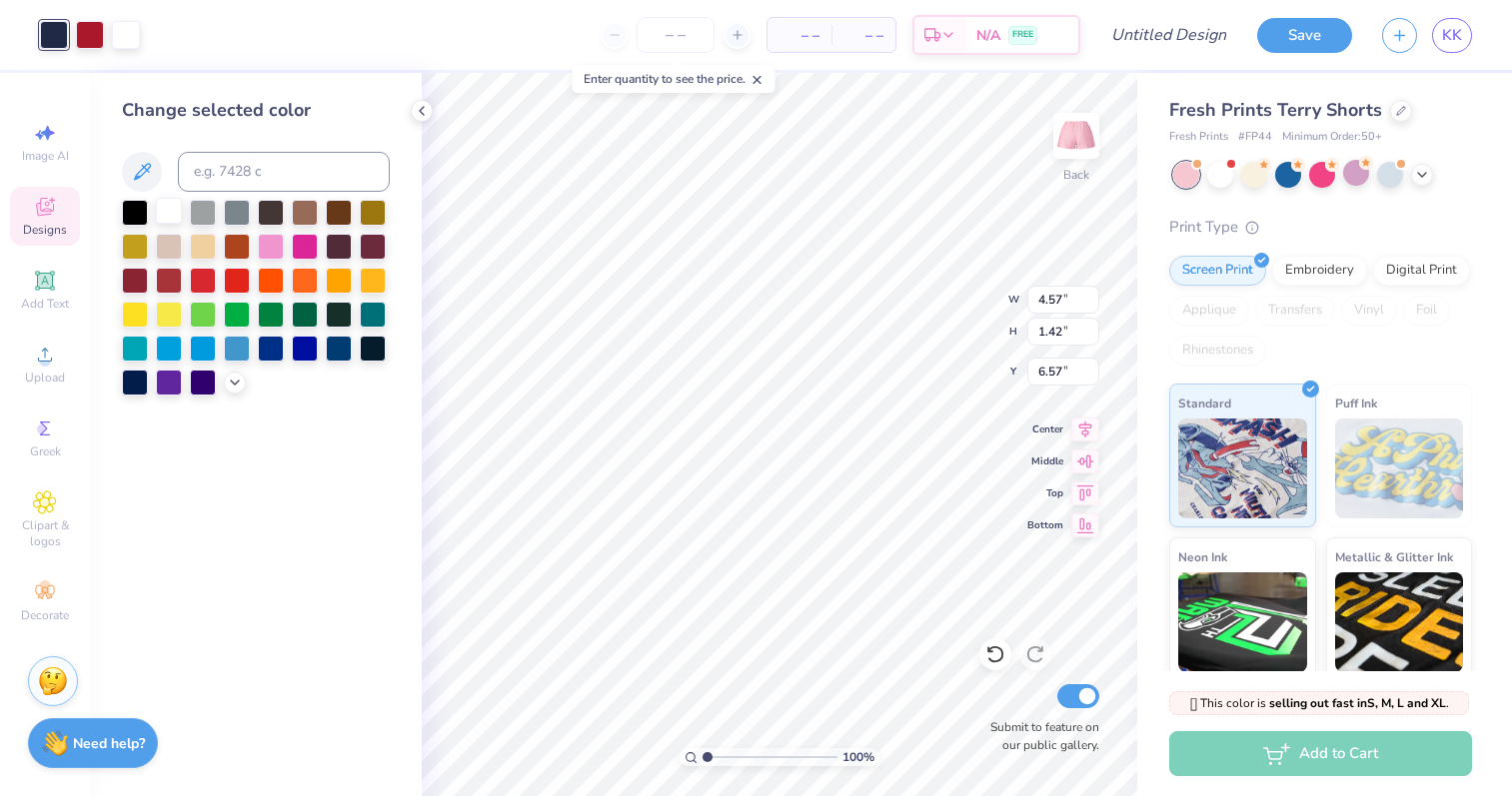 click at bounding box center [169, 211] 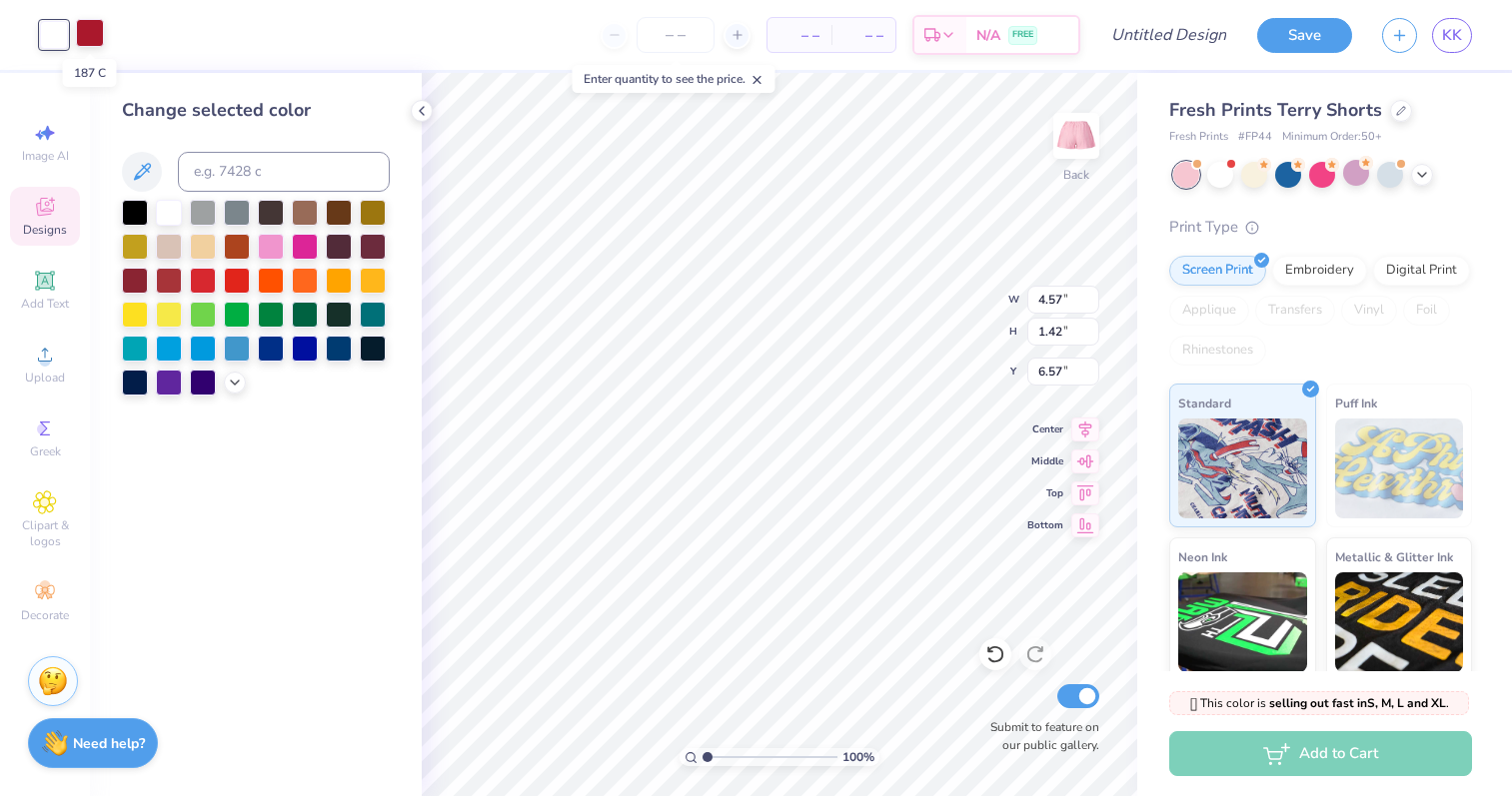 click at bounding box center (90, 33) 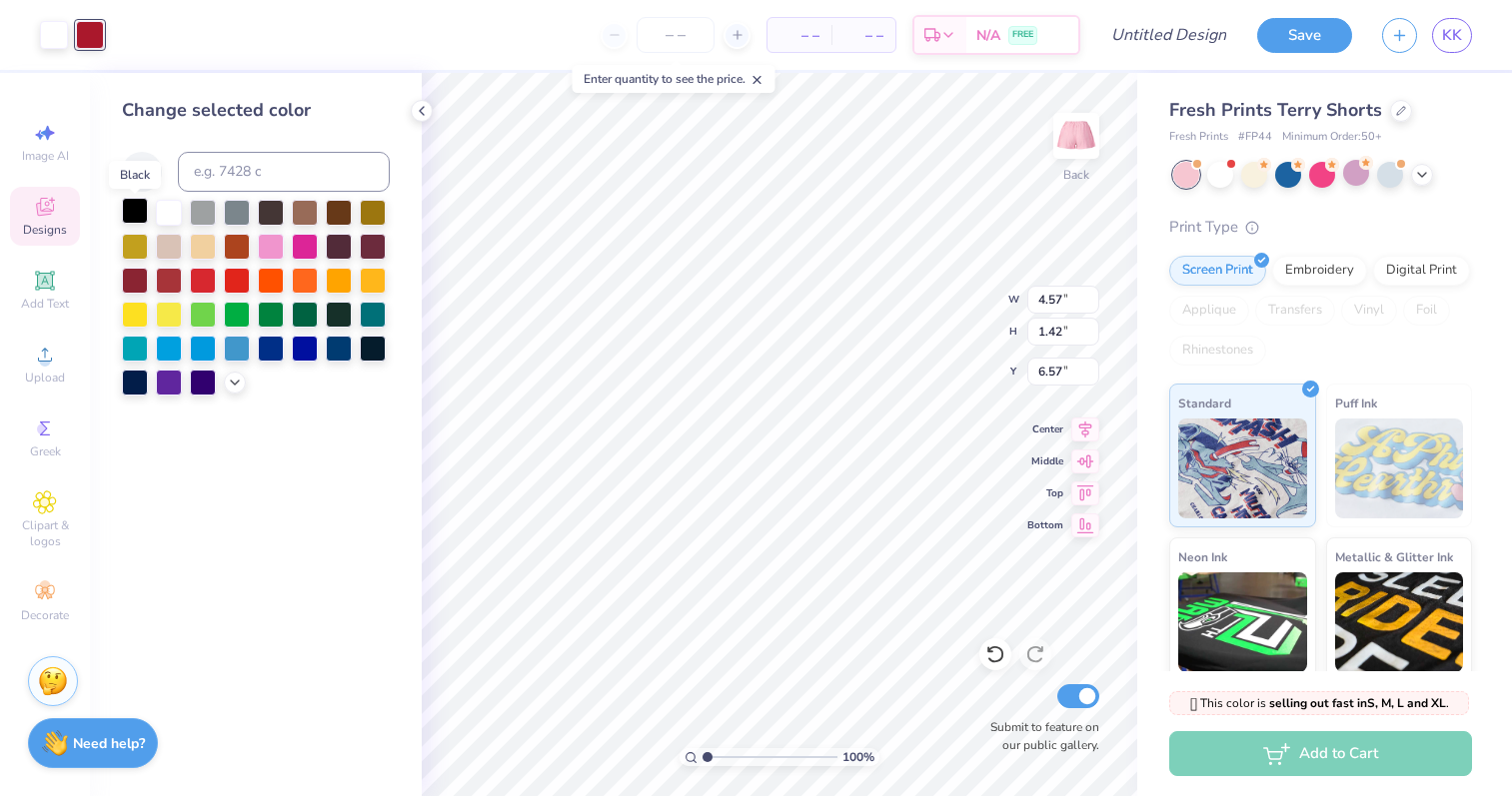 click at bounding box center [135, 211] 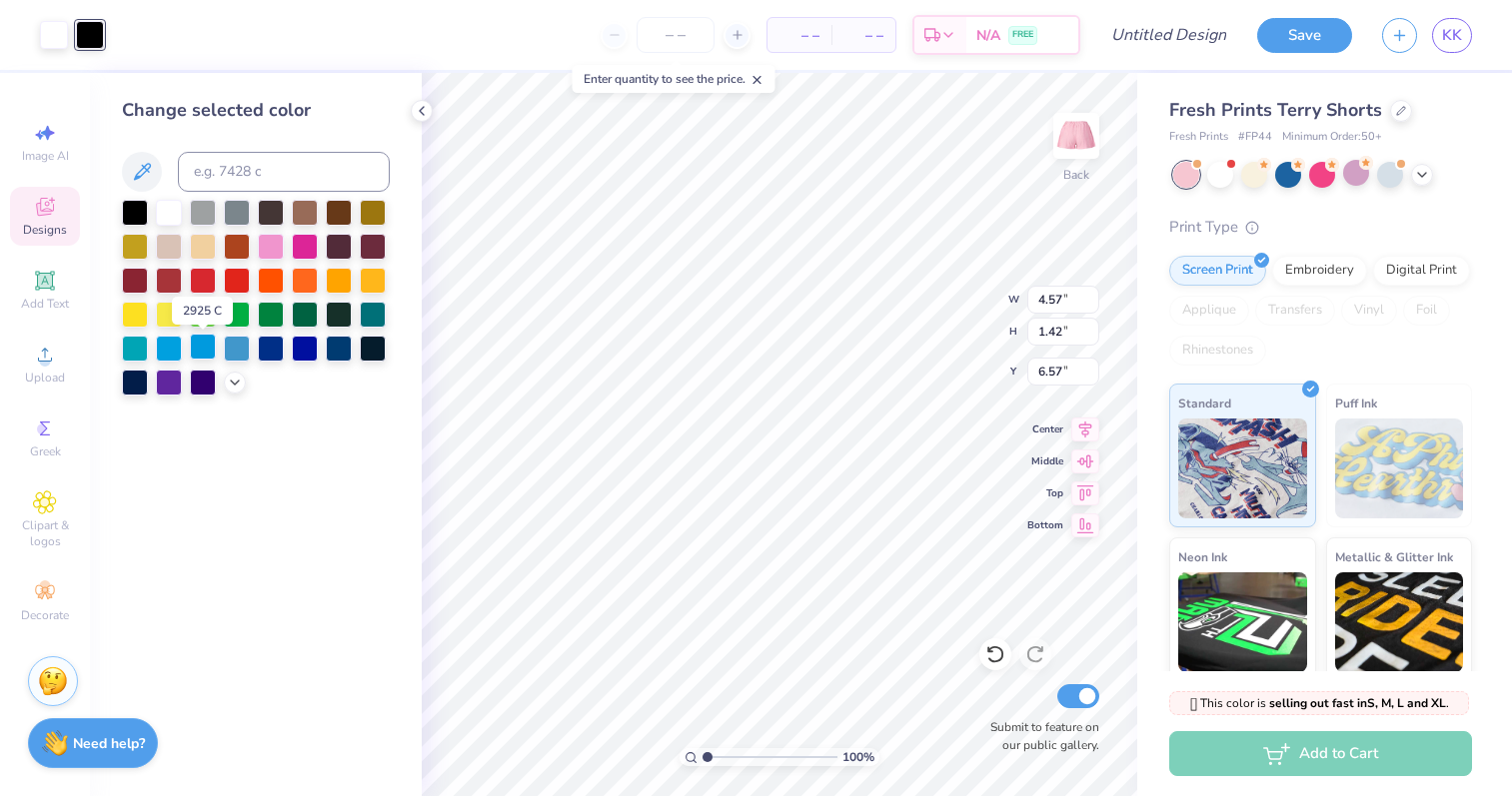 click at bounding box center (203, 347) 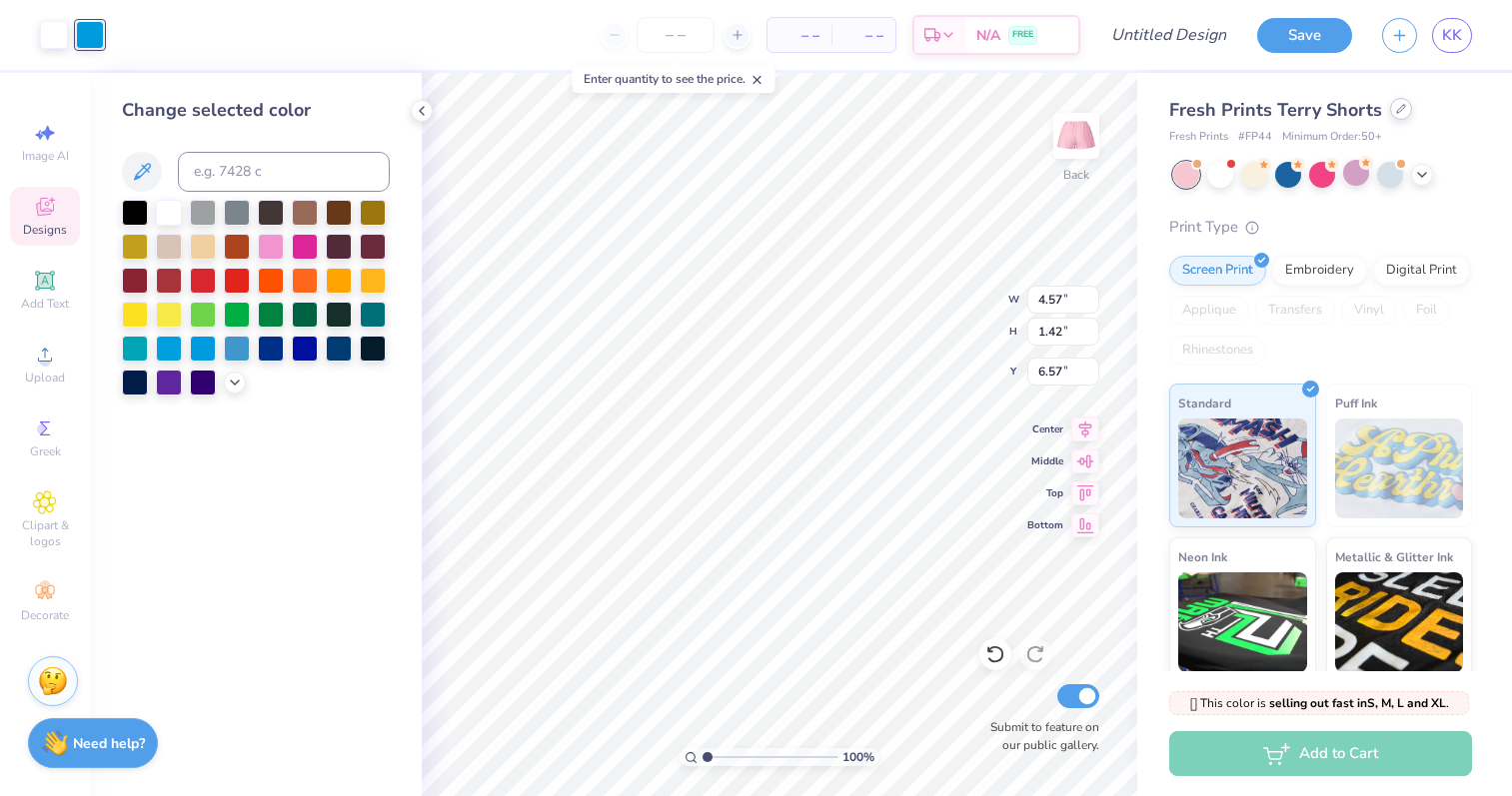 click at bounding box center [1401, 109] 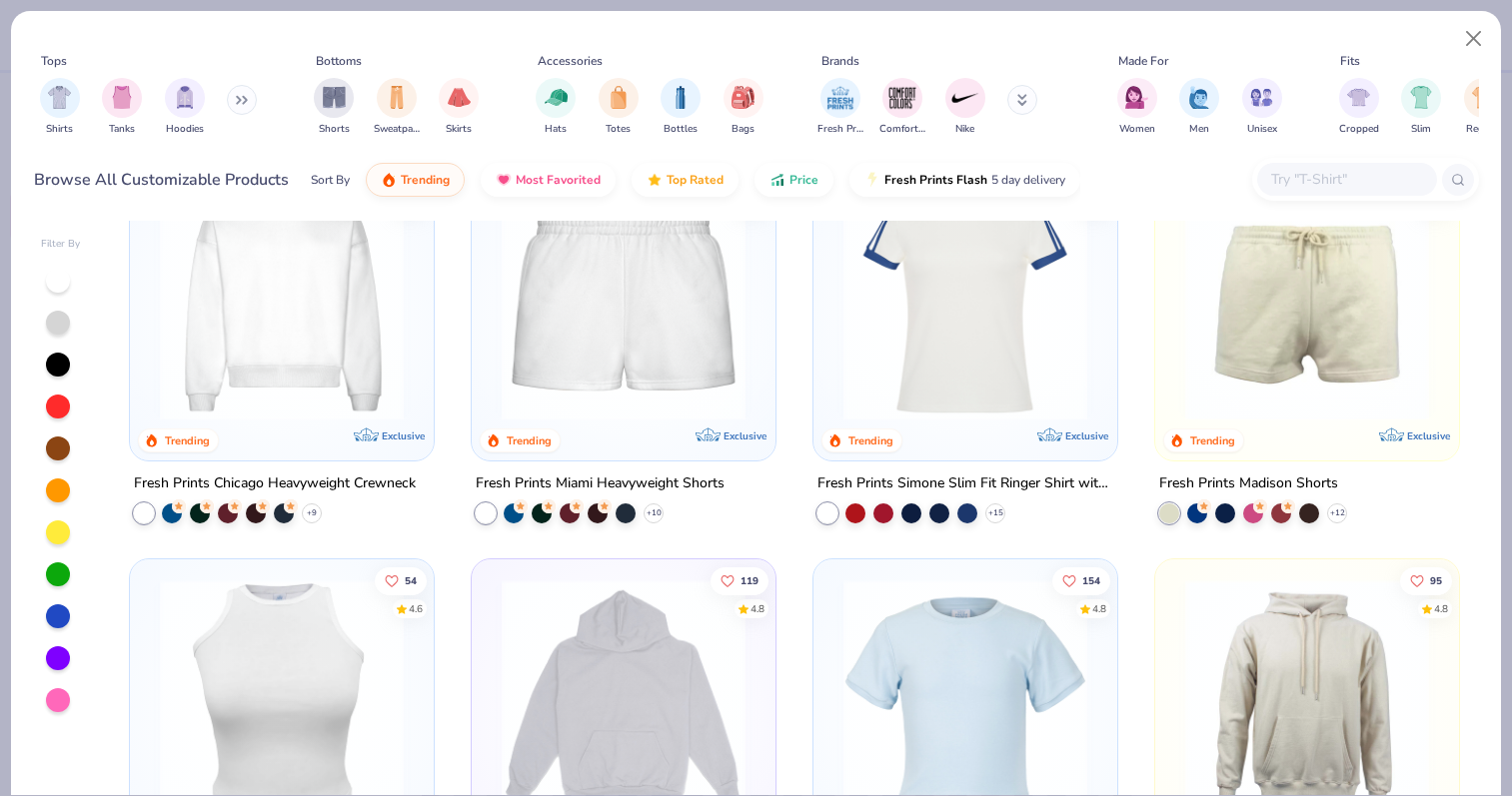 scroll, scrollTop: 1680, scrollLeft: 0, axis: vertical 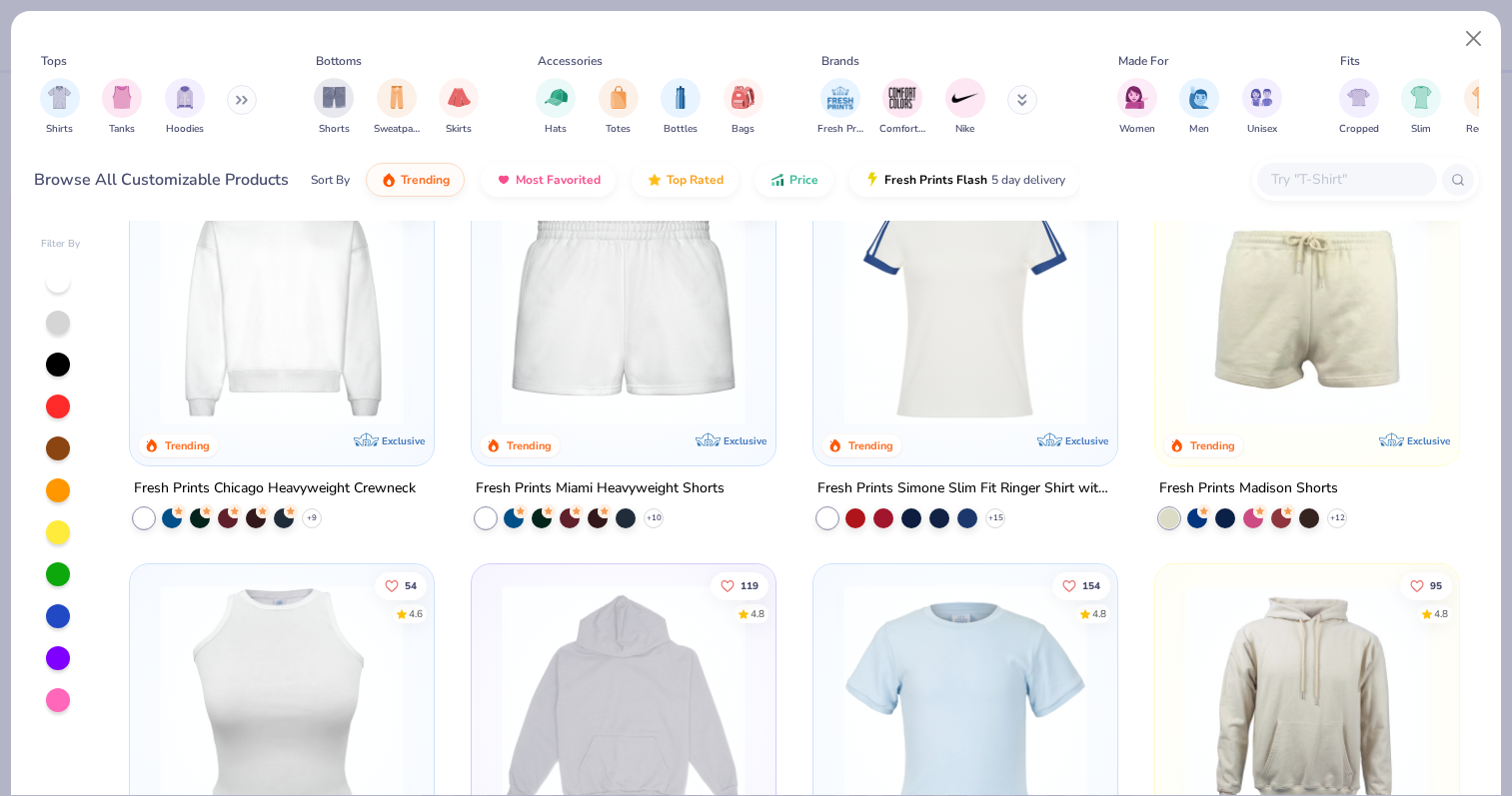 click on "Fresh Prints Chicago Heavyweight Crewneck" at bounding box center [275, 488] 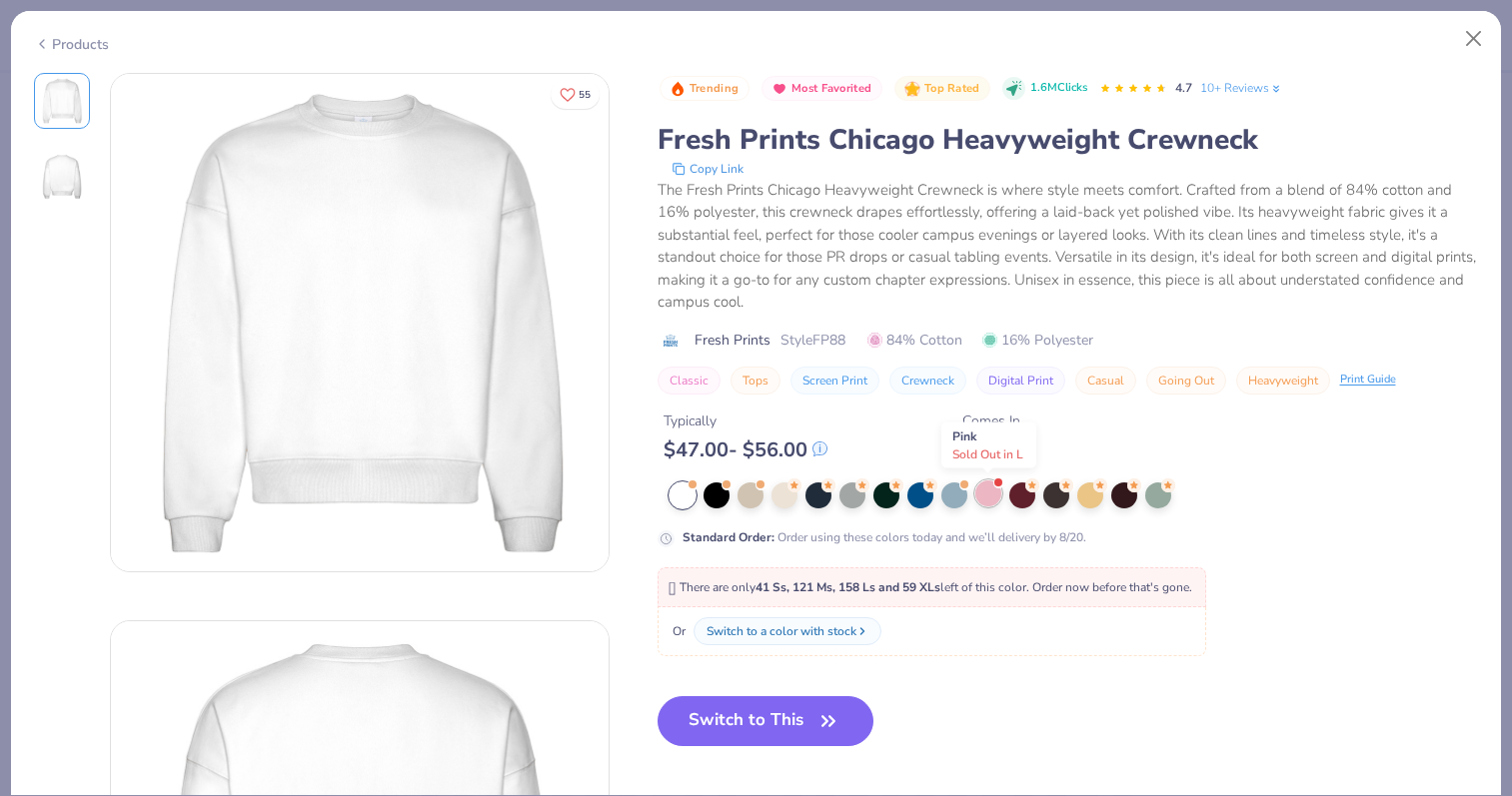 click at bounding box center [988, 493] 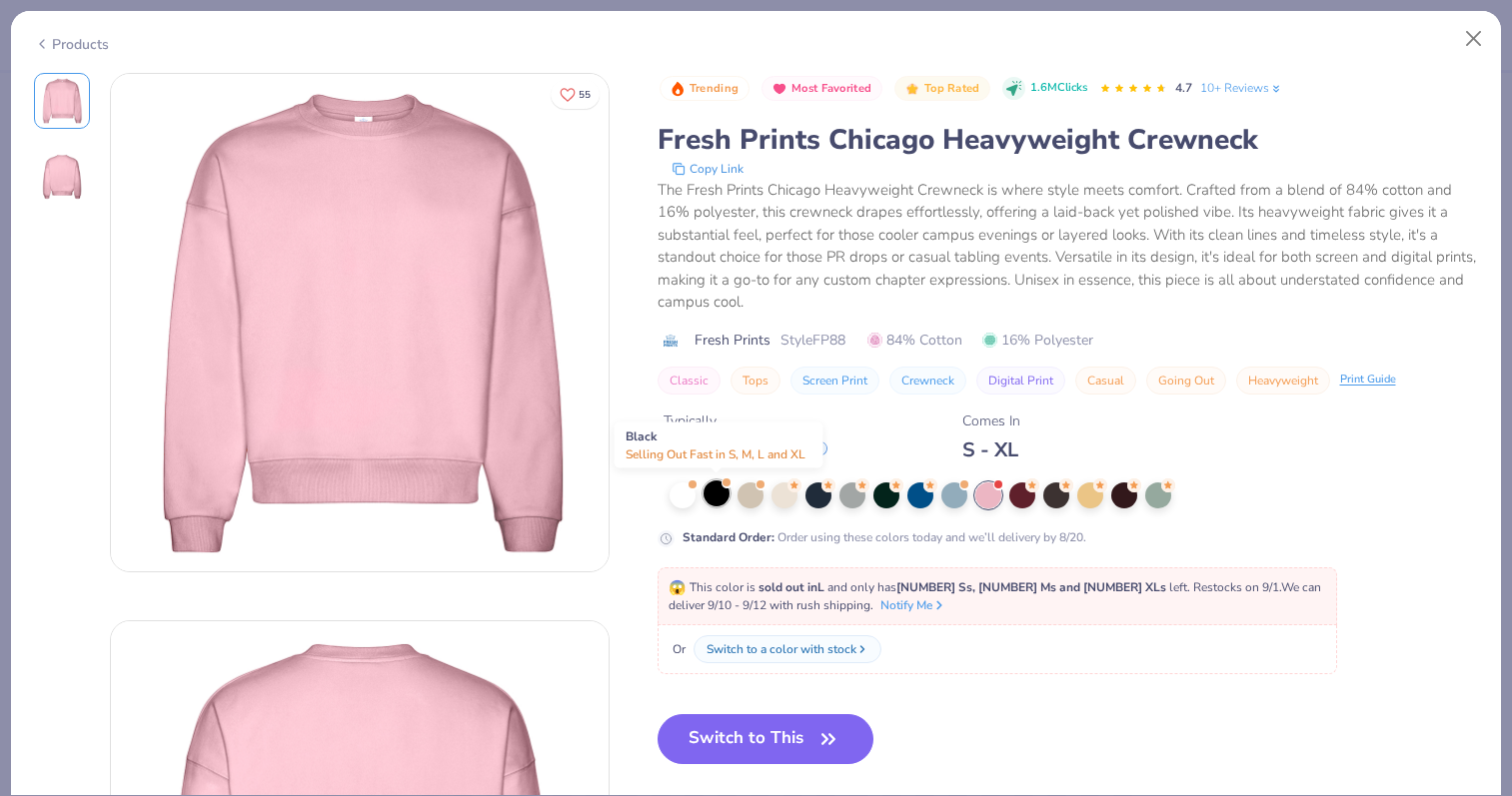 click at bounding box center (717, 493) 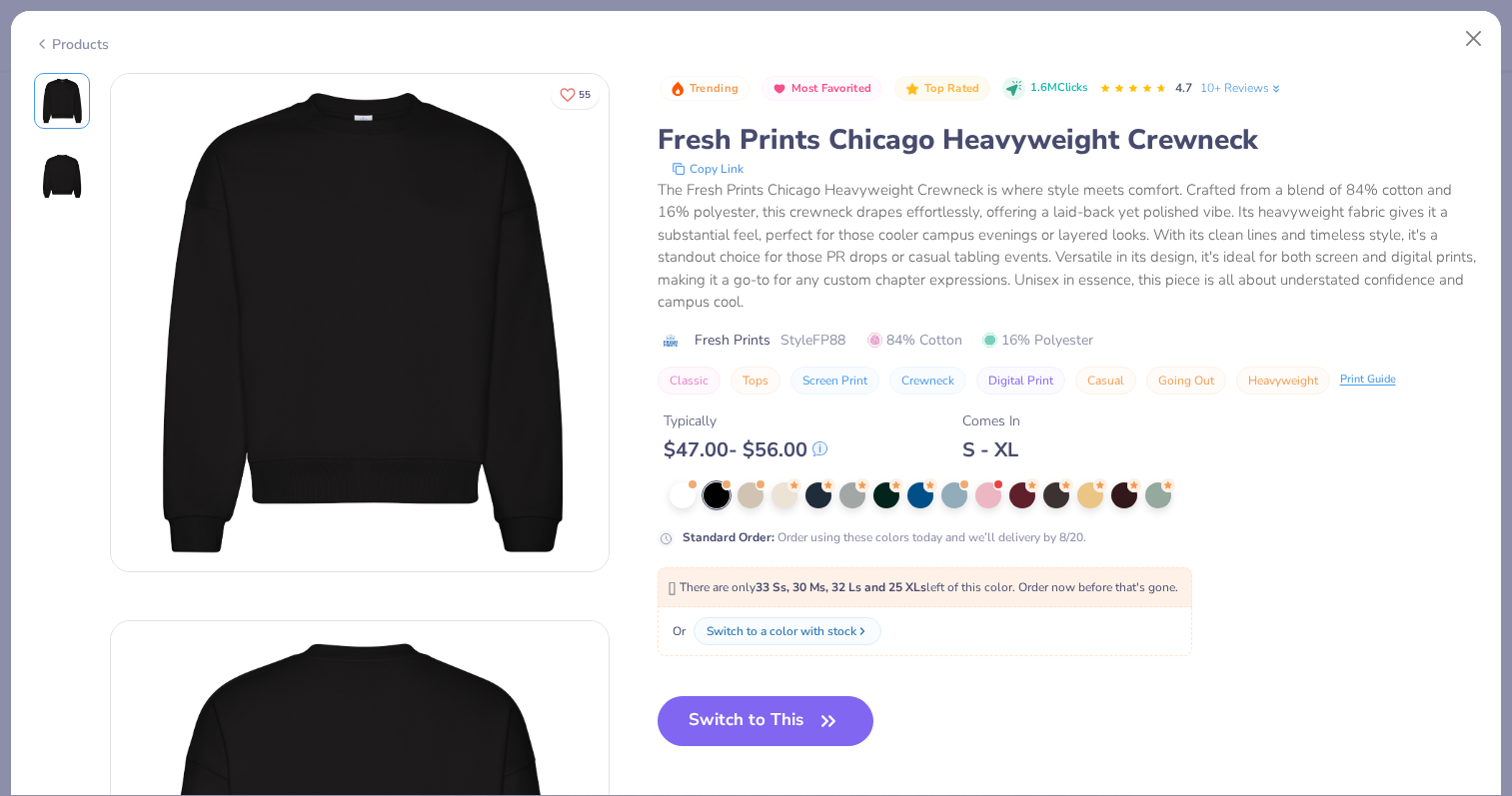 click at bounding box center (1057, 495) 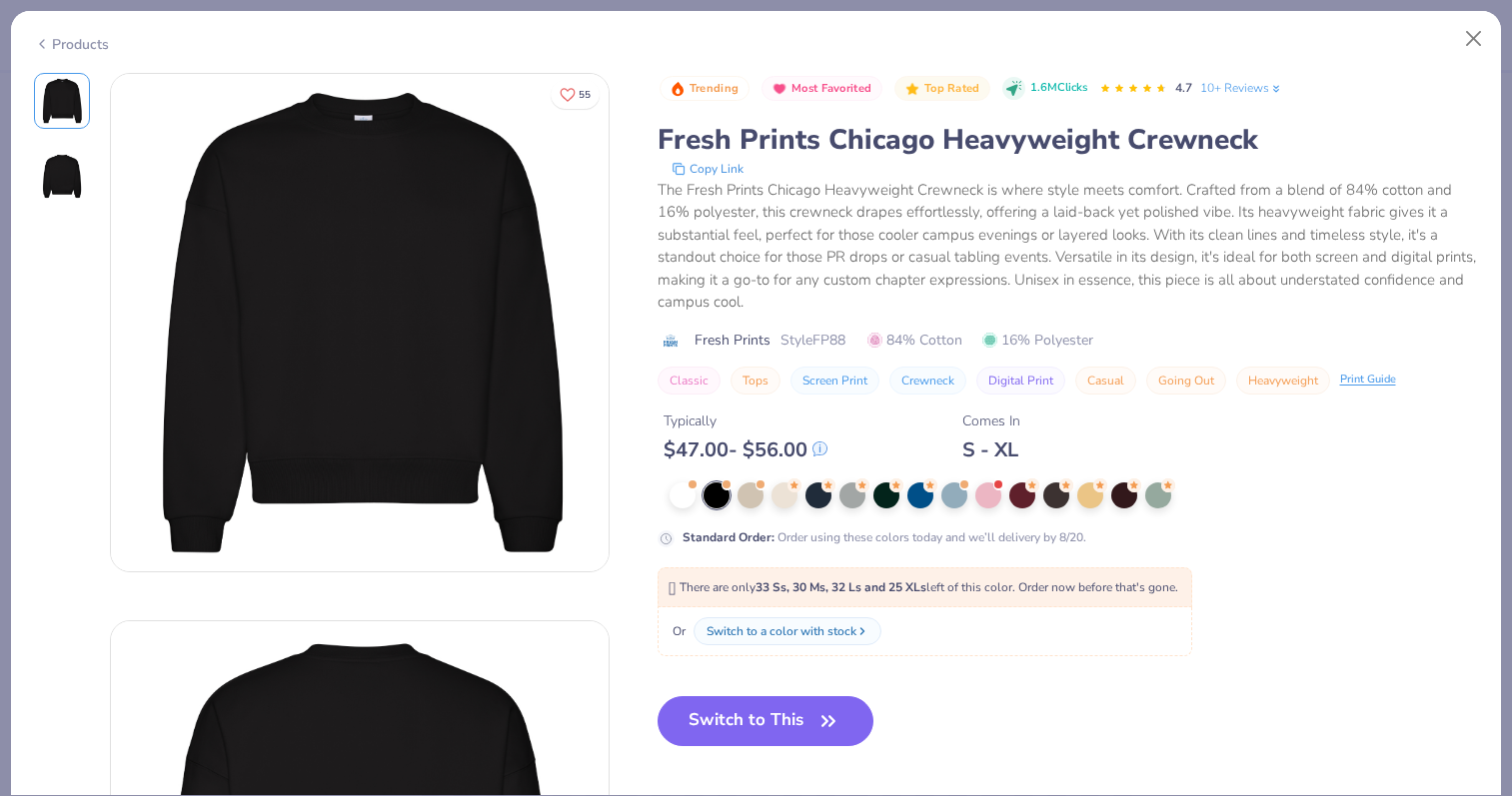 click at bounding box center [1063, 495] 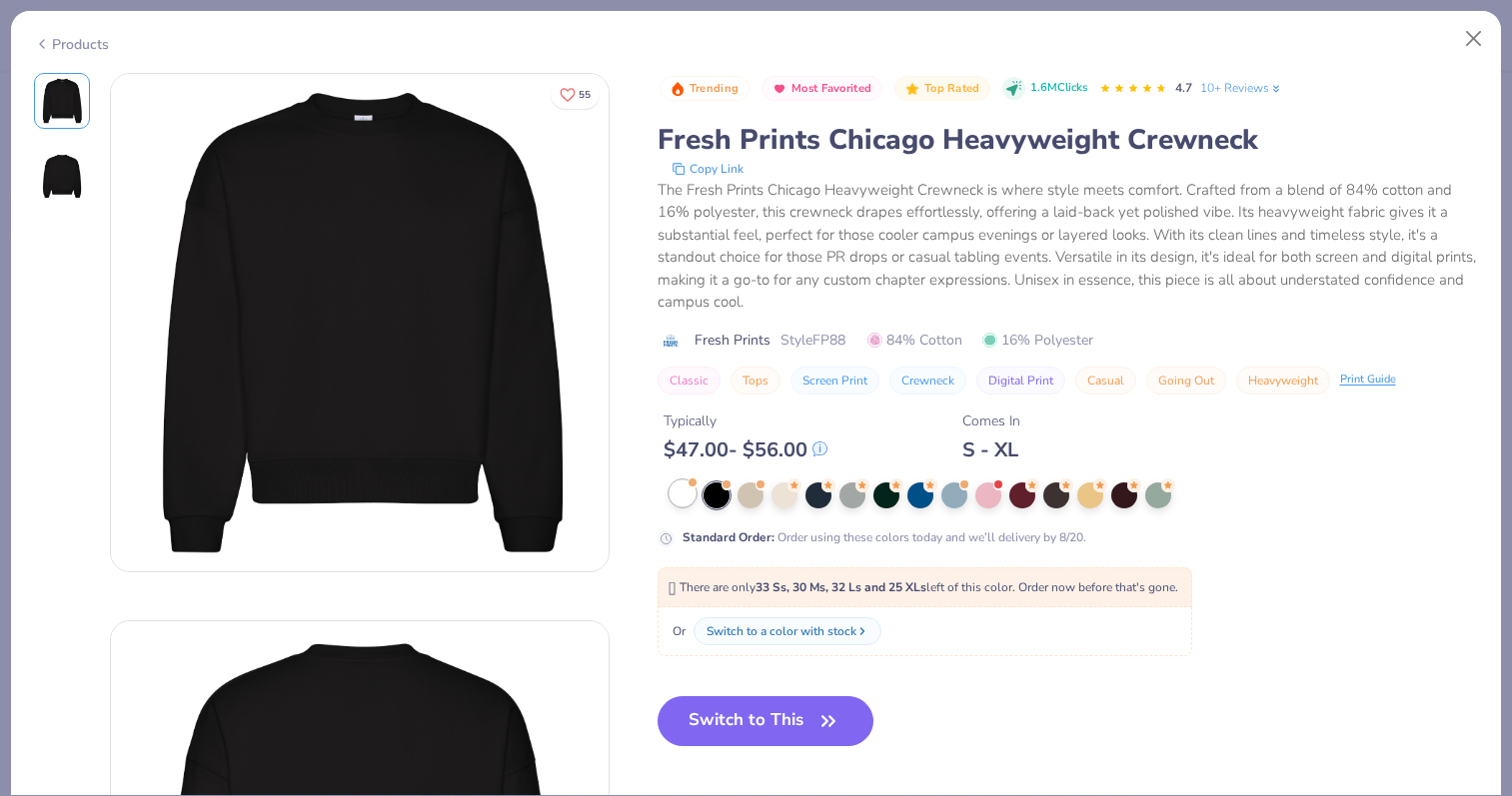 click at bounding box center [683, 493] 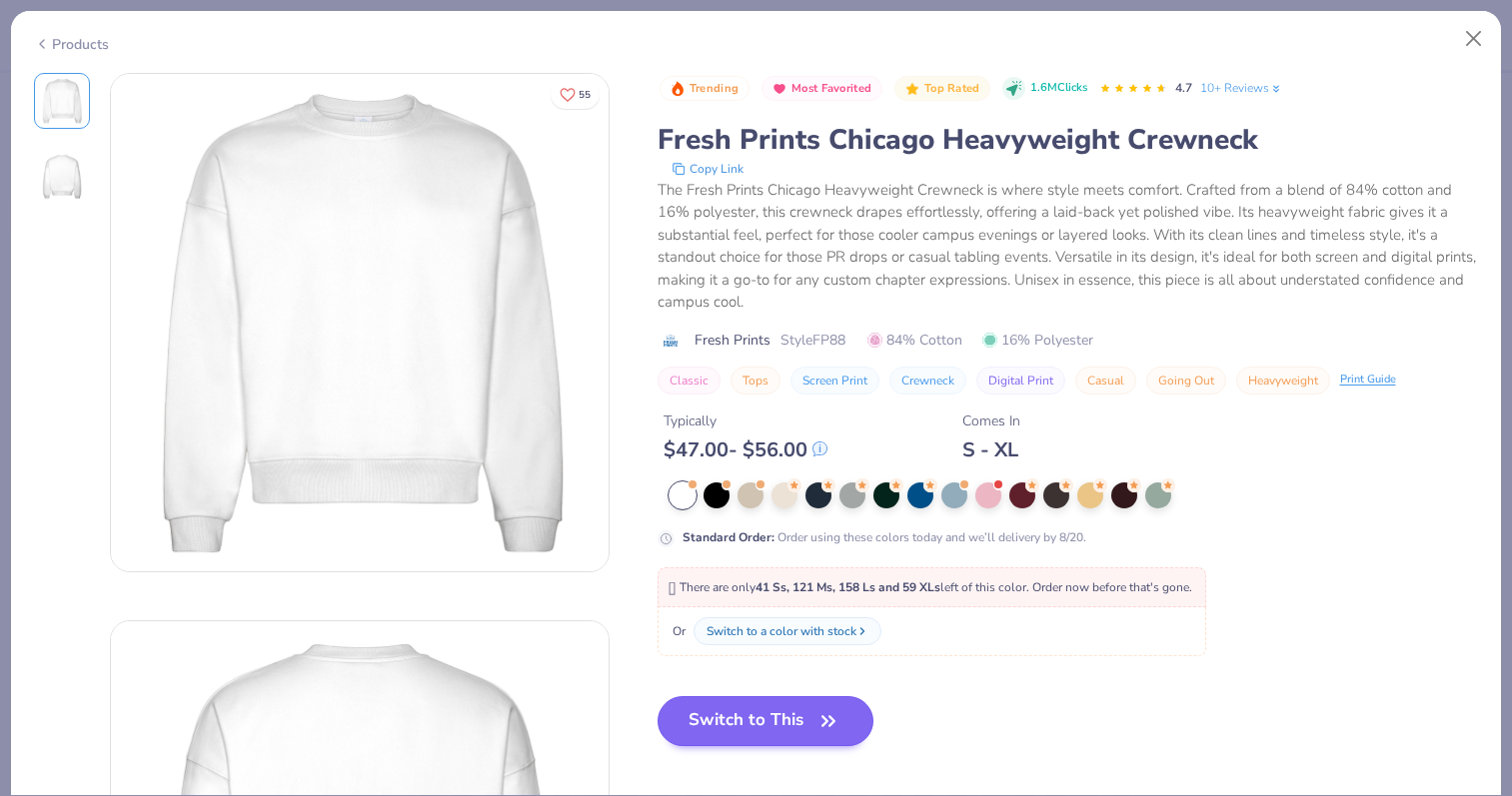 click on "Switch to This" at bounding box center (765, 721) 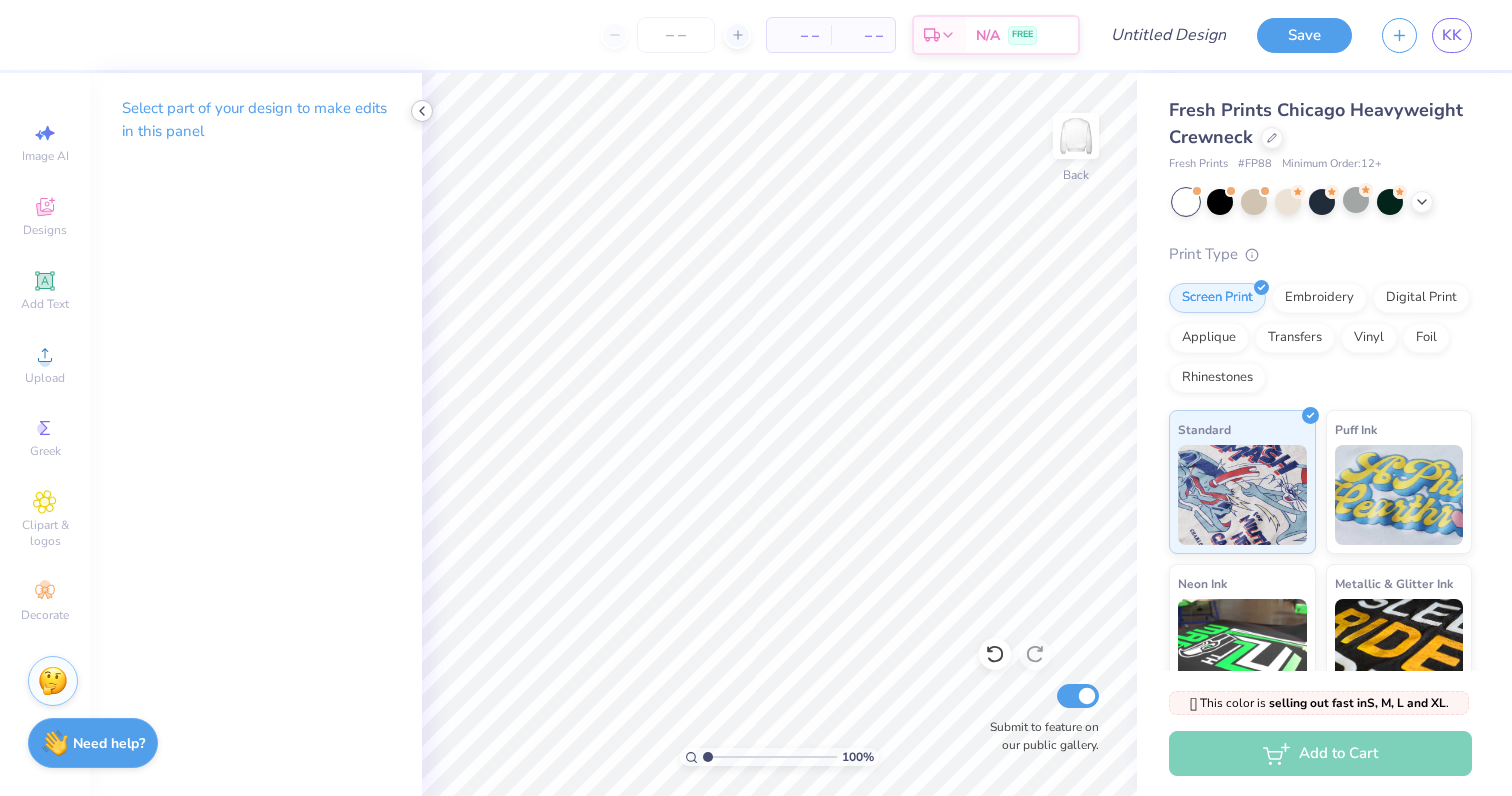 click 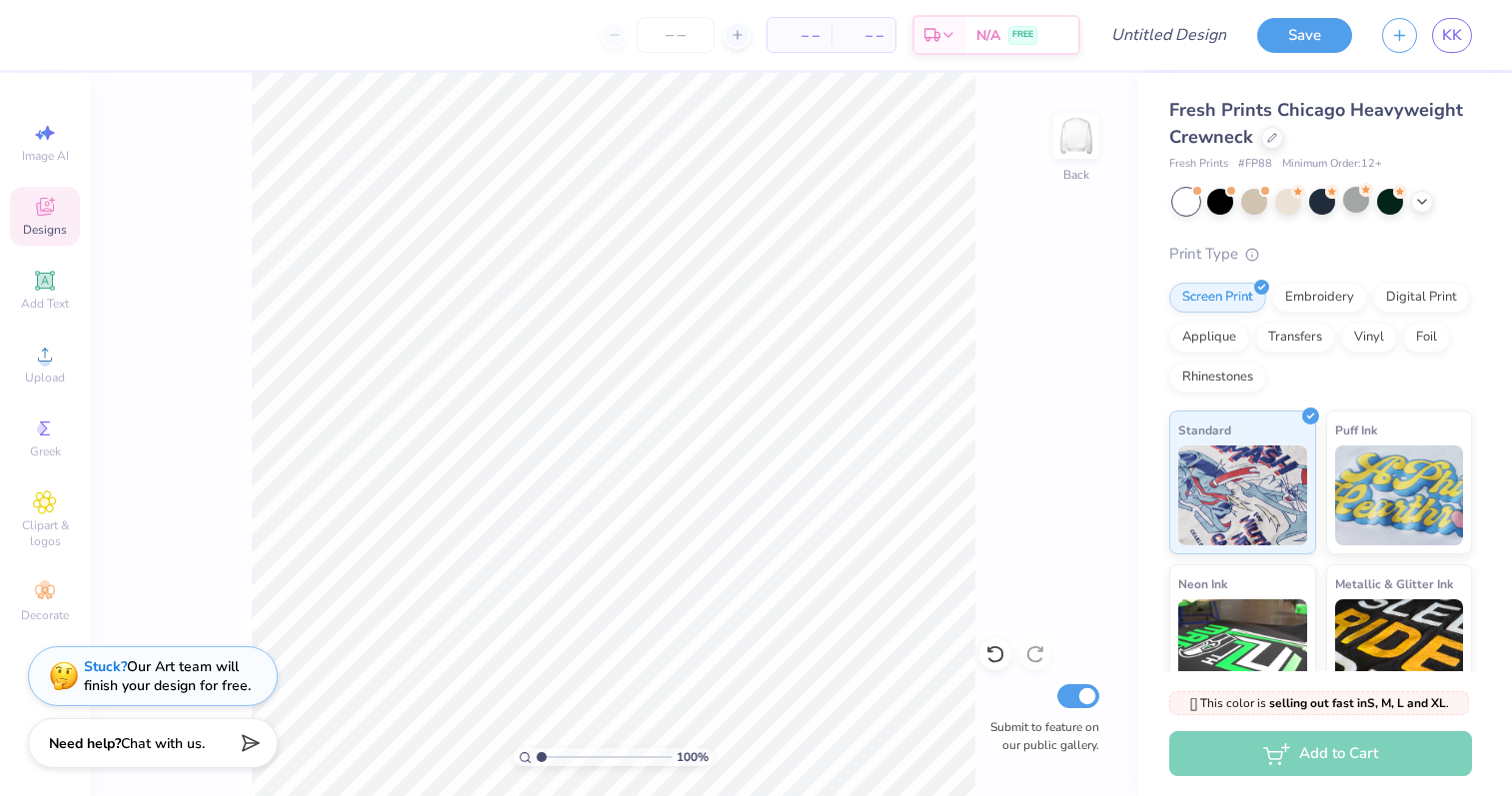 click 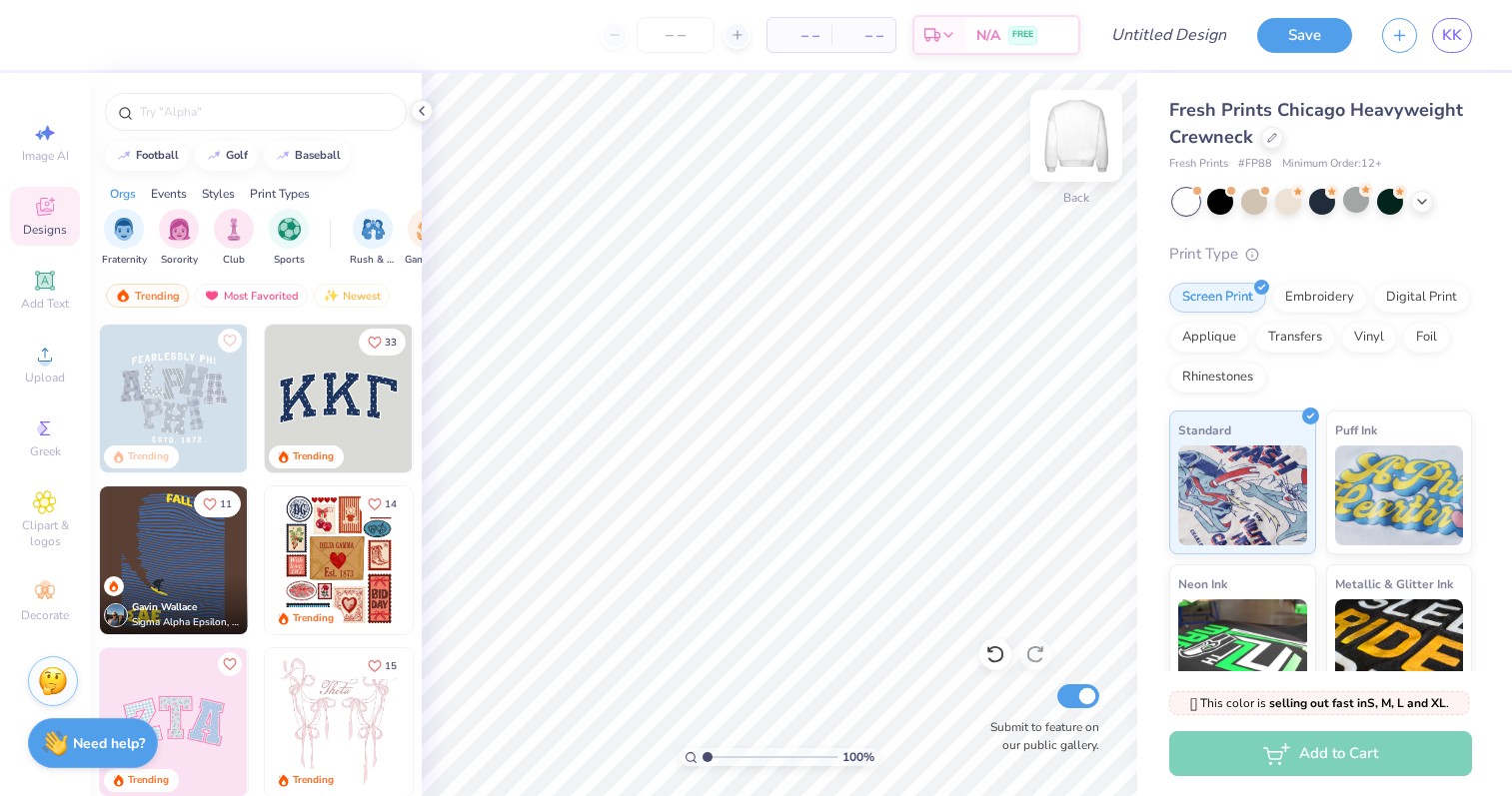 click at bounding box center (1076, 136) 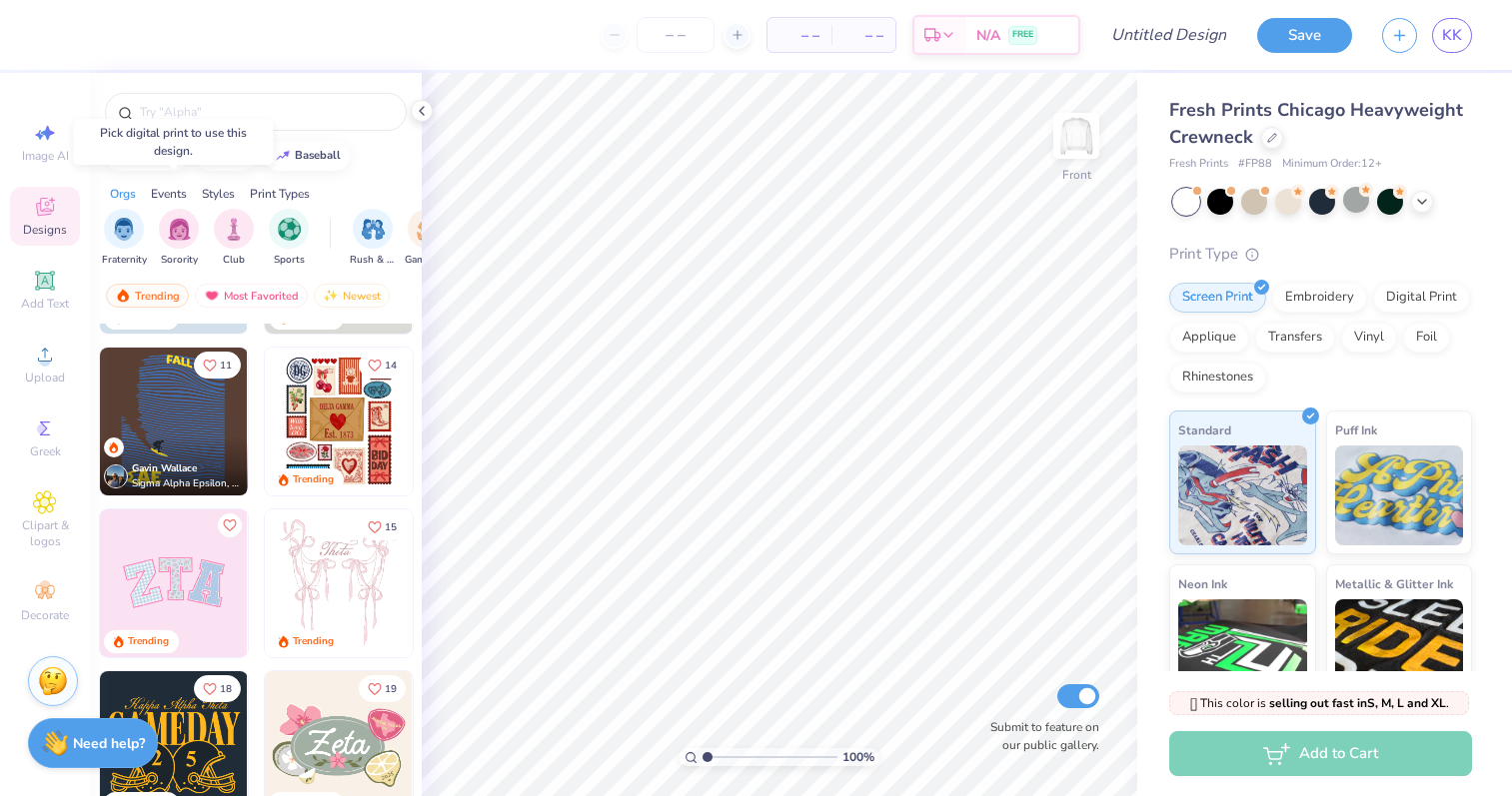 scroll, scrollTop: 155, scrollLeft: 0, axis: vertical 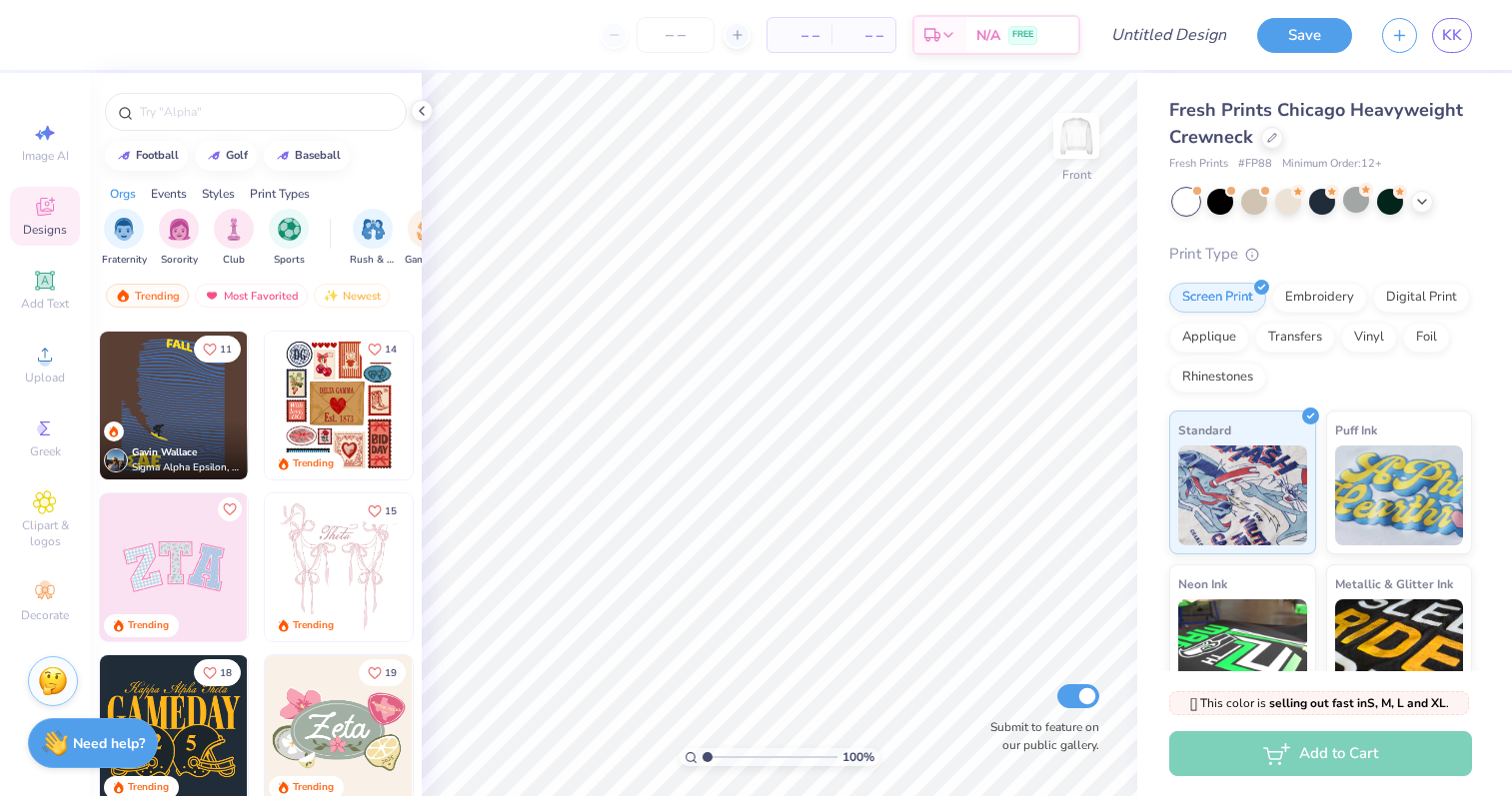 click at bounding box center (339, 405) 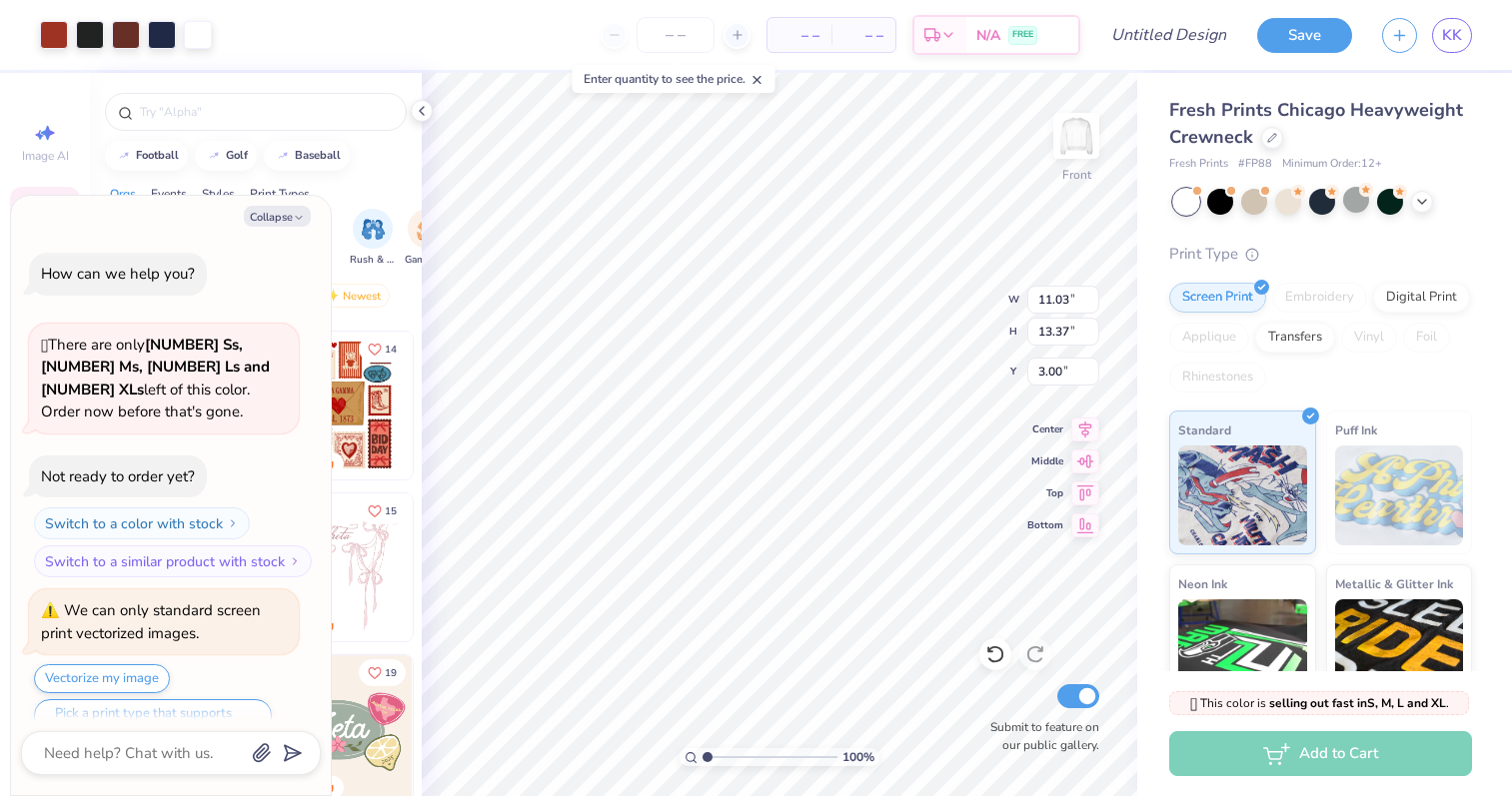 scroll, scrollTop: 12, scrollLeft: 0, axis: vertical 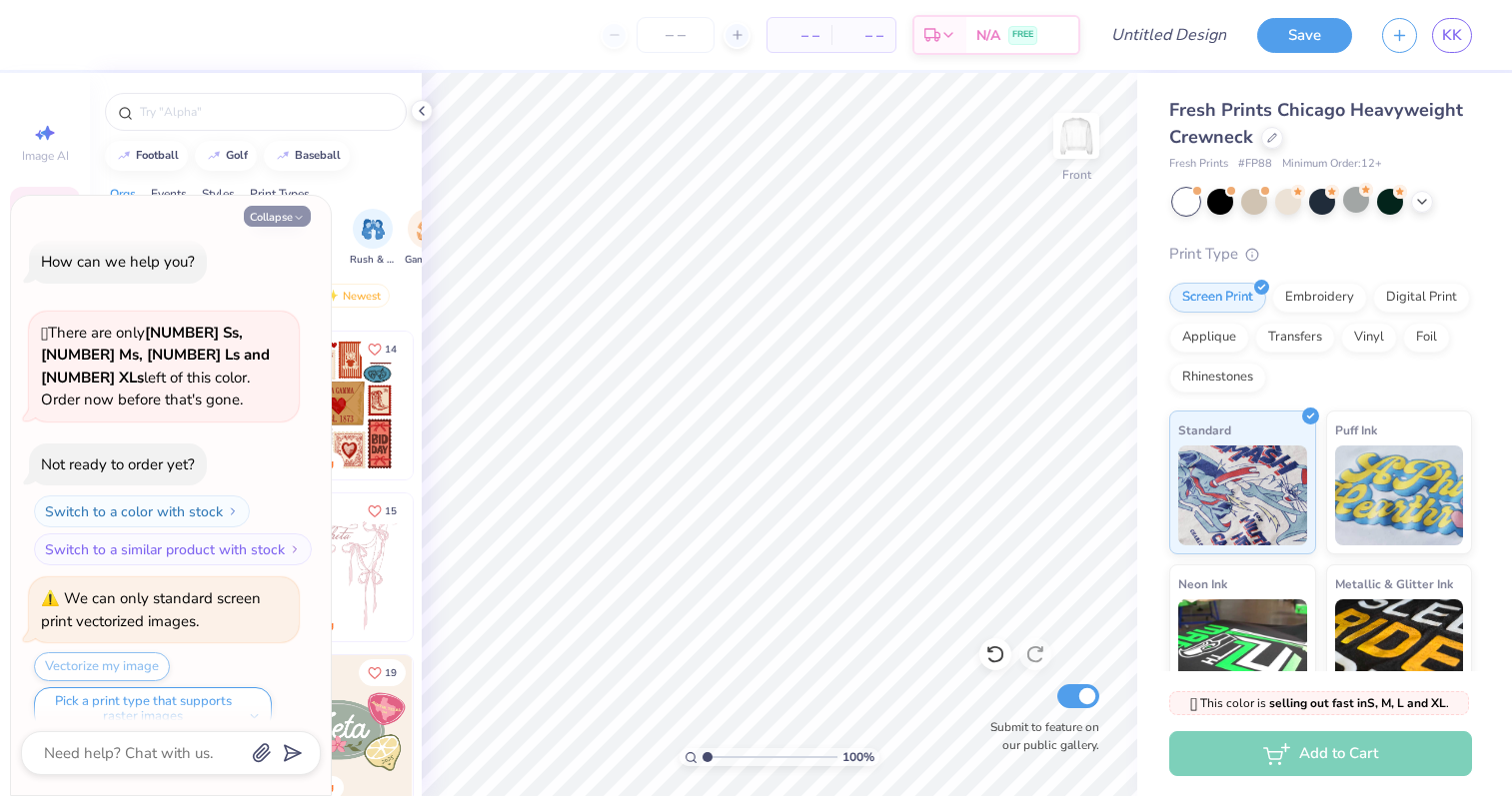 click 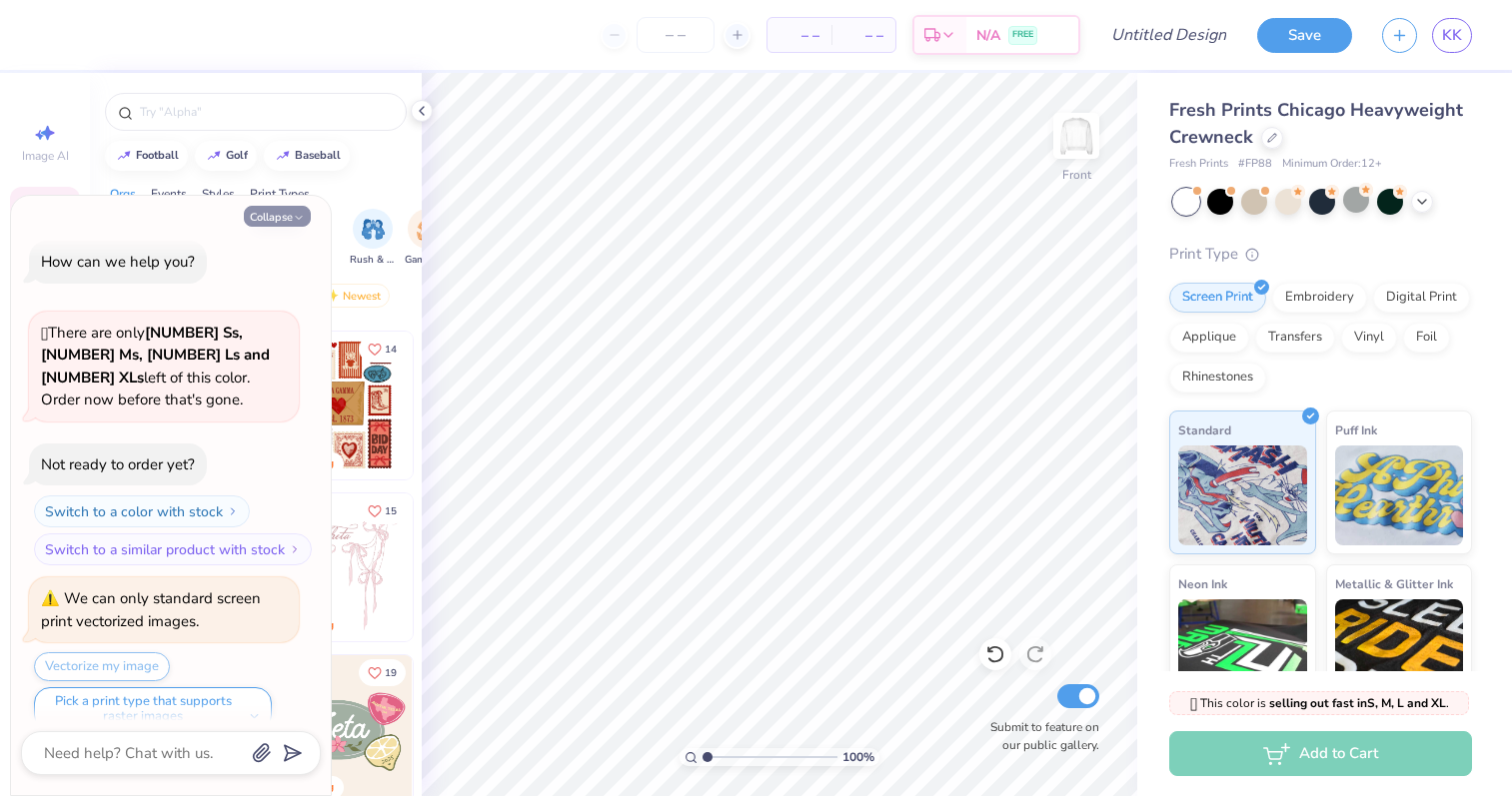 type on "x" 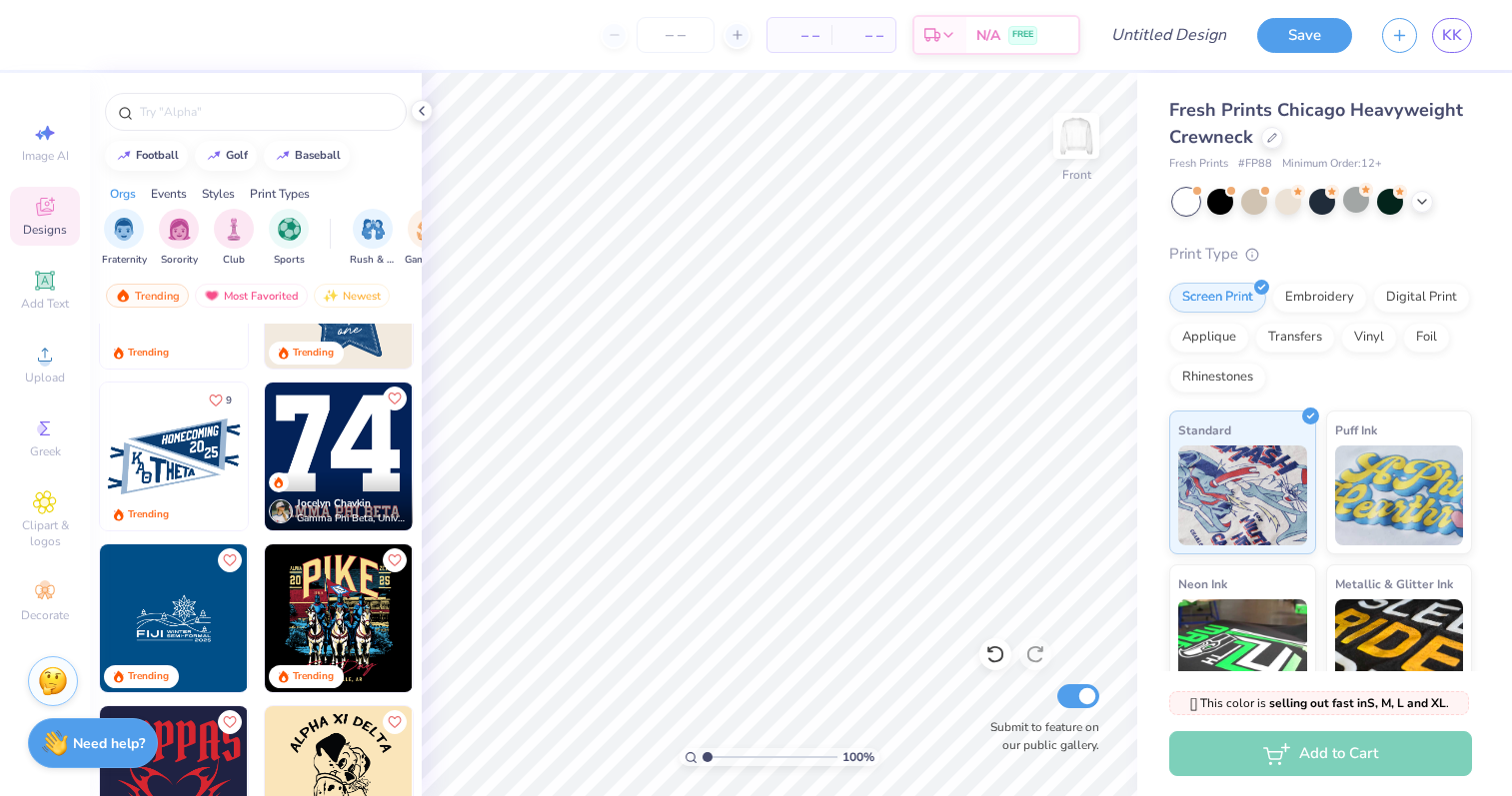 scroll, scrollTop: 2049, scrollLeft: 0, axis: vertical 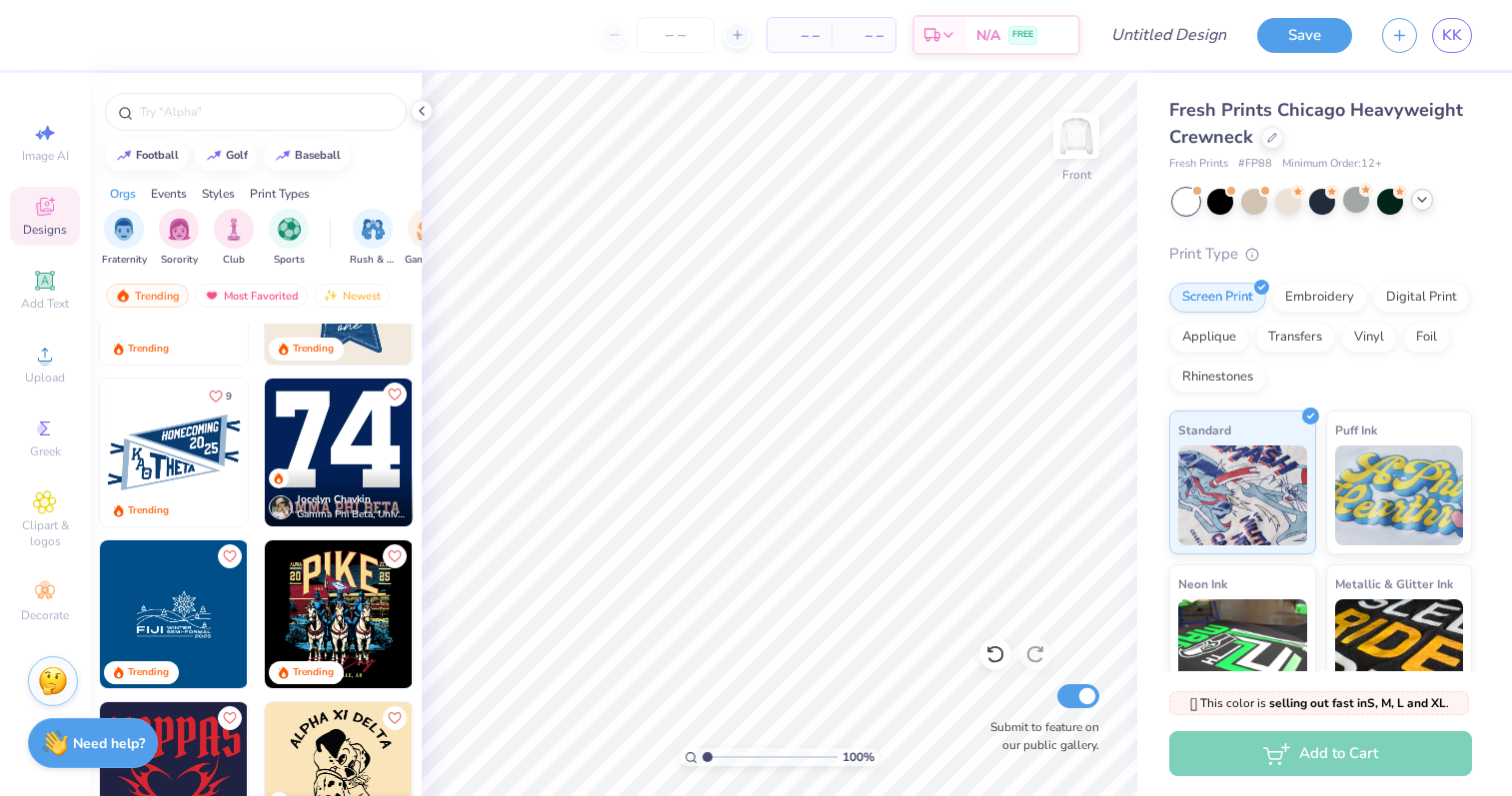 click 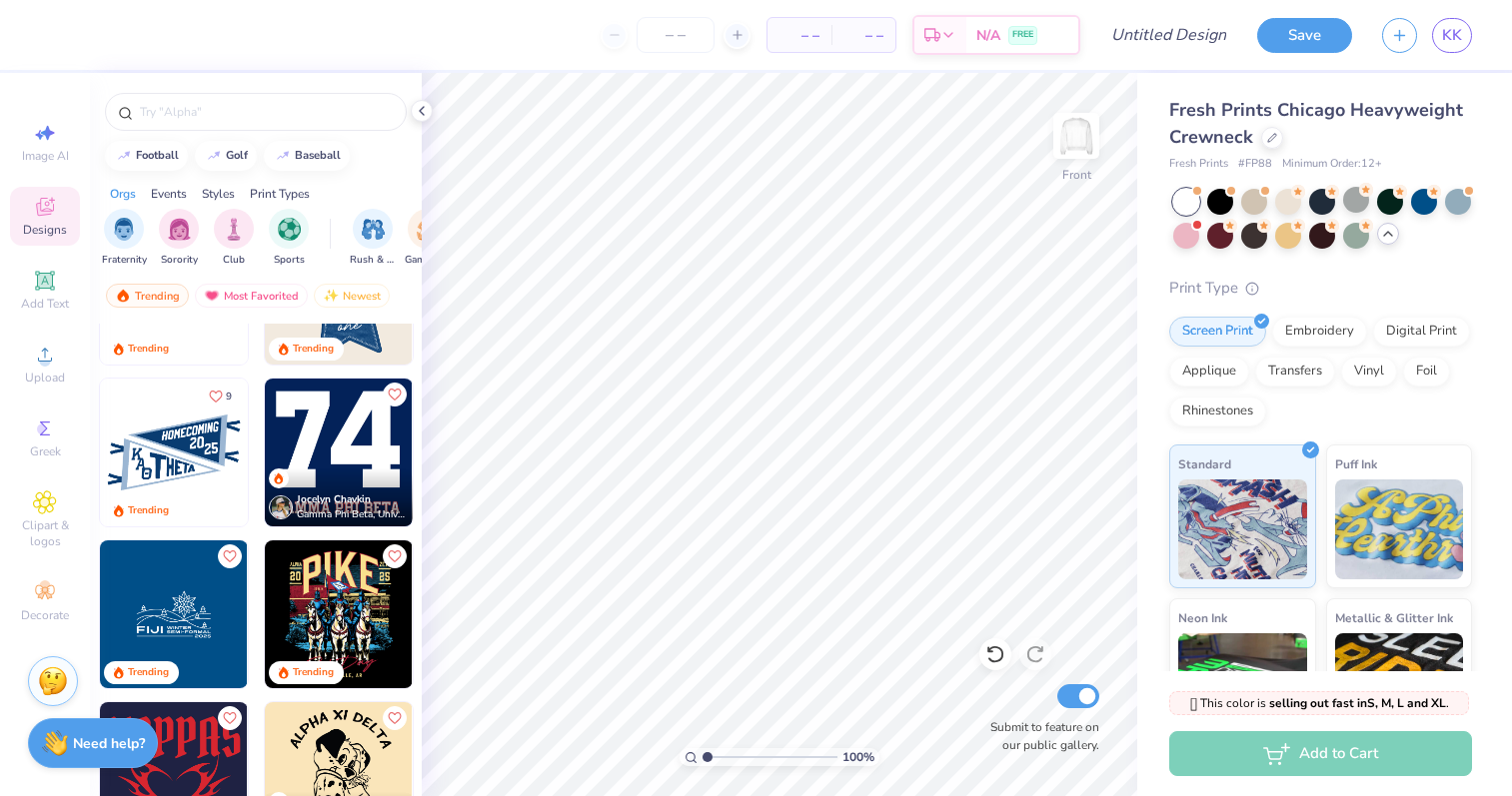 click at bounding box center (339, 452) 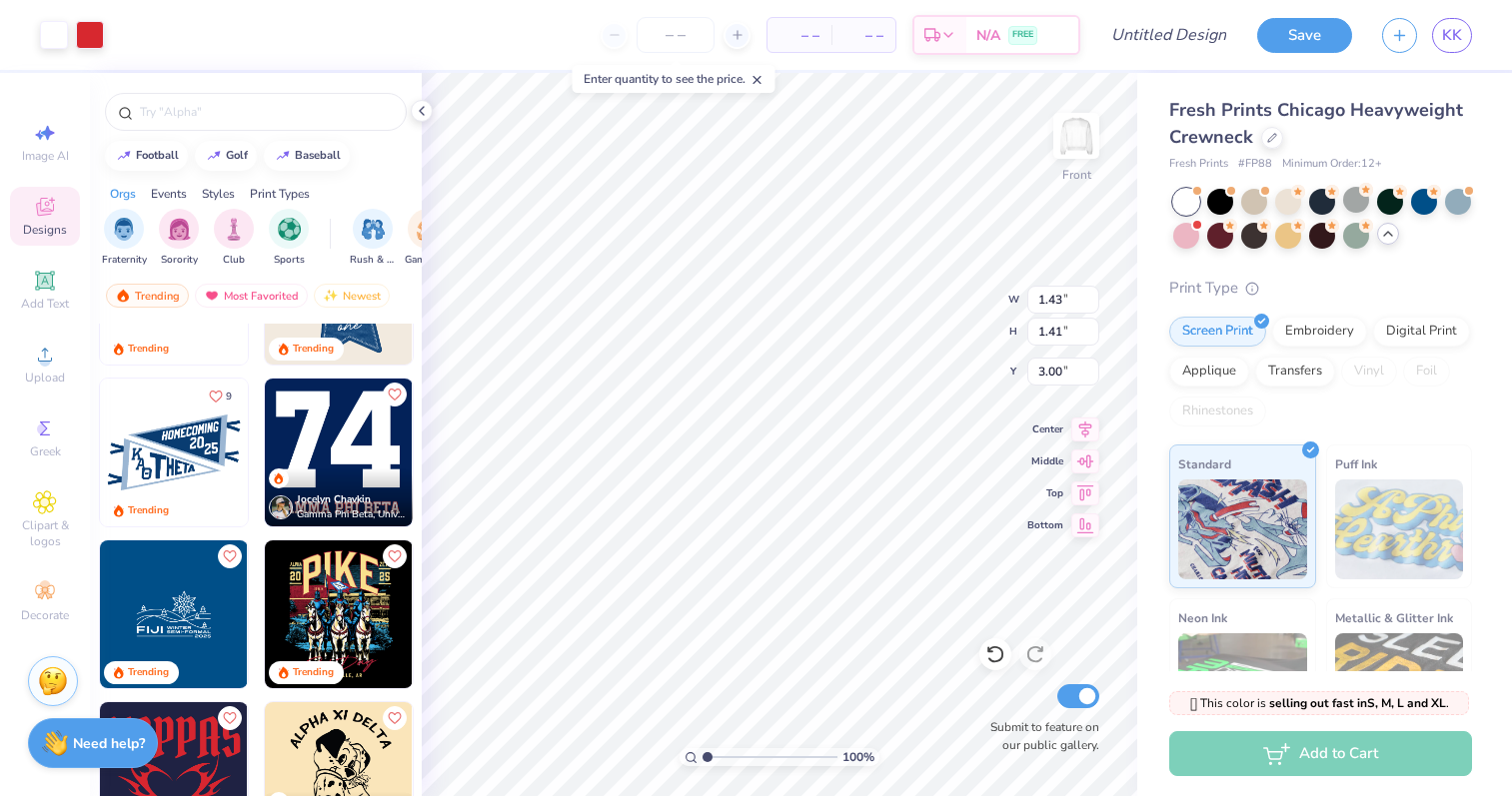 type on "5.60" 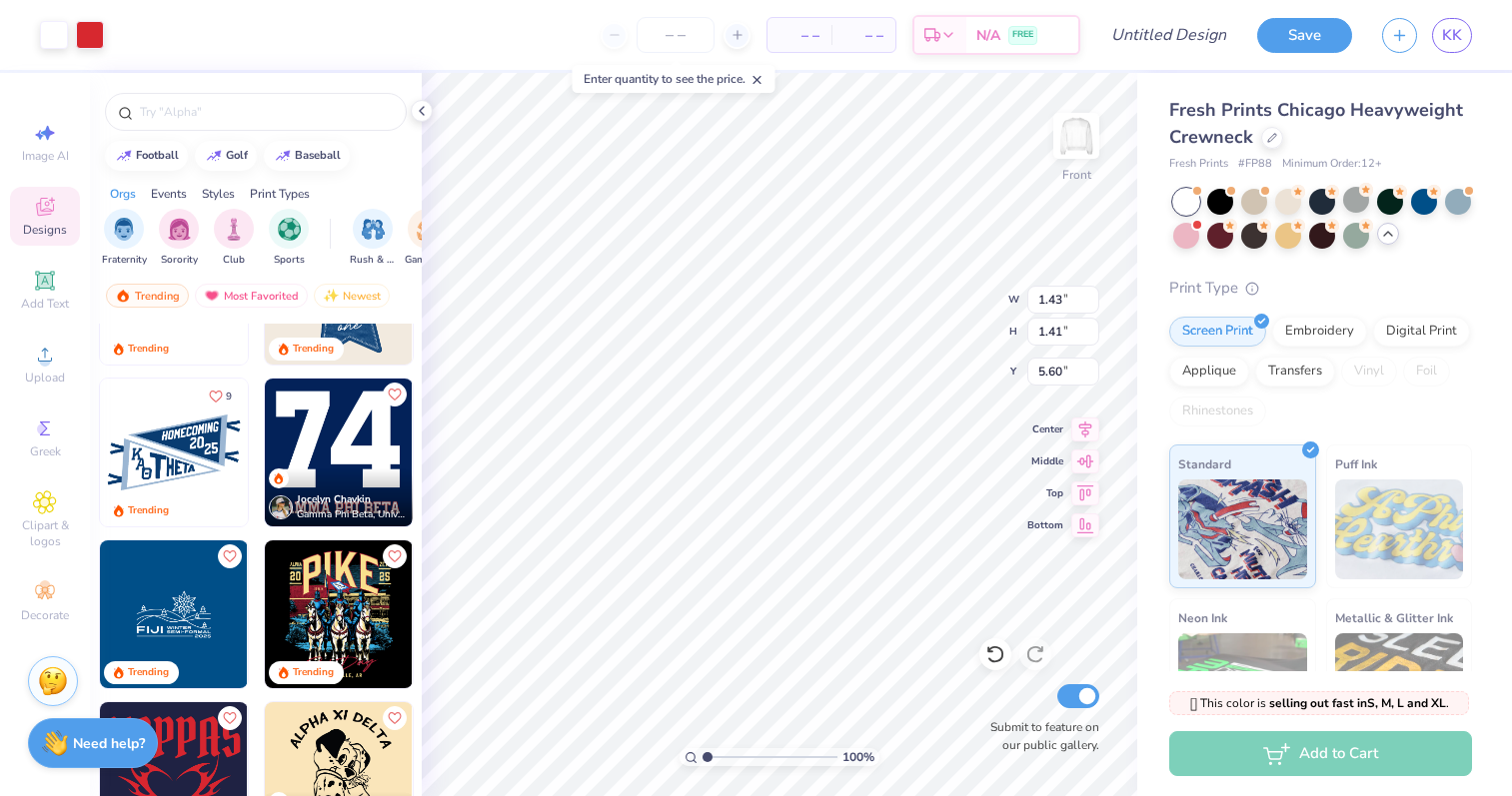 type on "8.97" 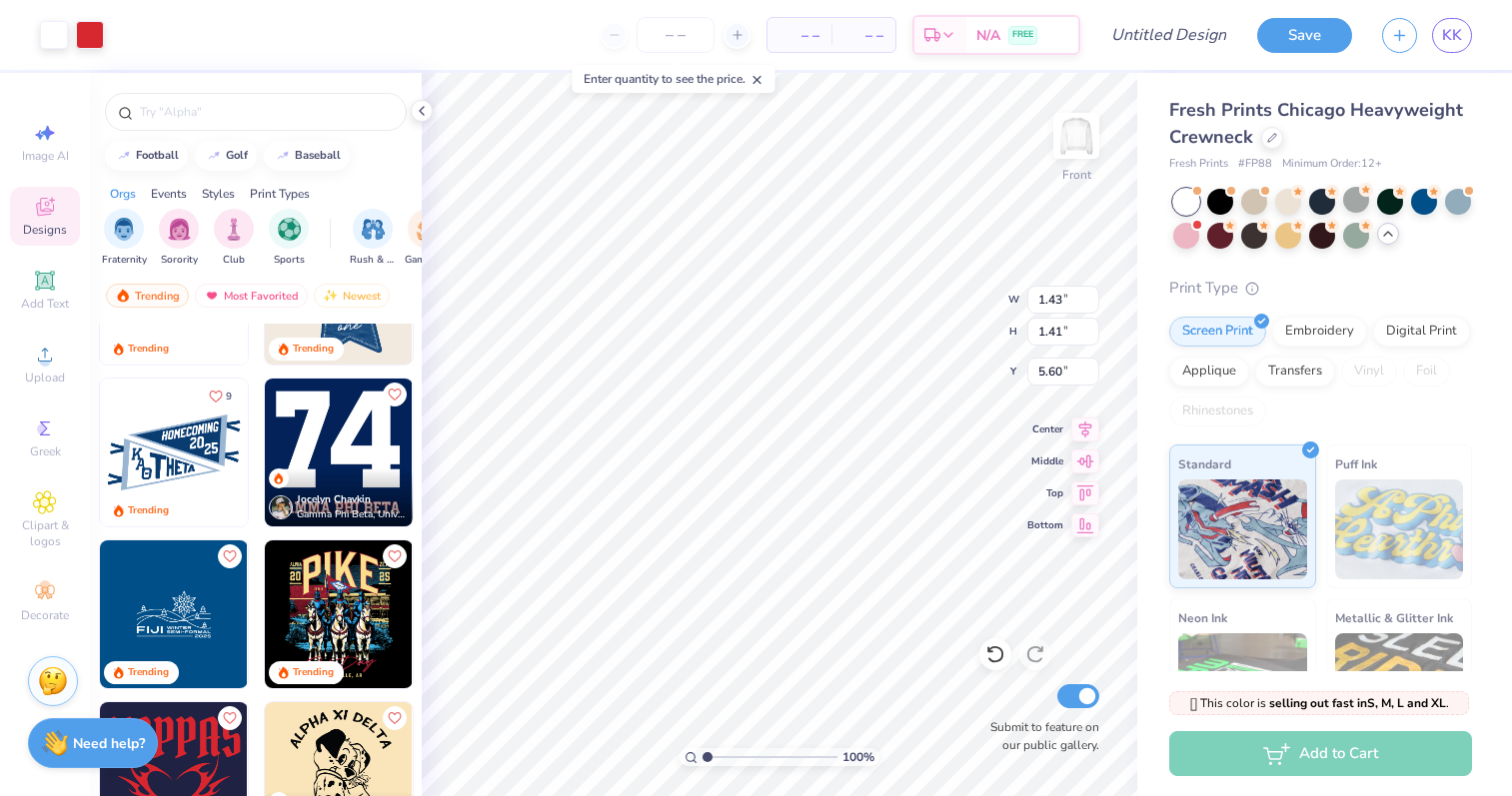 type on "8.86" 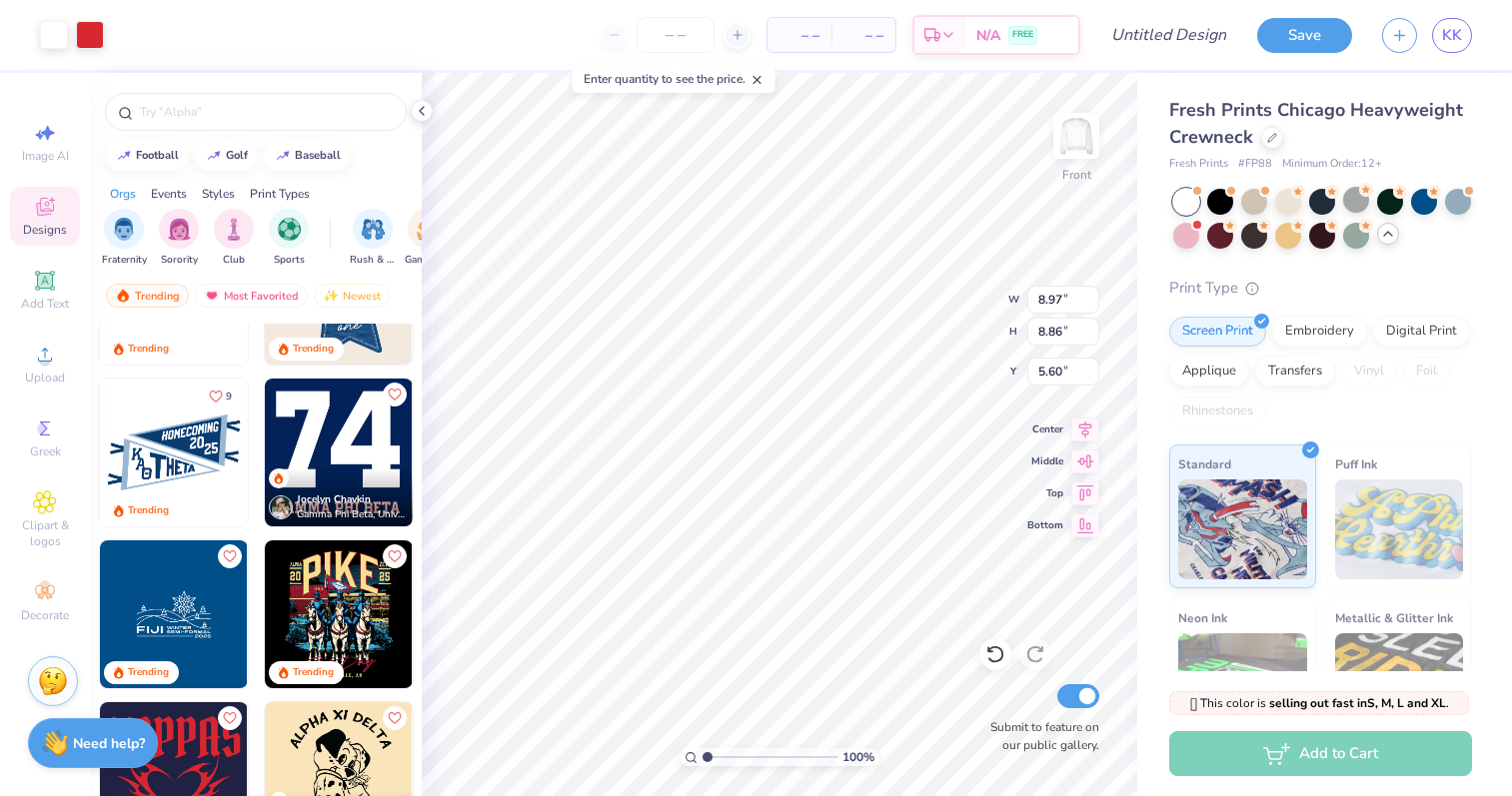 type on "13.15" 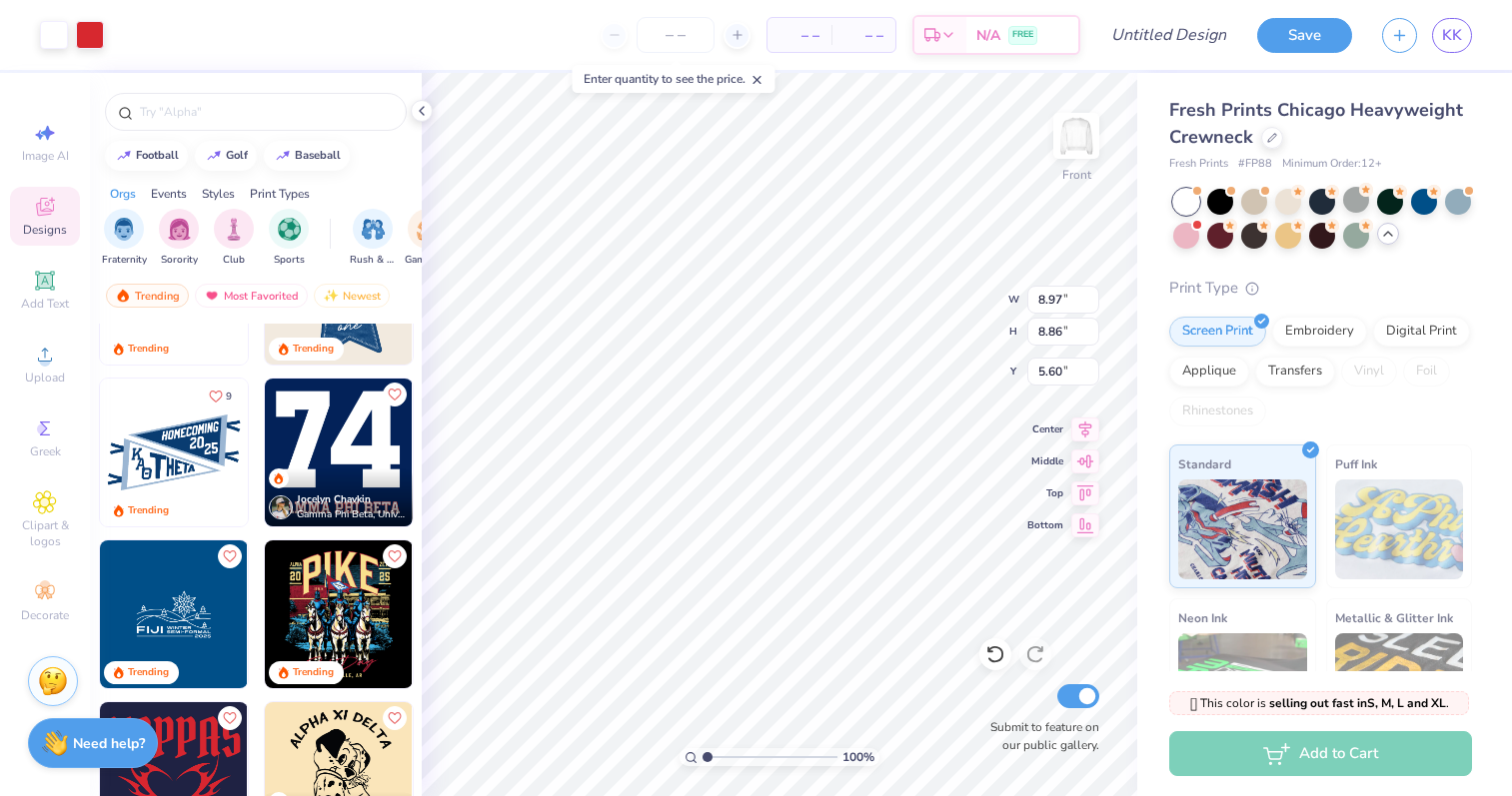 type on "12.99" 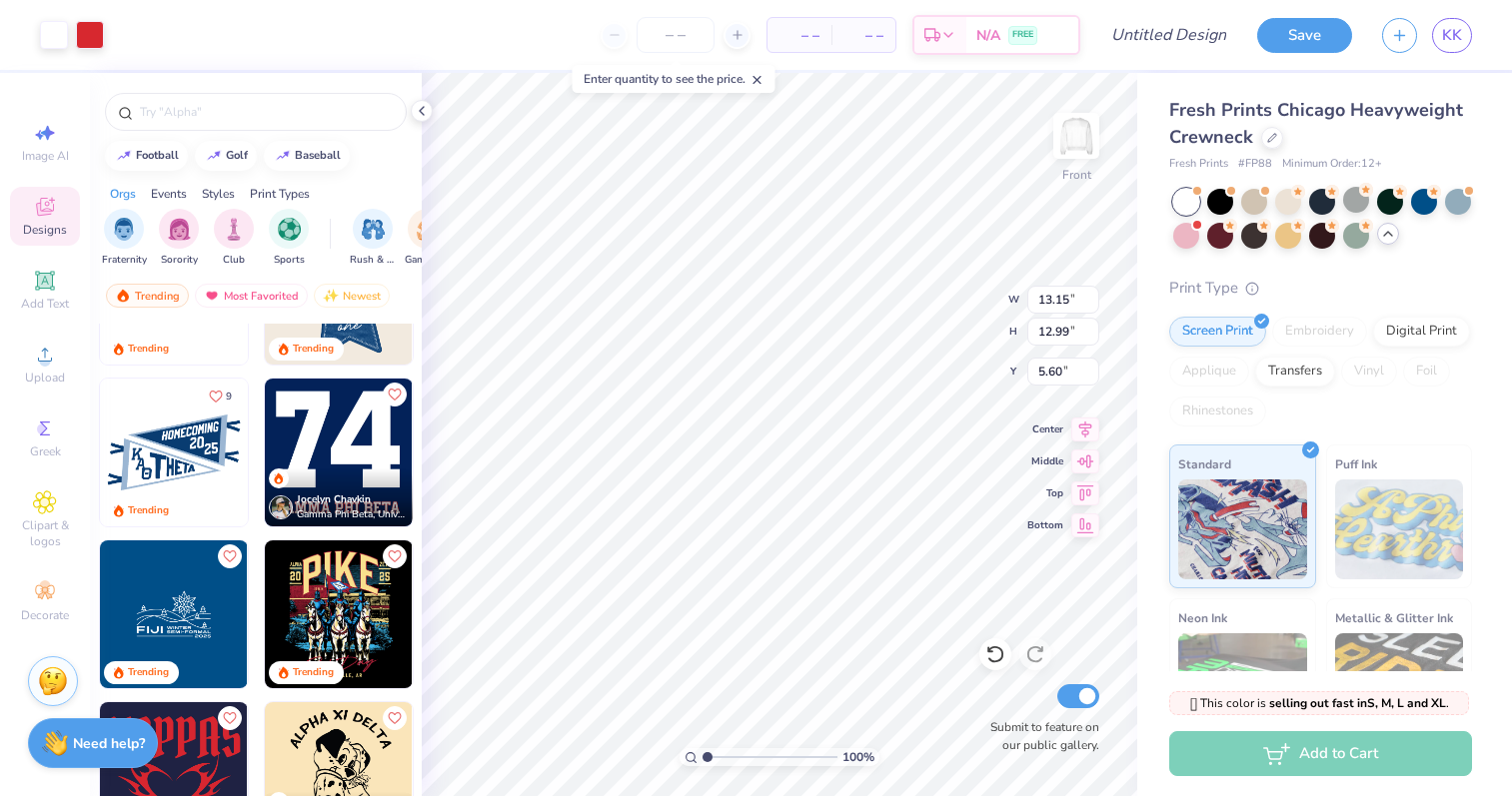 type on "3.60" 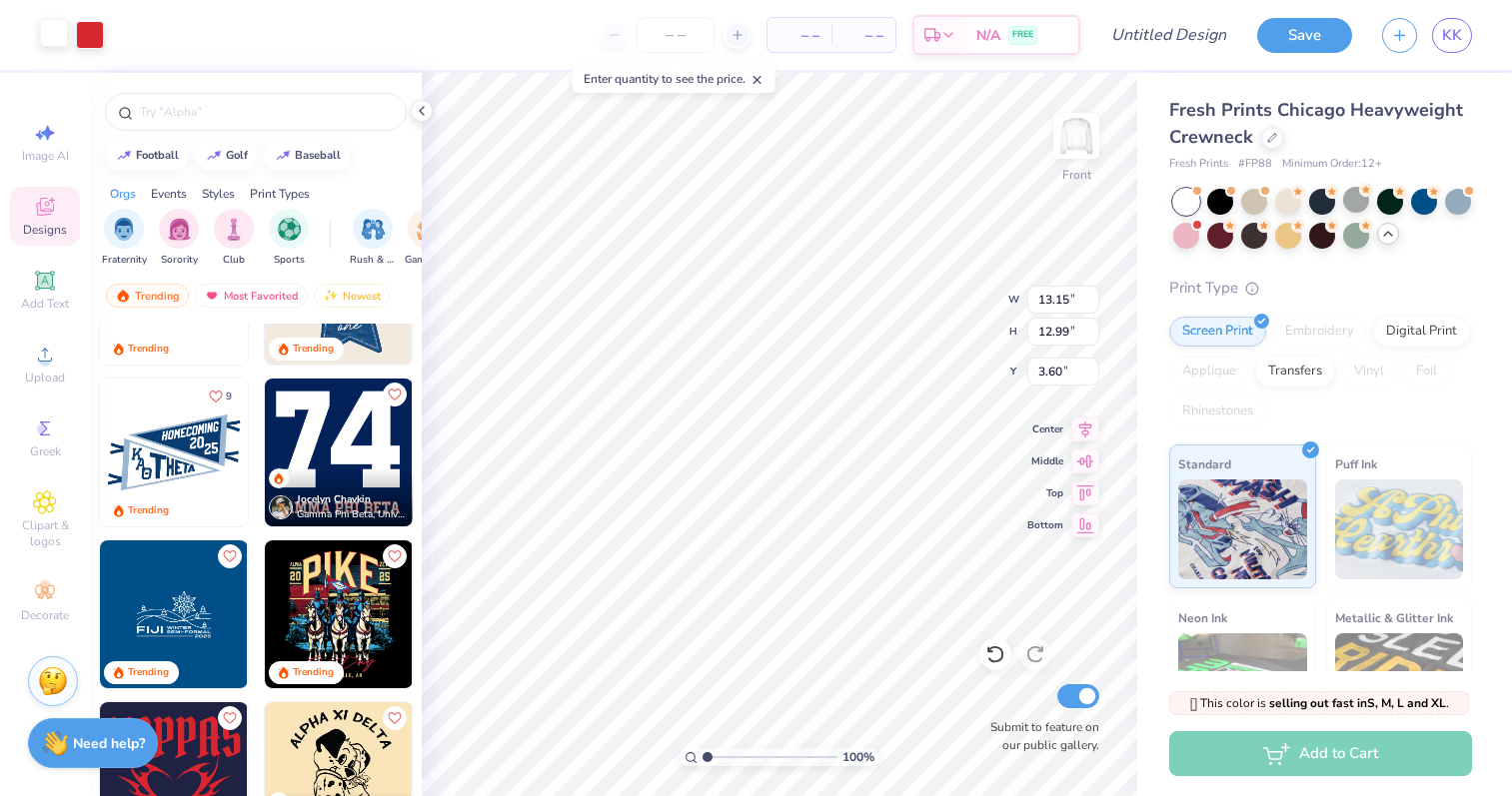 click at bounding box center [54, 33] 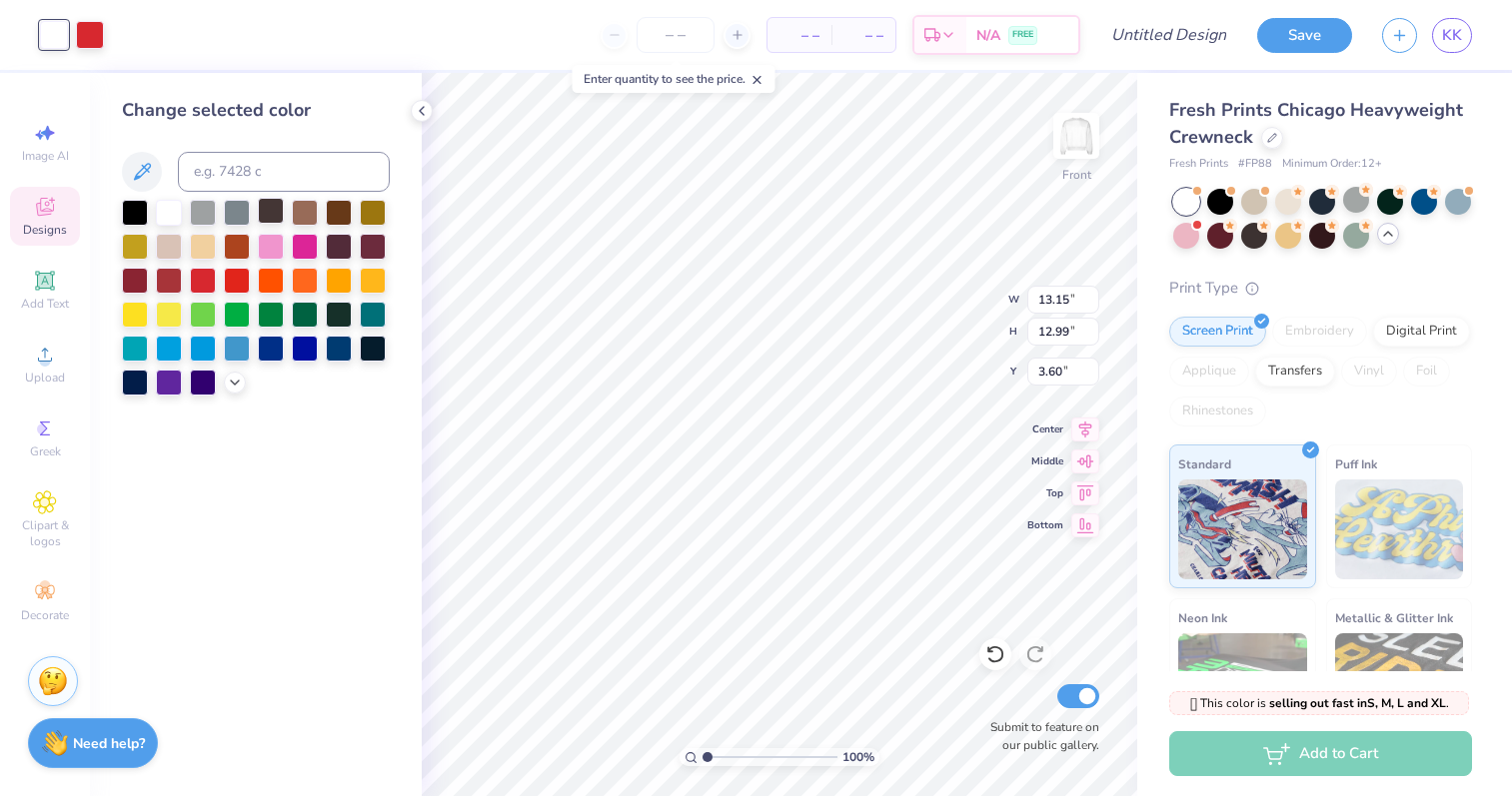 click at bounding box center [271, 211] 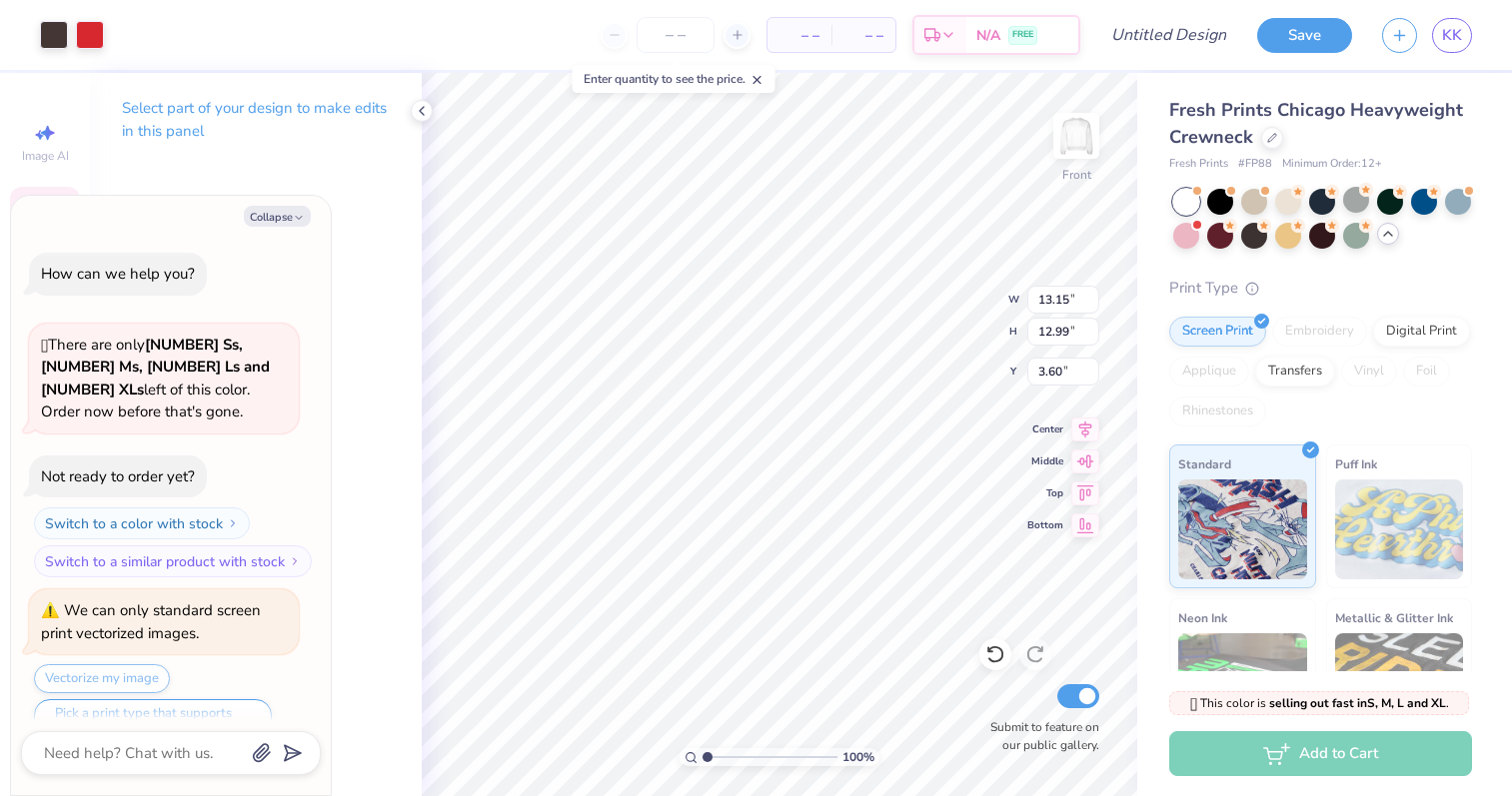 scroll, scrollTop: 127, scrollLeft: 0, axis: vertical 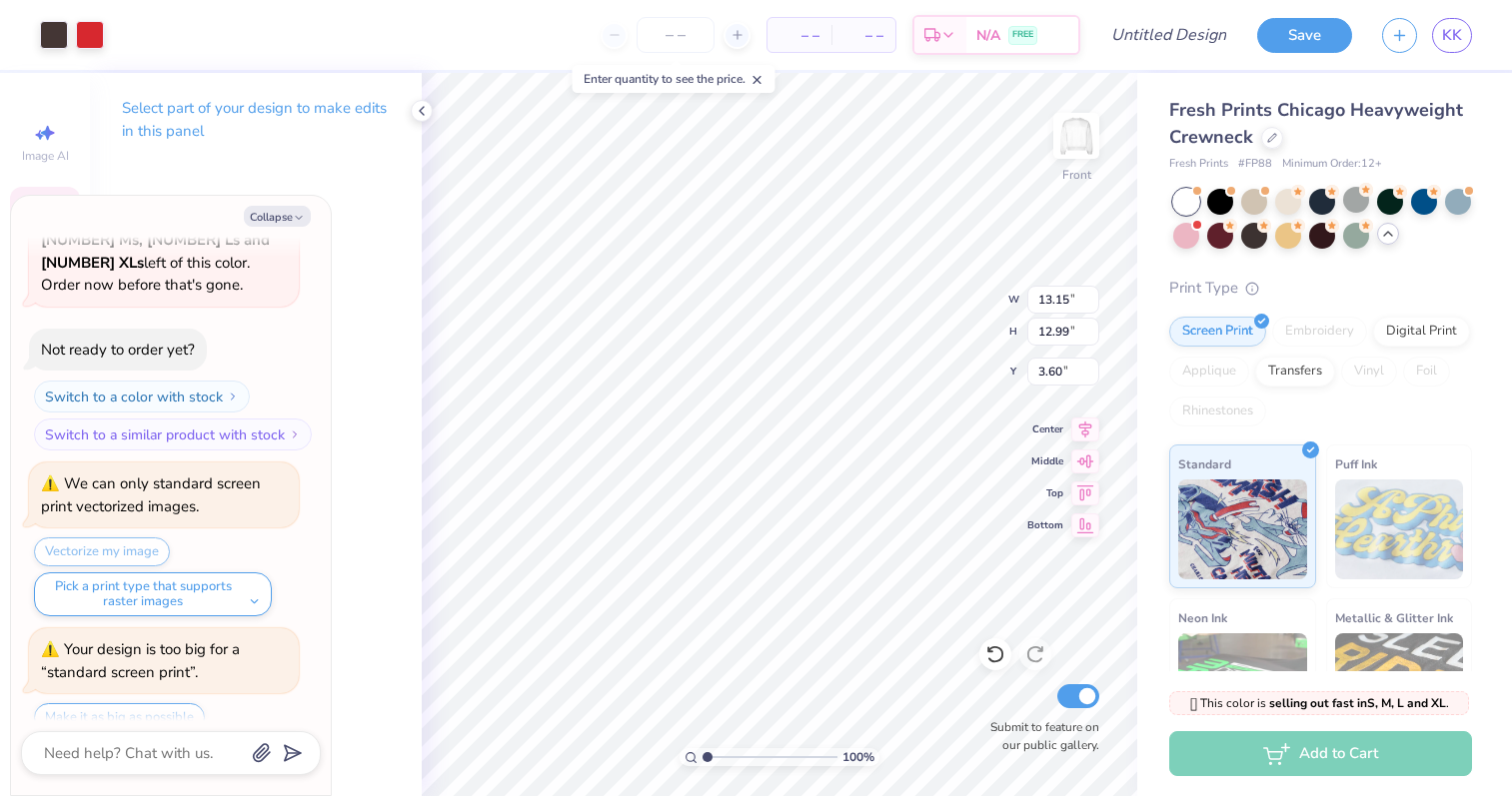 type on "x" 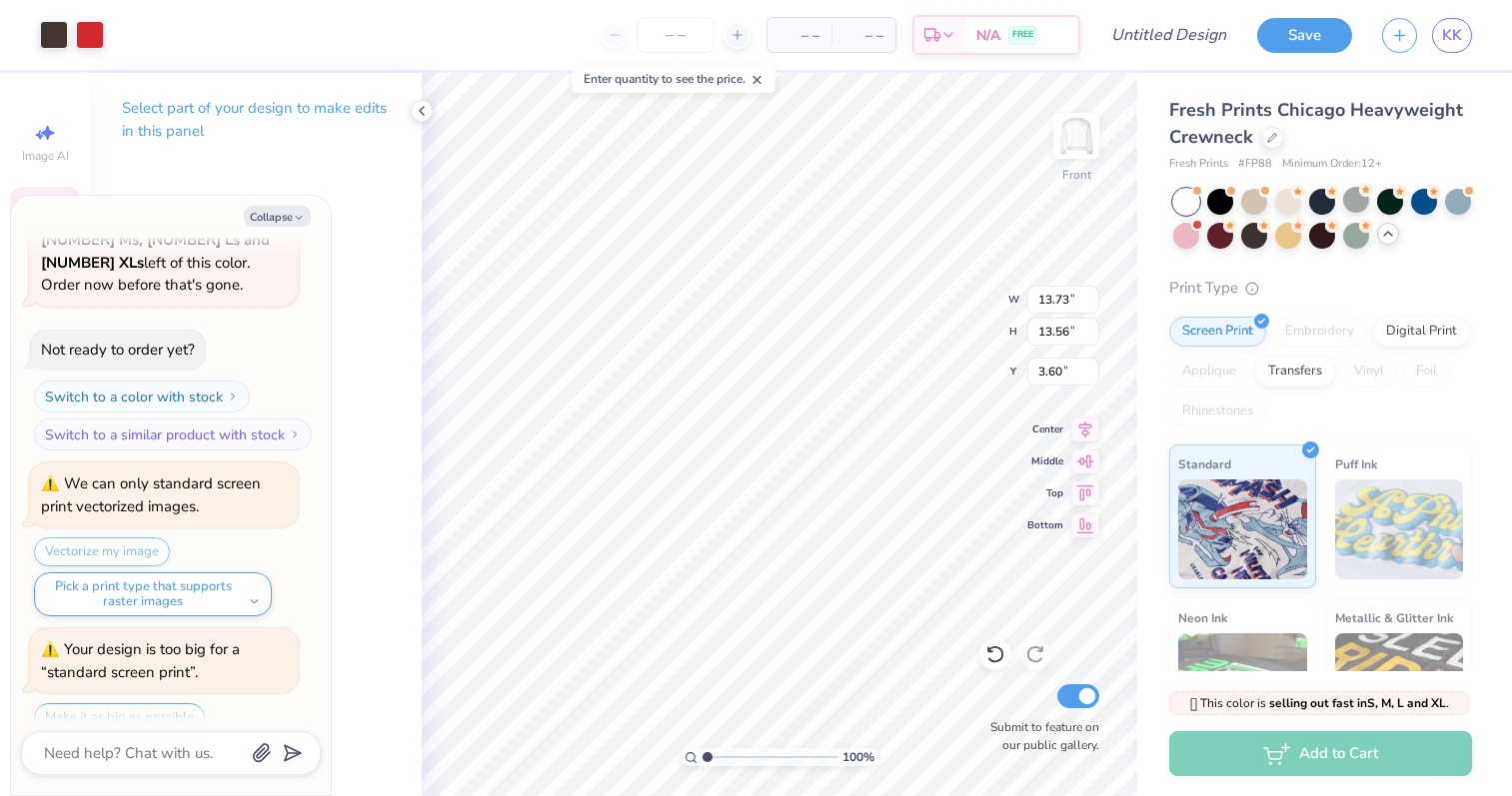 type on "x" 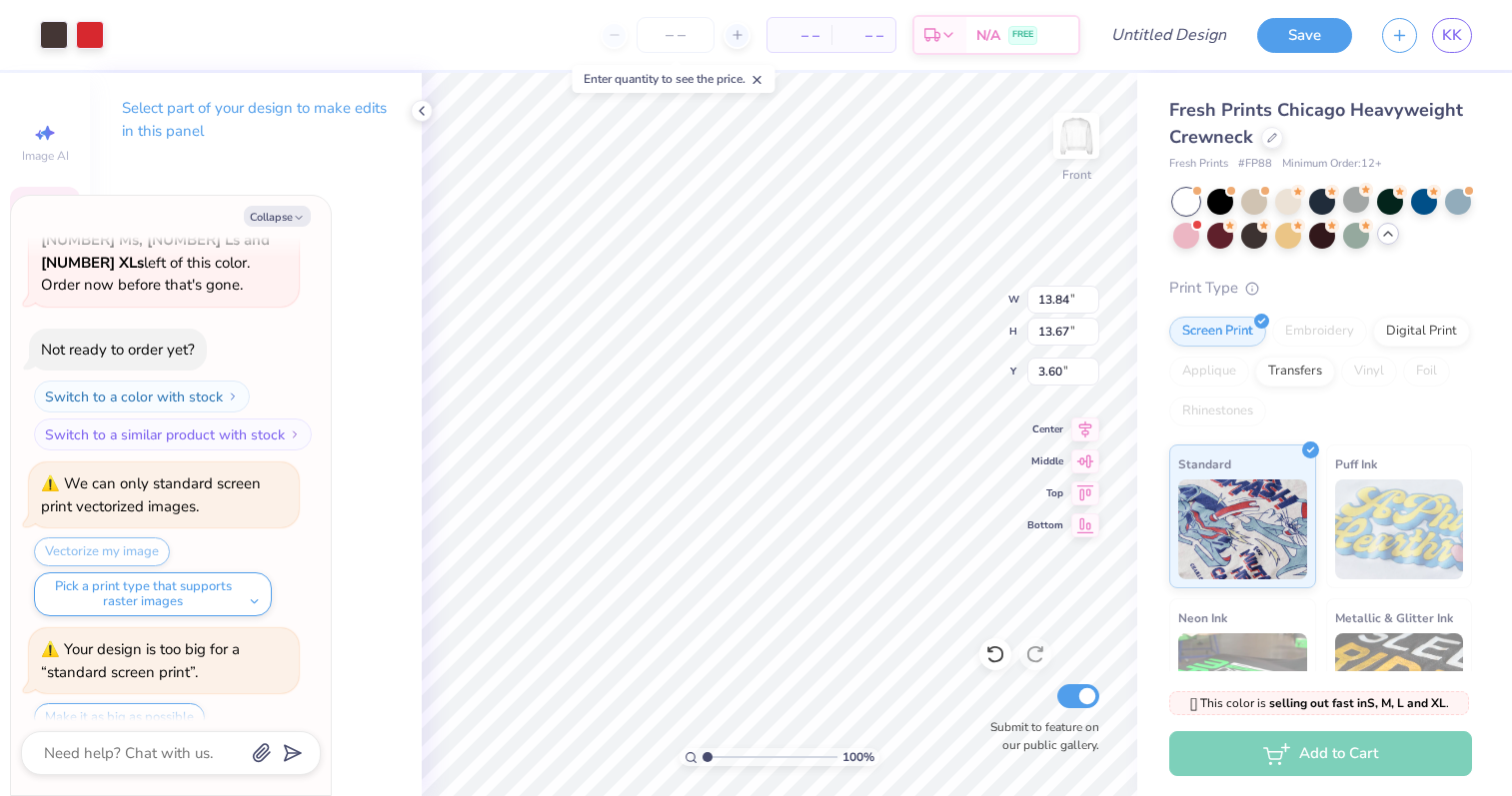 scroll, scrollTop: 242, scrollLeft: 0, axis: vertical 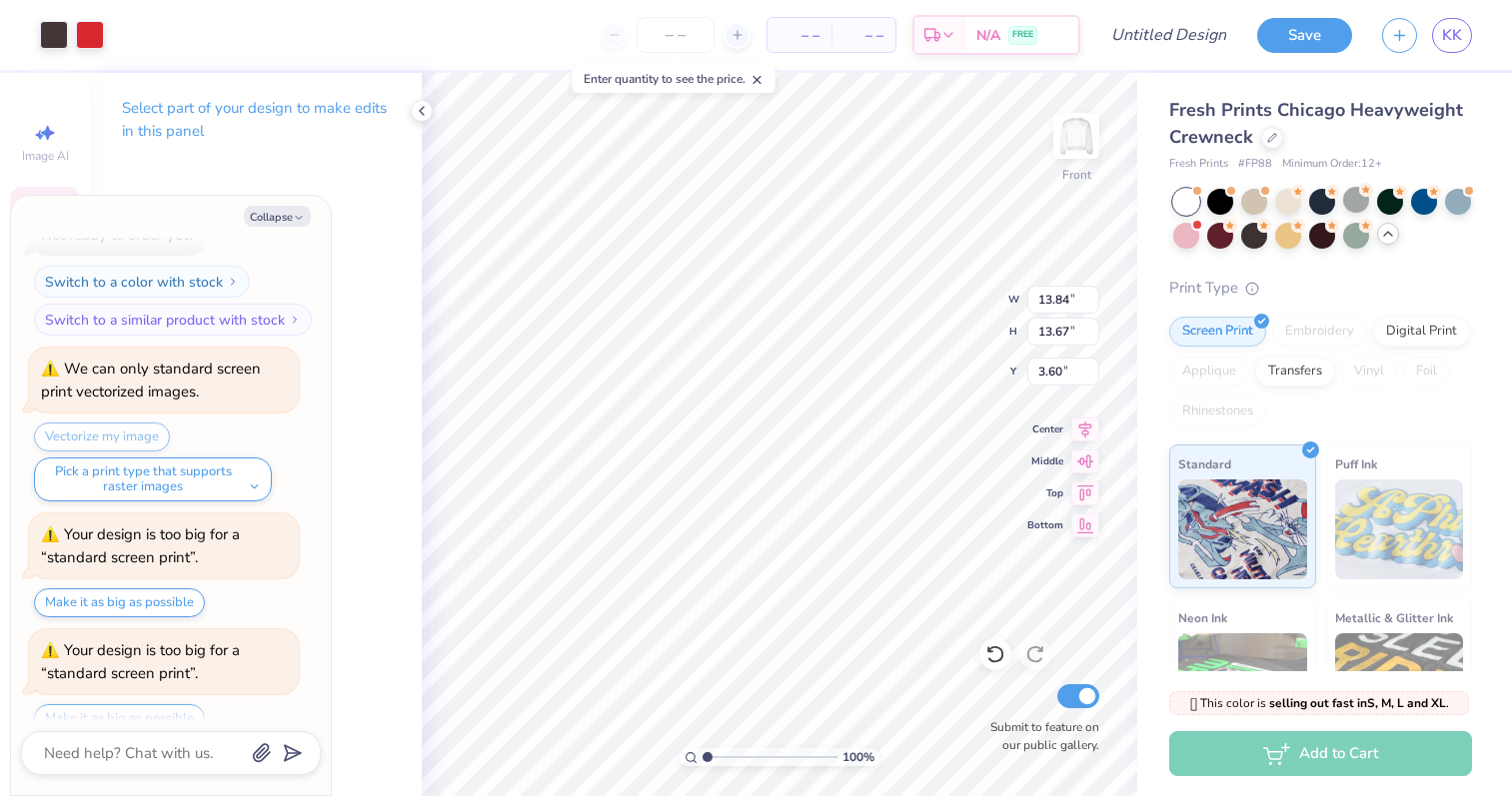type on "x" 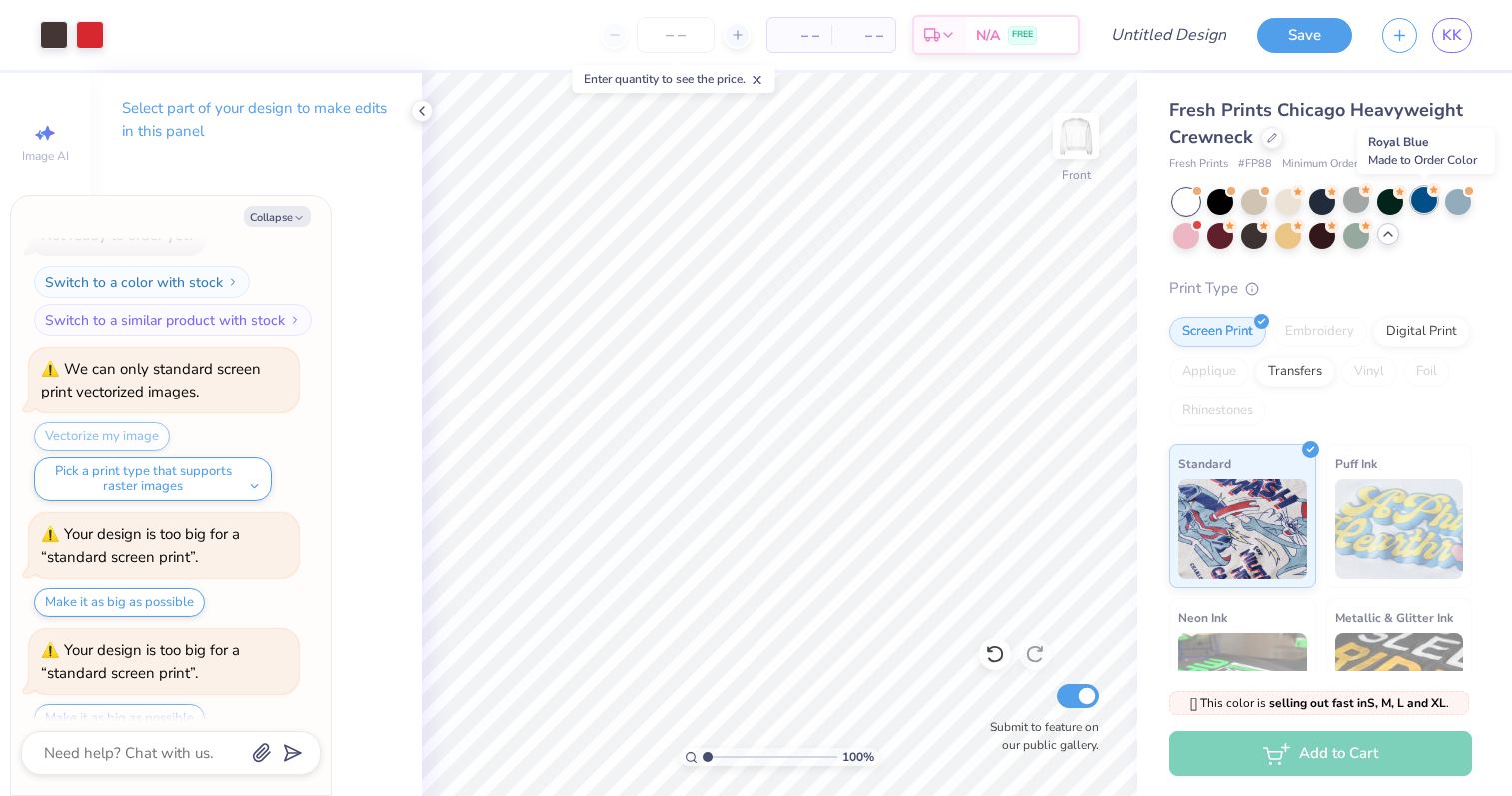 click at bounding box center [1424, 200] 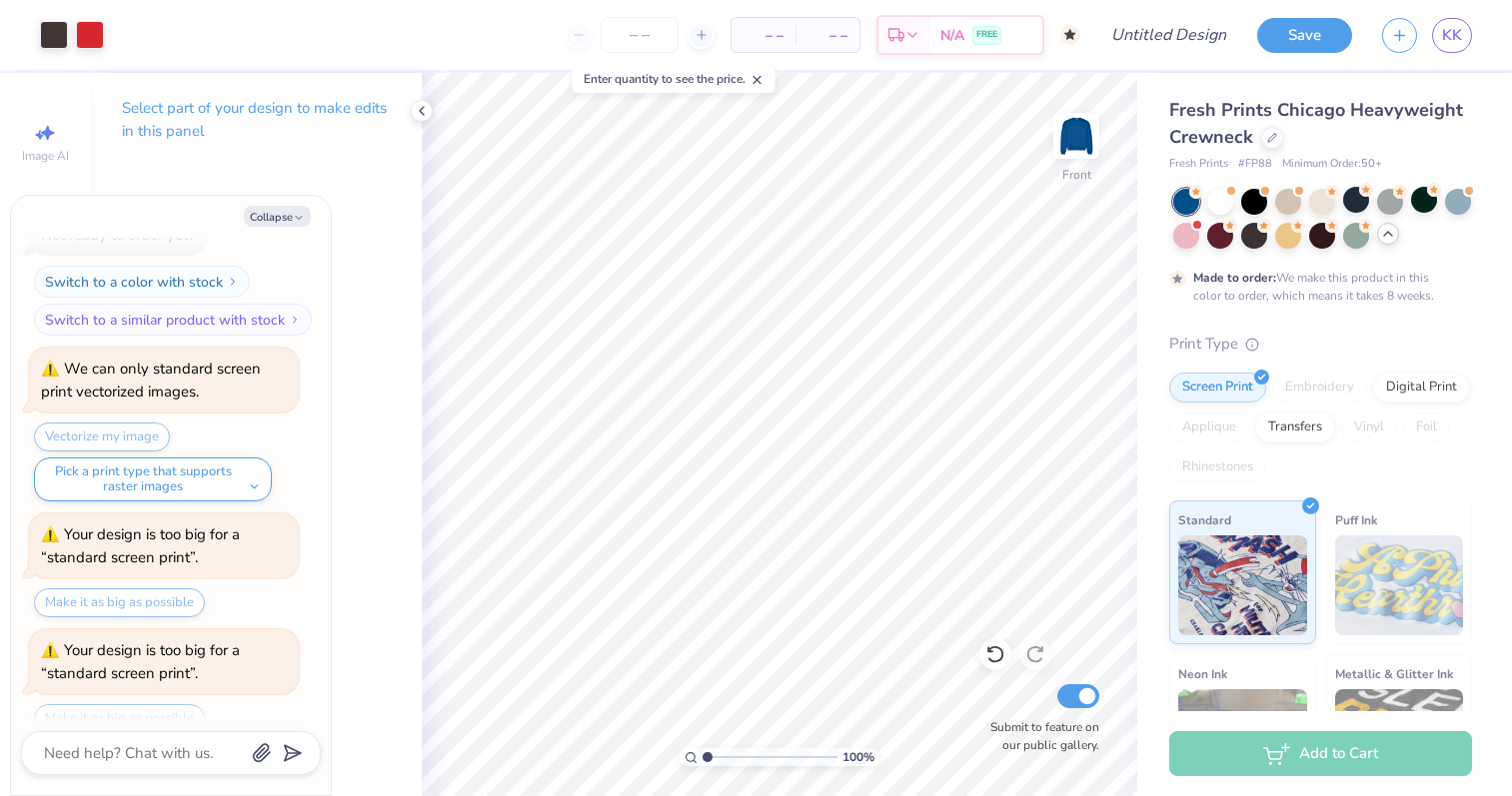 scroll, scrollTop: 406, scrollLeft: 0, axis: vertical 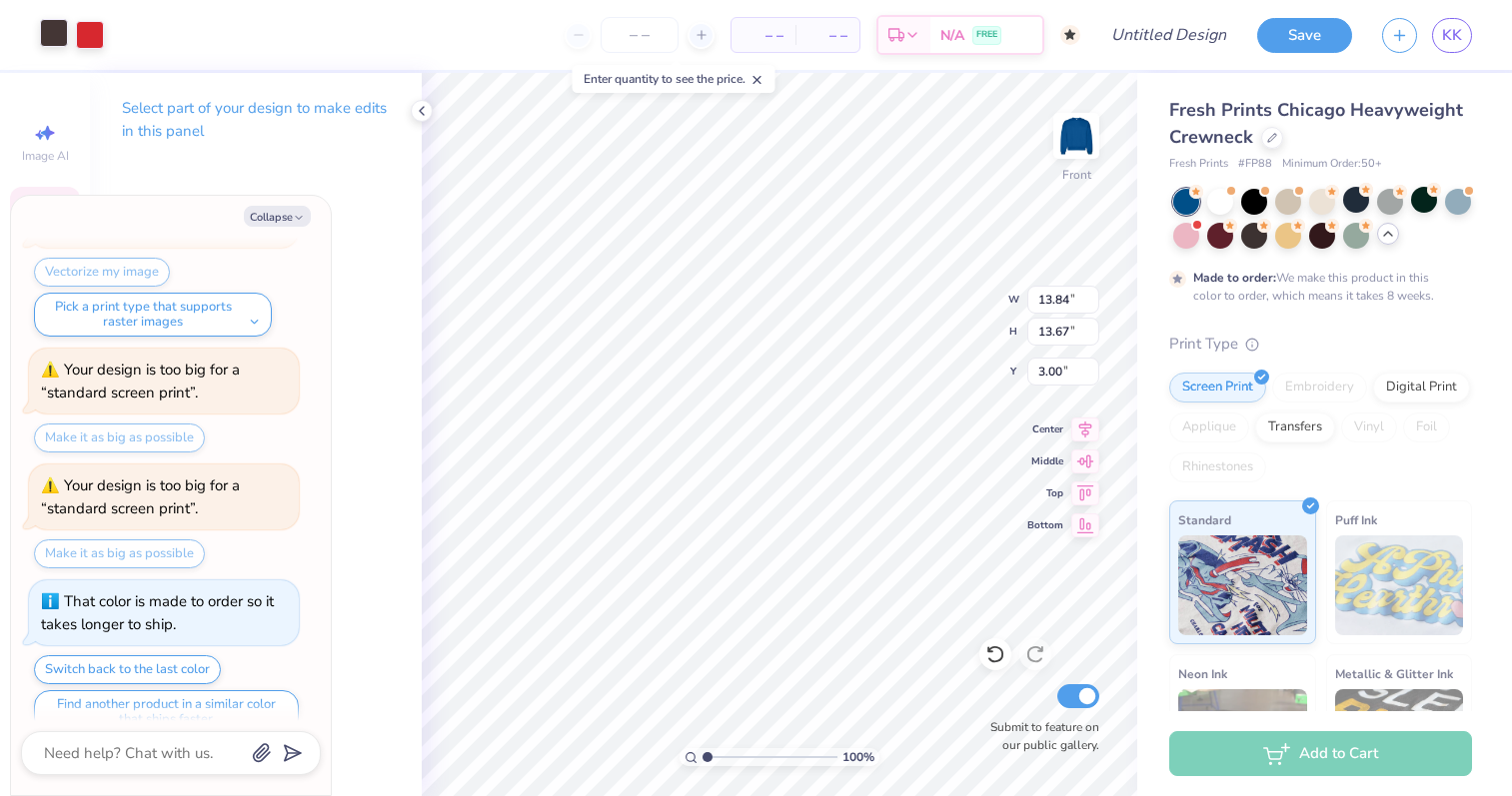 click at bounding box center [54, 33] 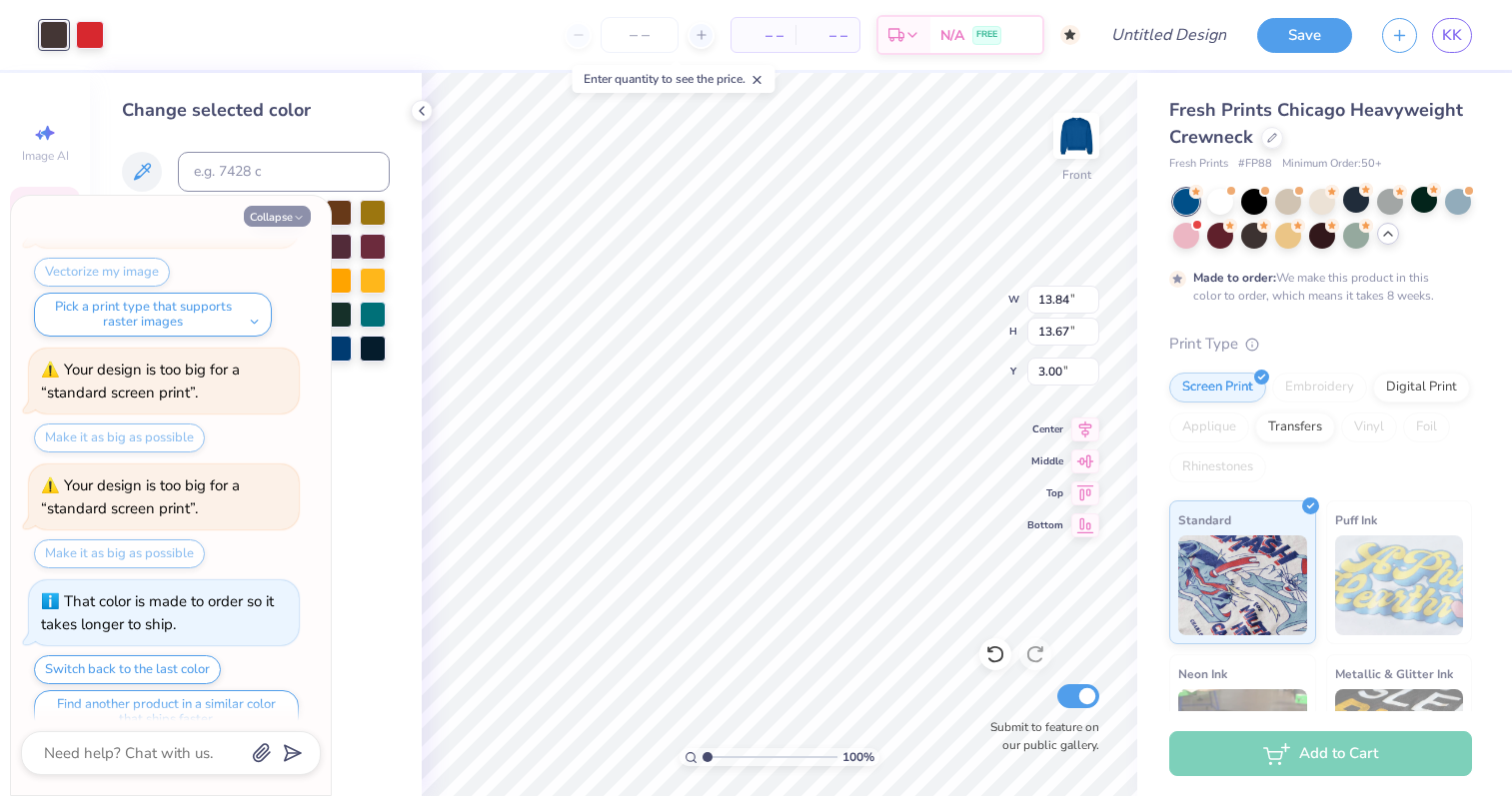 click on "Collapse" at bounding box center [277, 216] 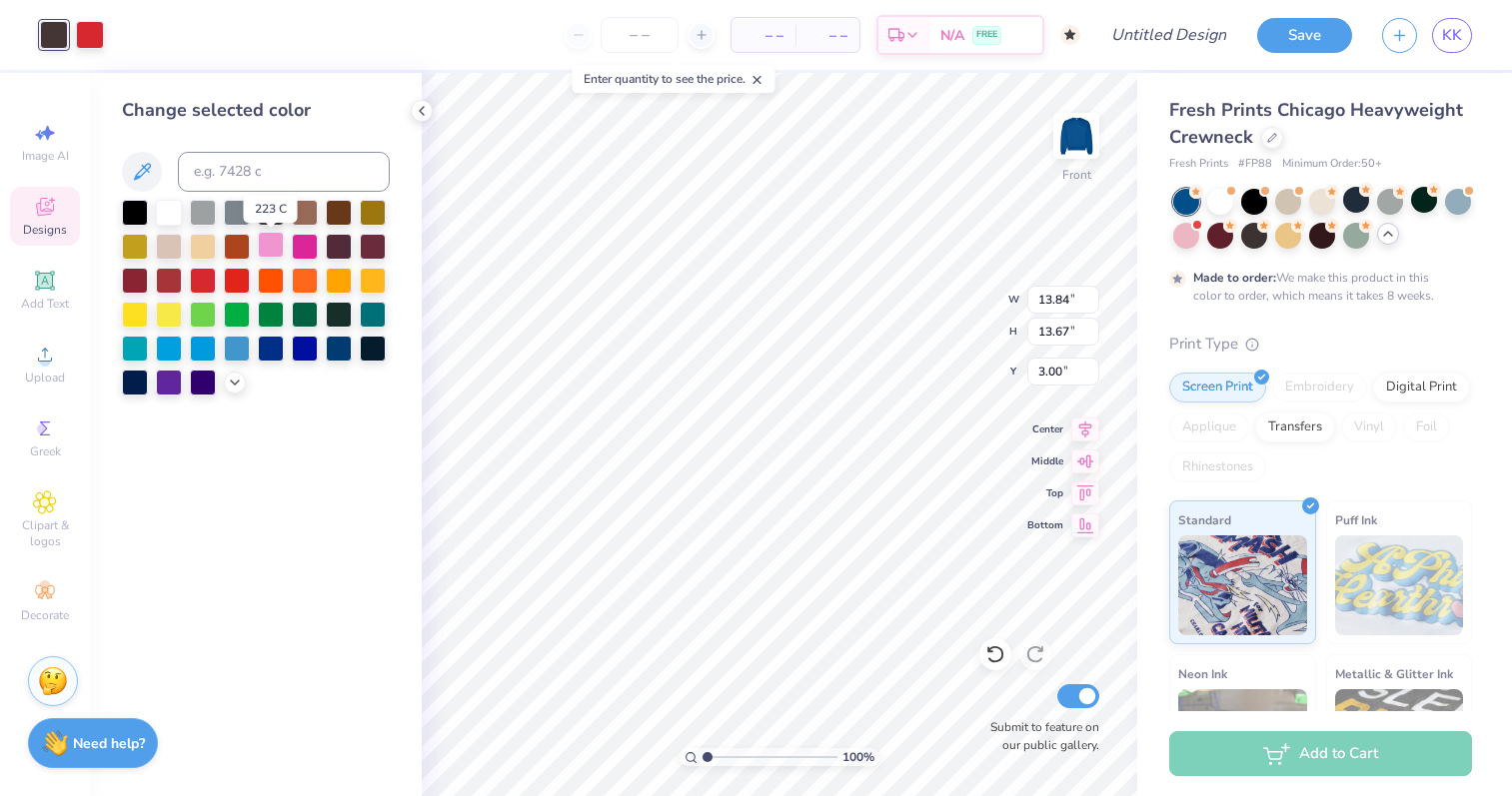 click at bounding box center [271, 245] 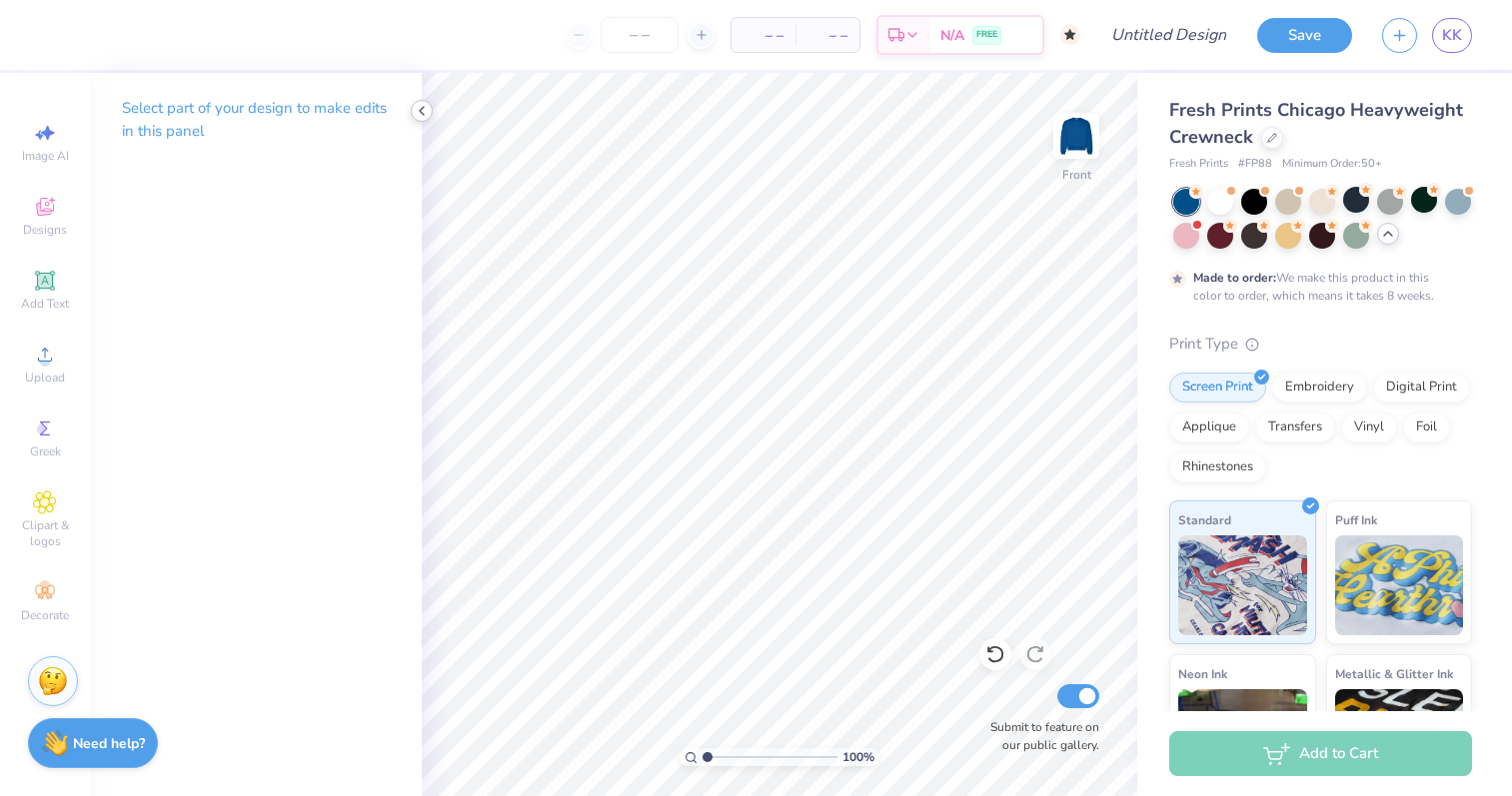 click 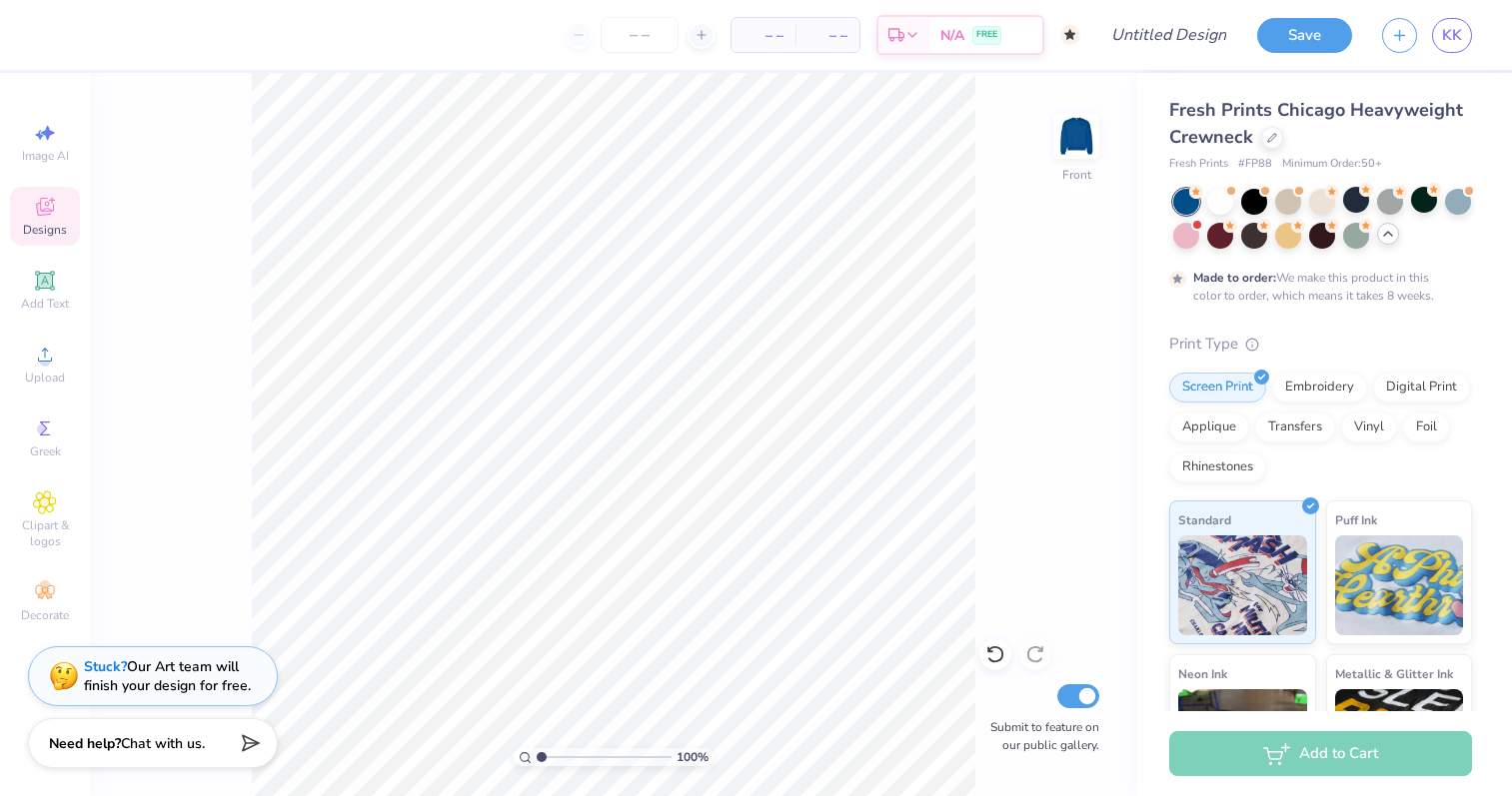 click 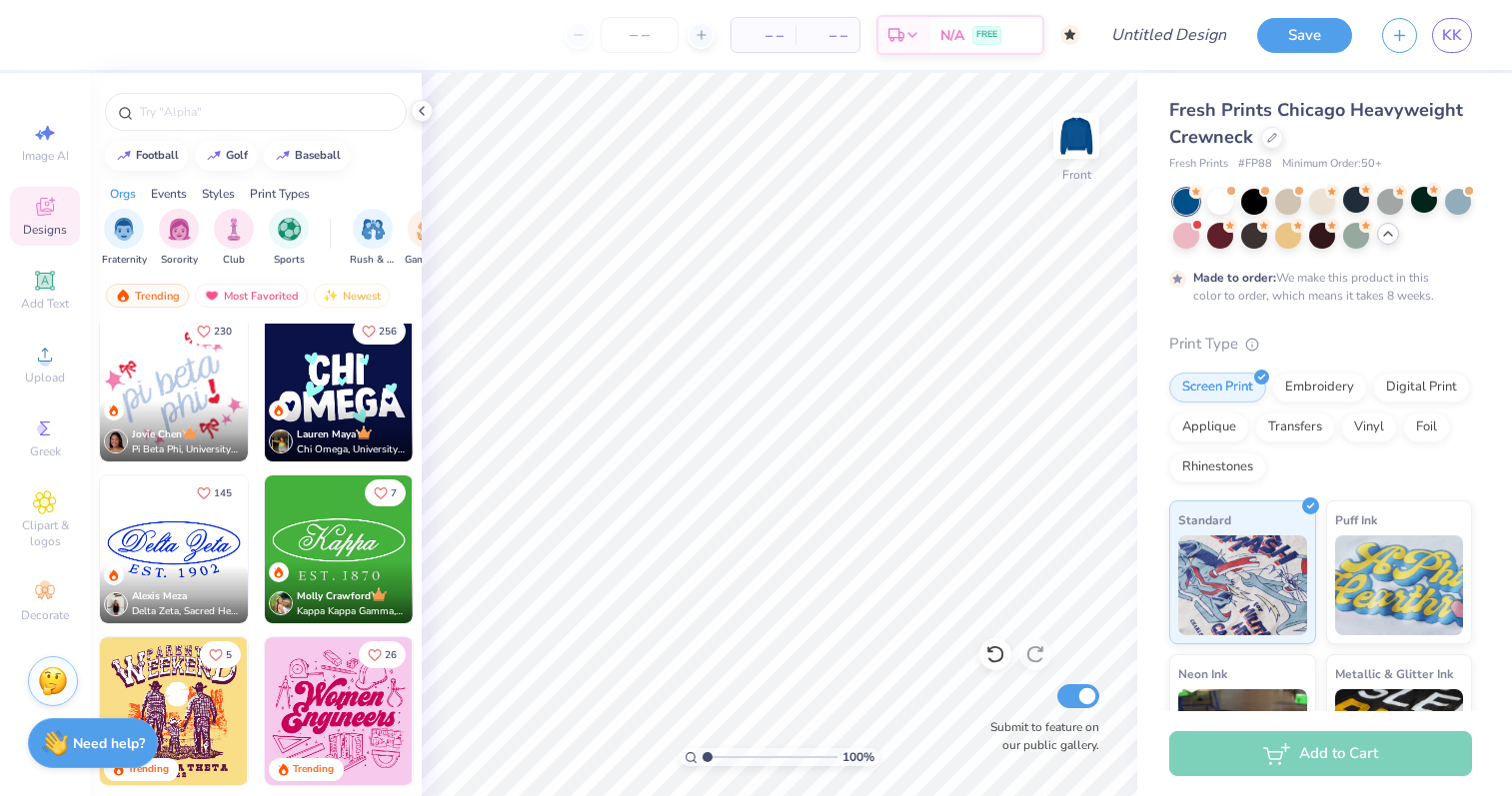 scroll, scrollTop: 4705, scrollLeft: 0, axis: vertical 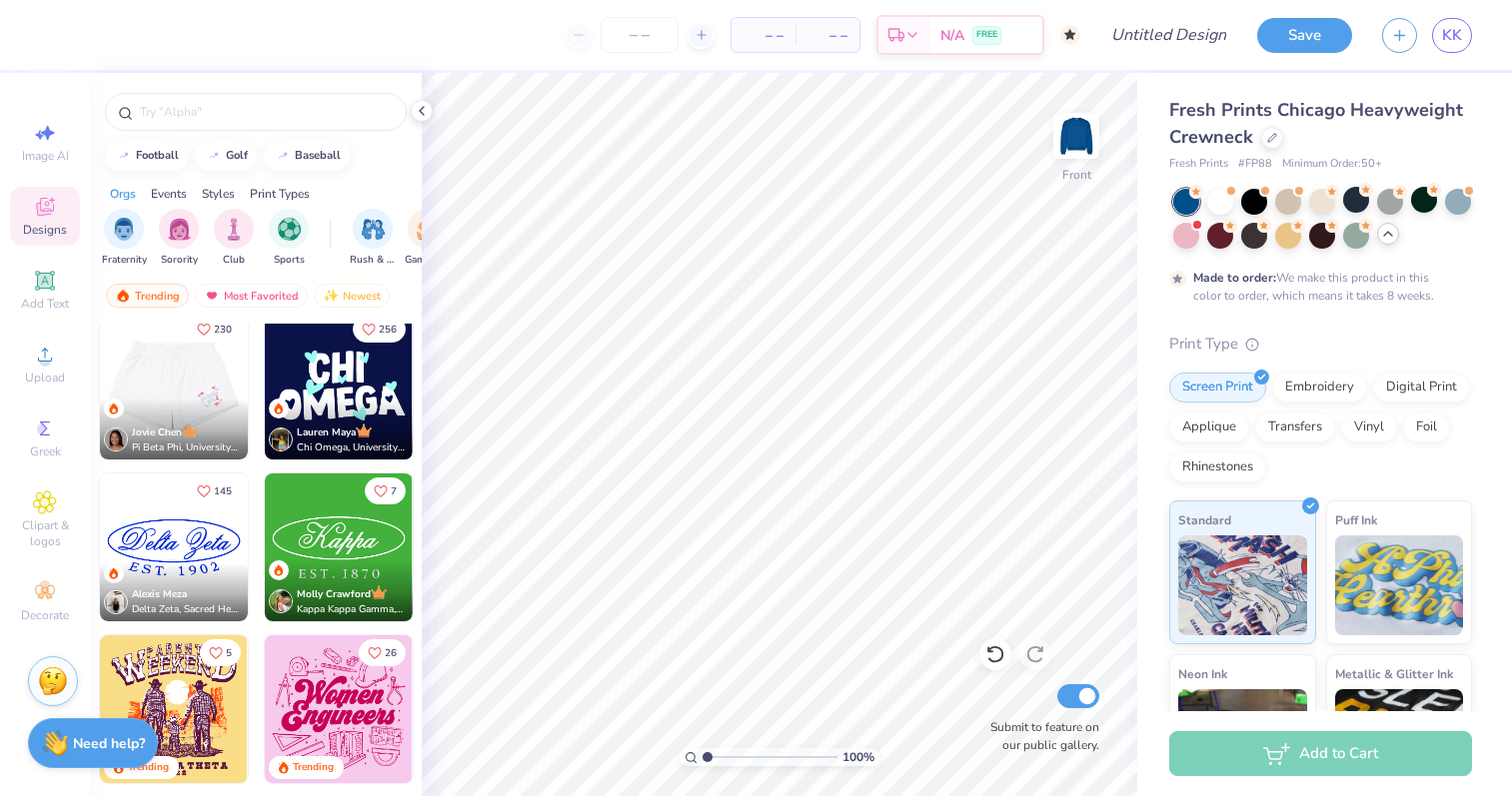 click at bounding box center [173, 386] 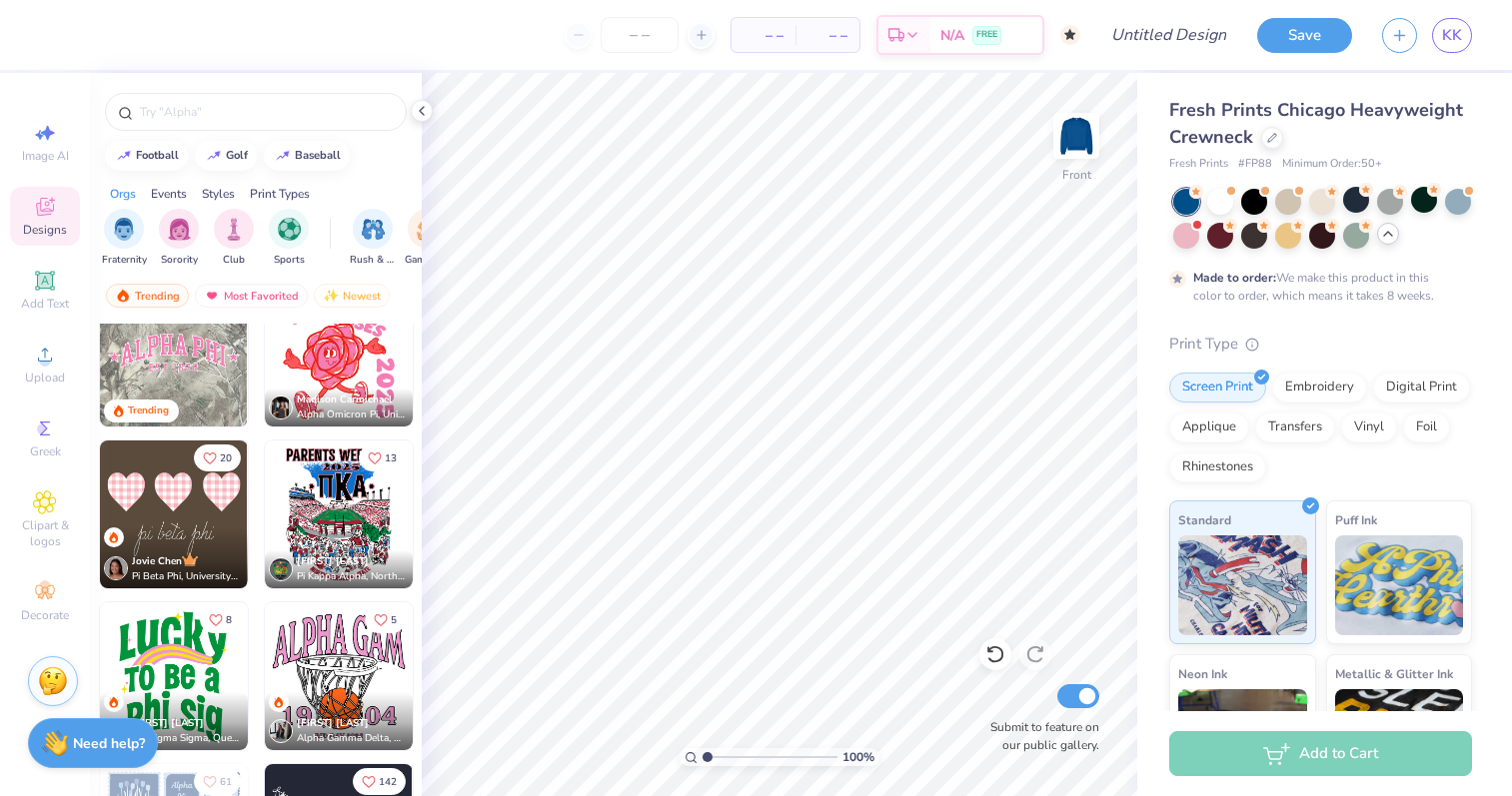 scroll, scrollTop: 13801, scrollLeft: 0, axis: vertical 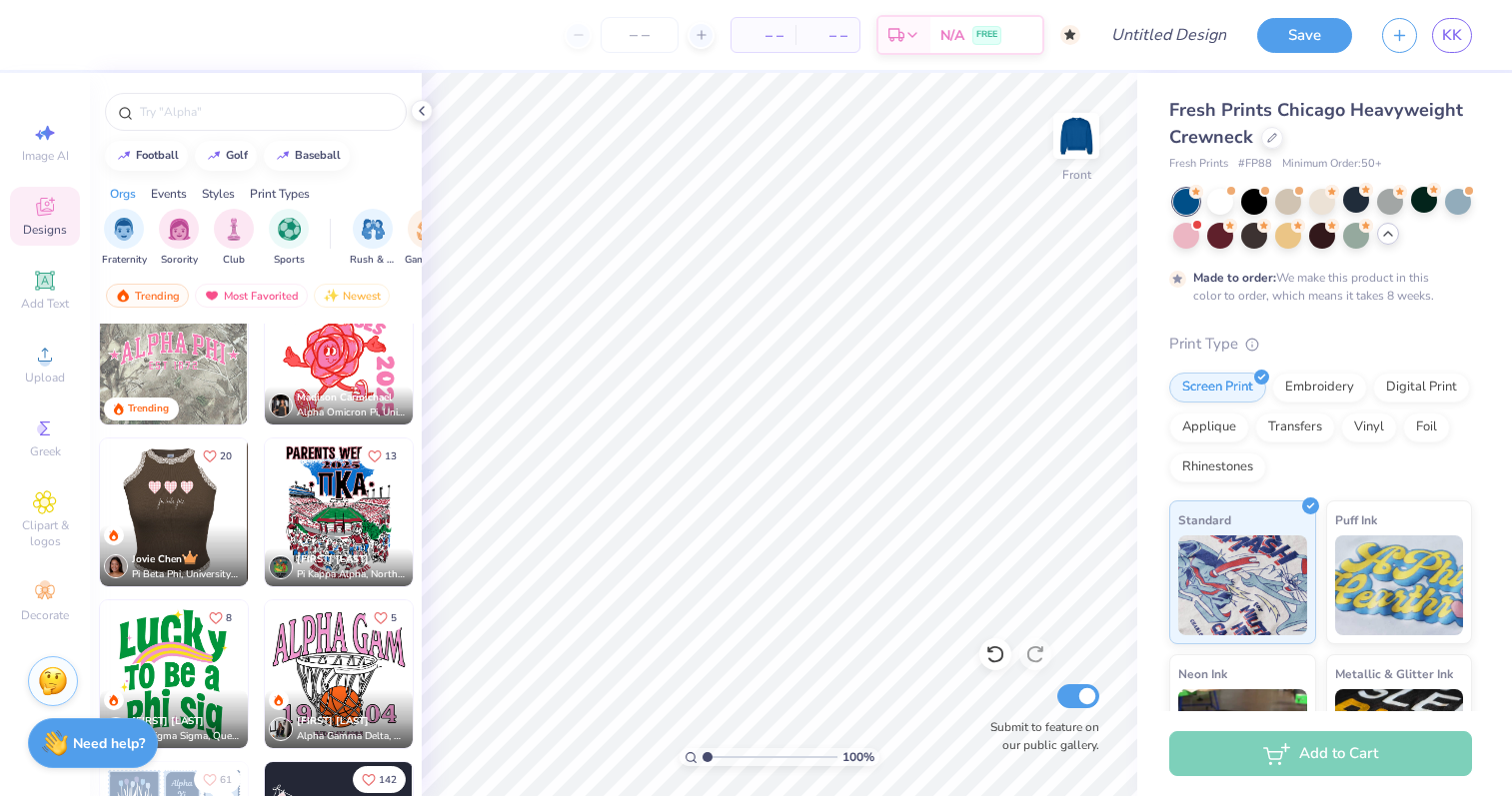 click at bounding box center [173, 512] 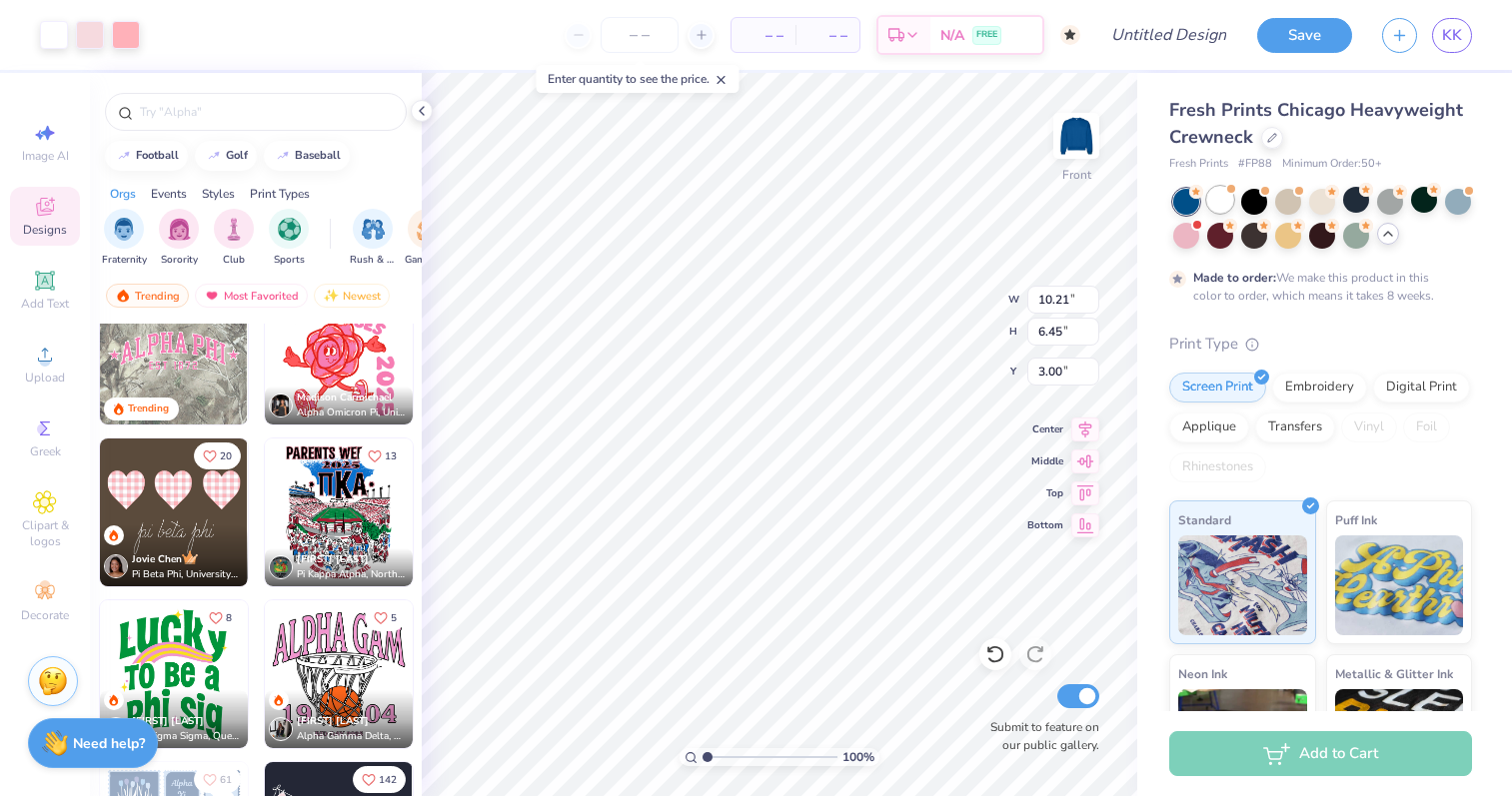 click at bounding box center [1220, 200] 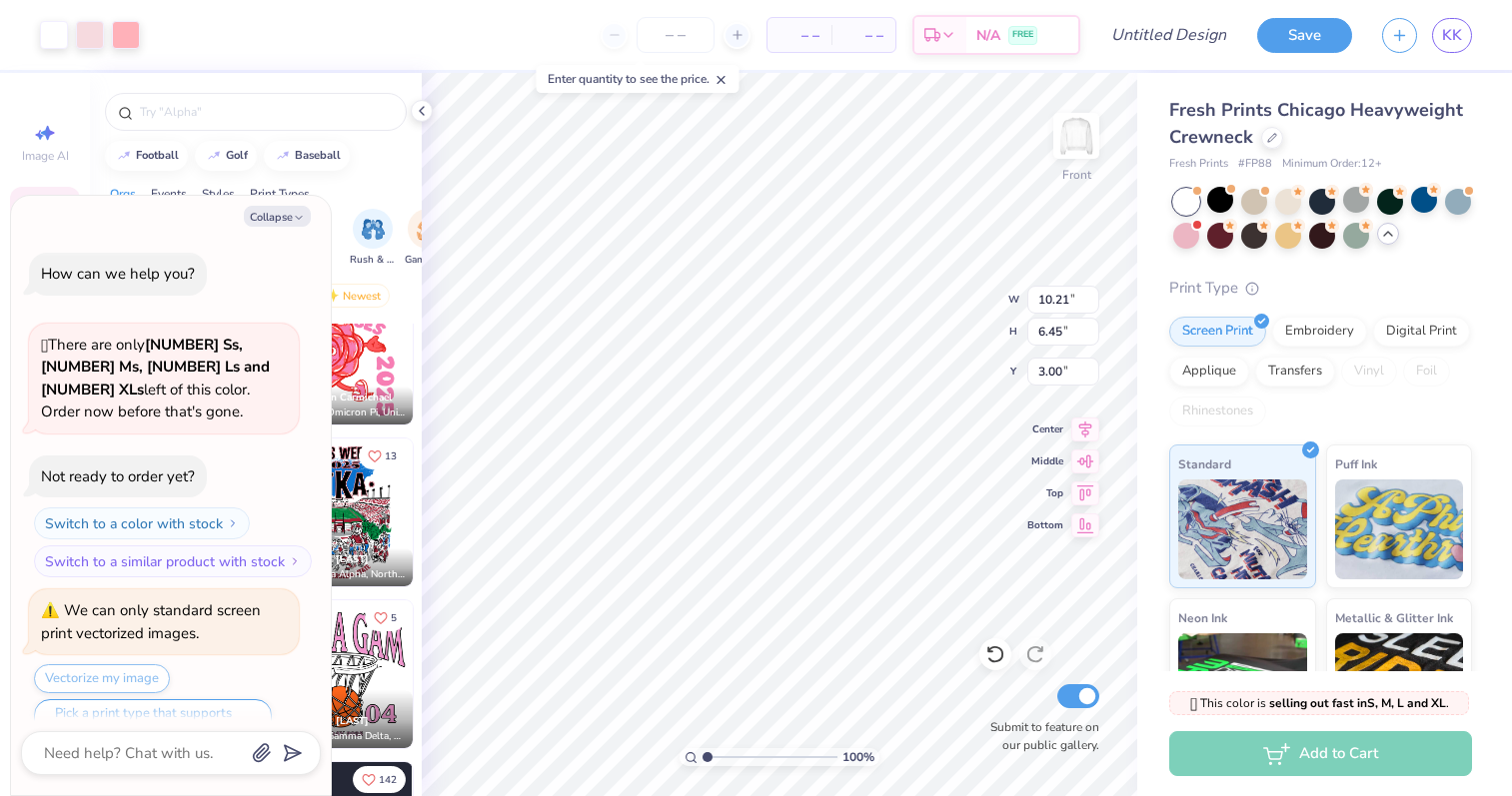 scroll, scrollTop: 724, scrollLeft: 0, axis: vertical 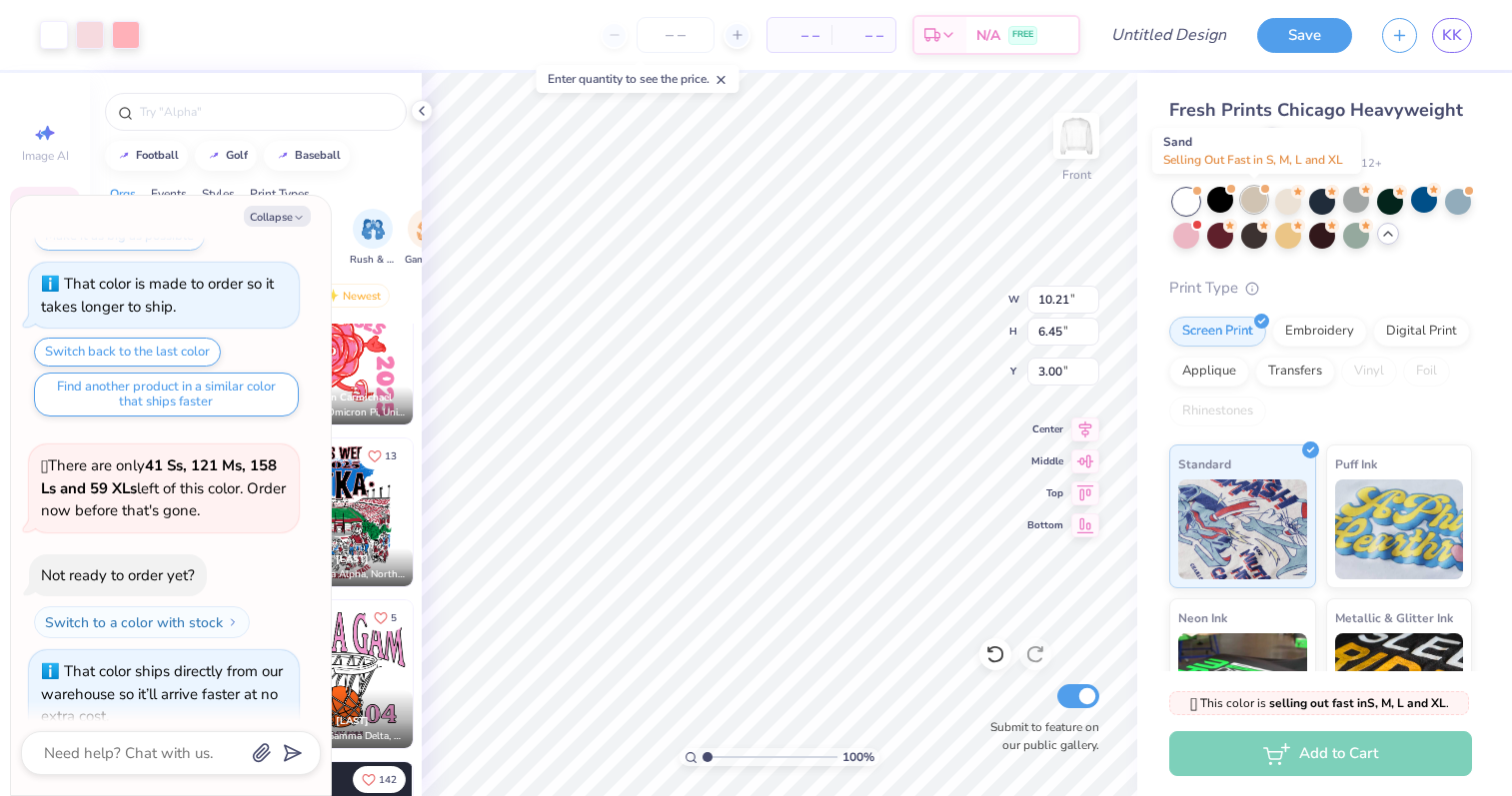 click at bounding box center [1254, 200] 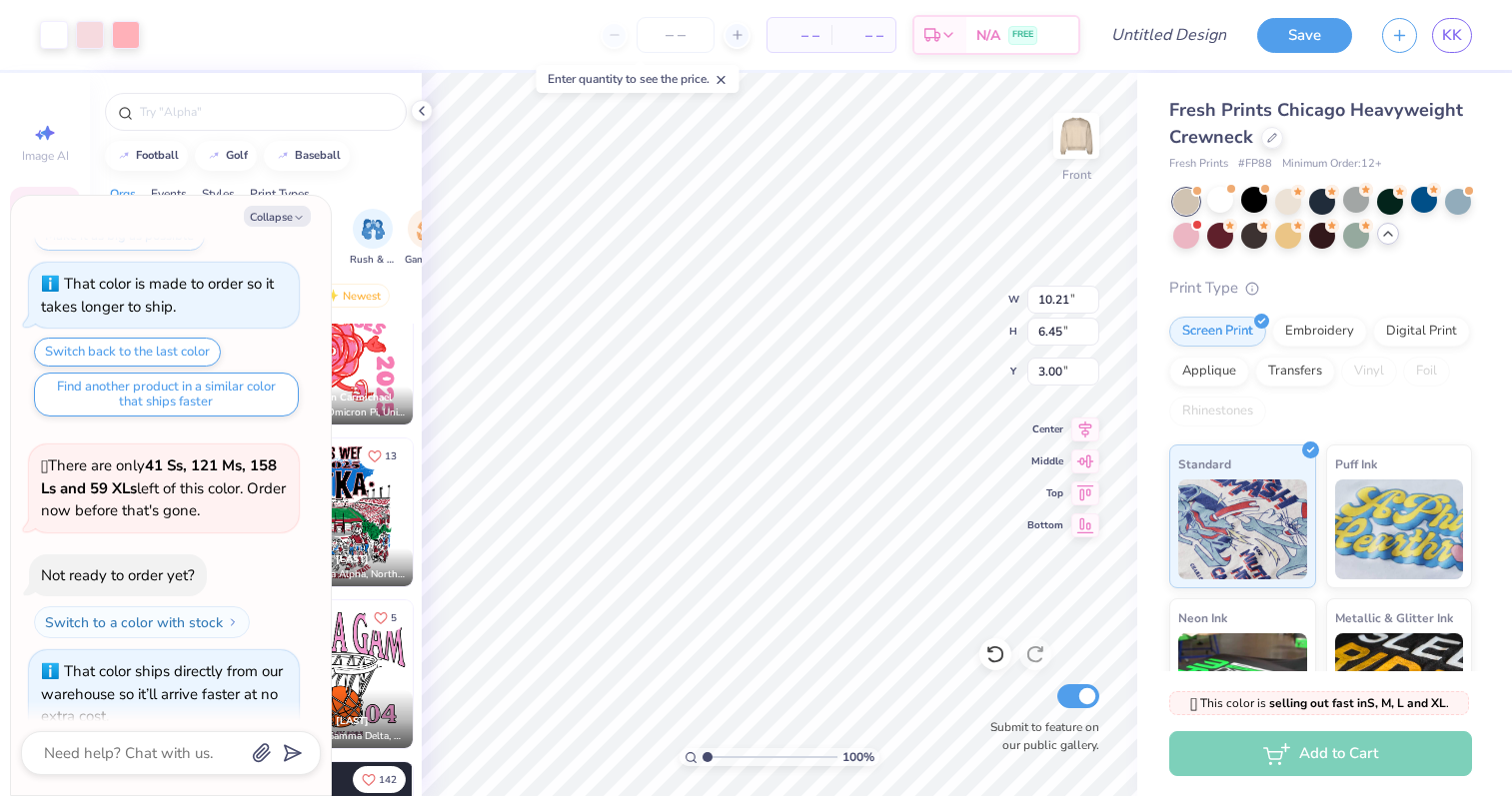 scroll, scrollTop: 944, scrollLeft: 0, axis: vertical 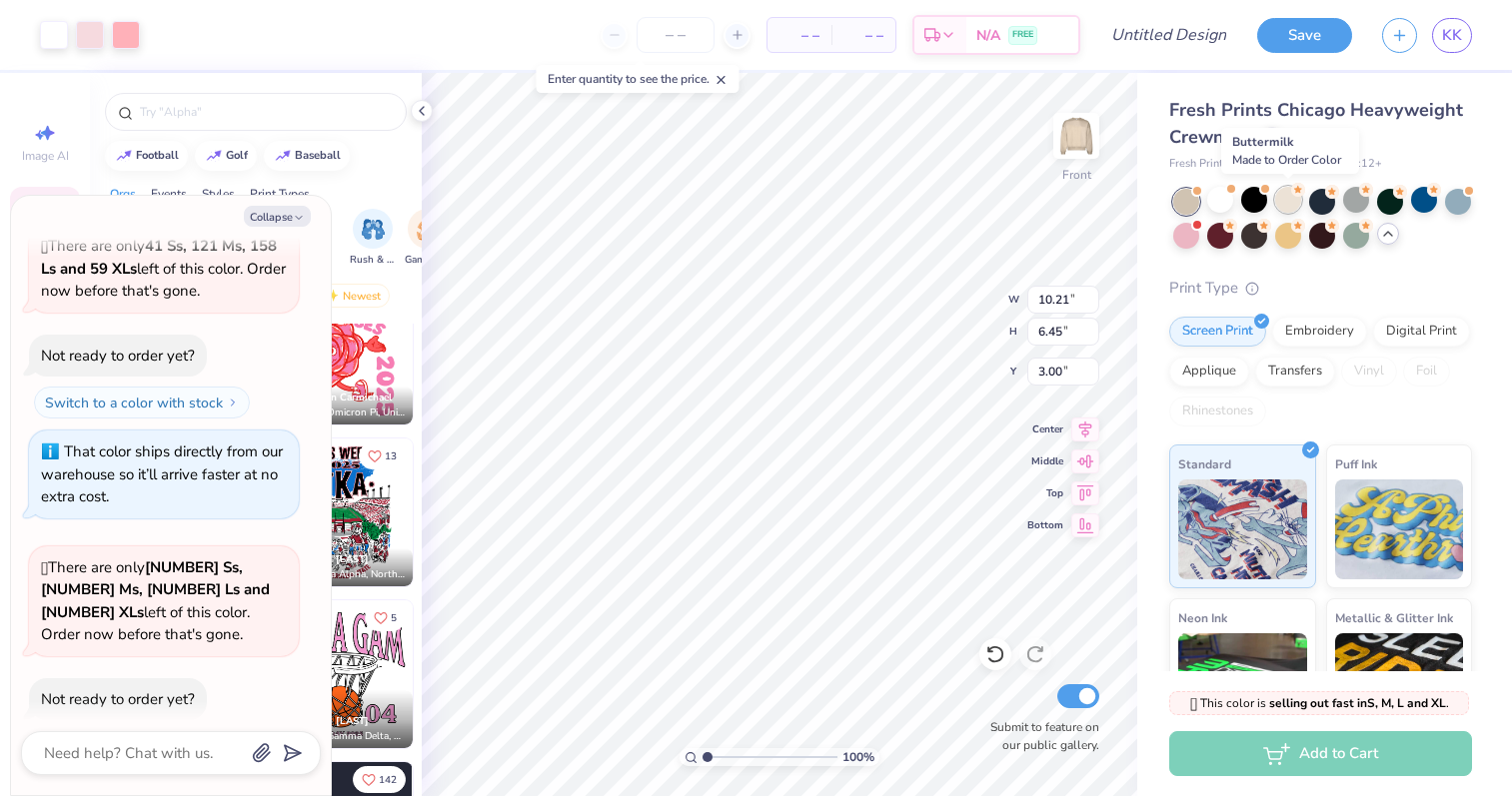click at bounding box center [1288, 200] 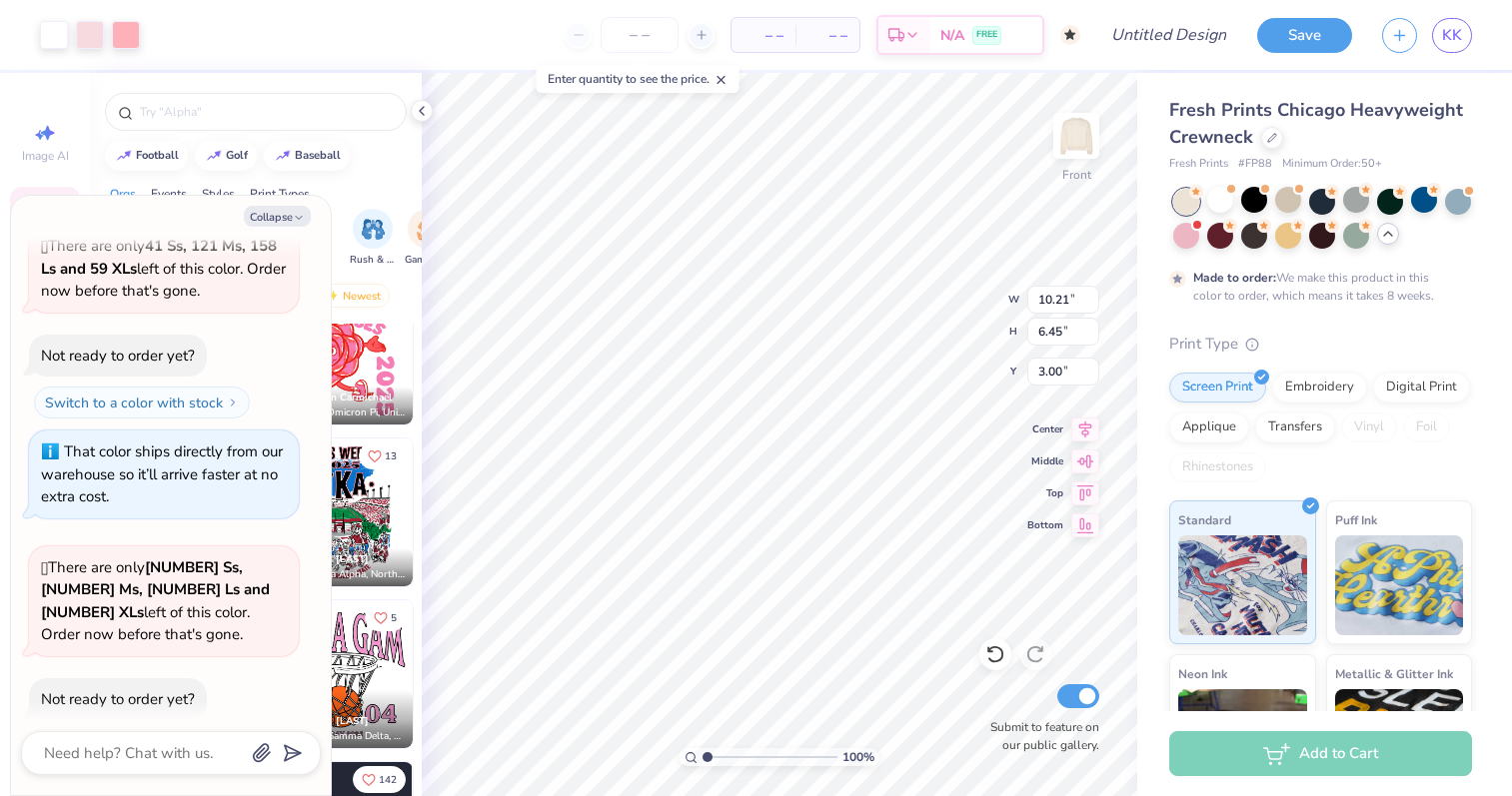 scroll, scrollTop: 1109, scrollLeft: 0, axis: vertical 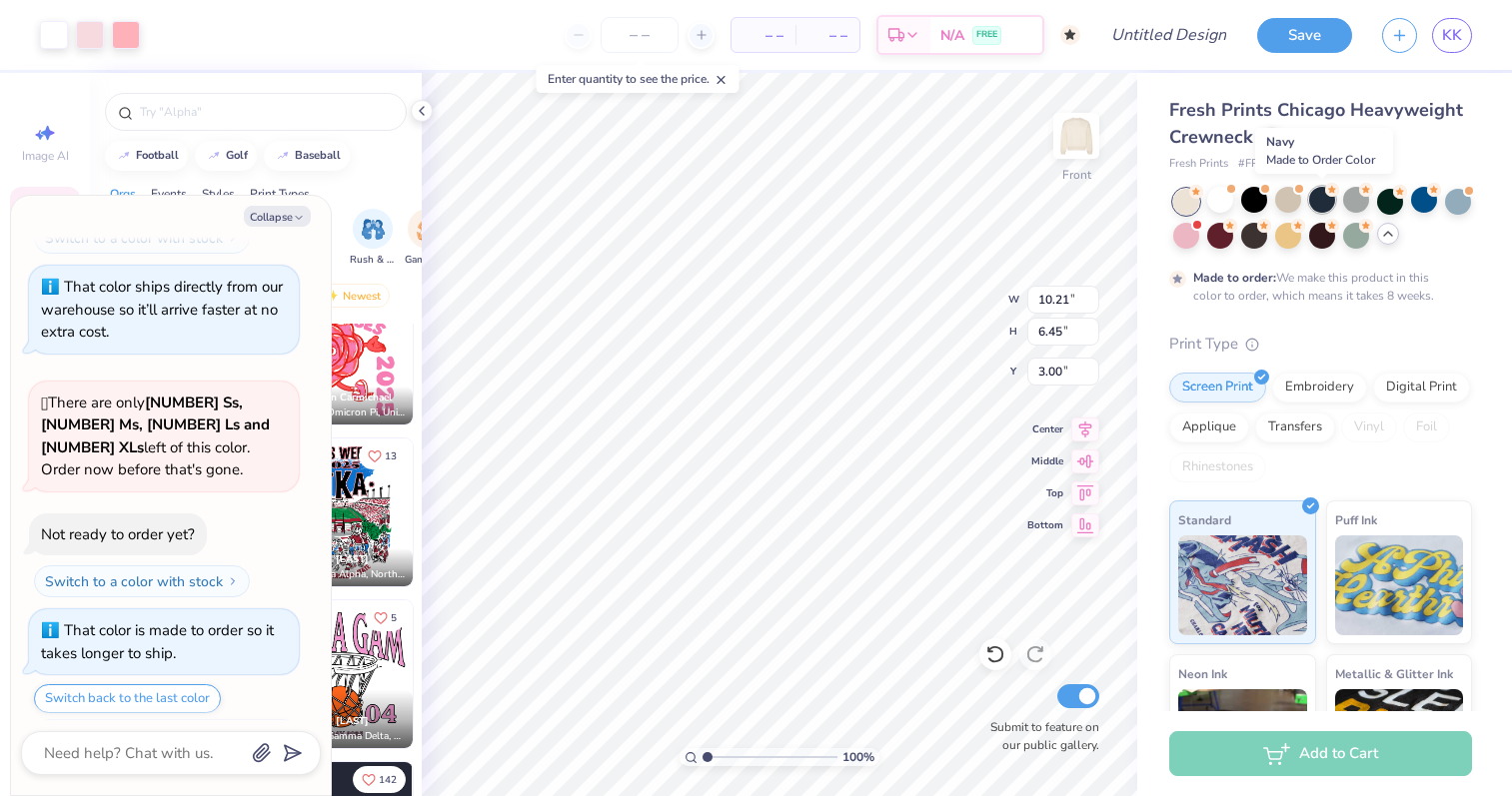 click at bounding box center [1322, 200] 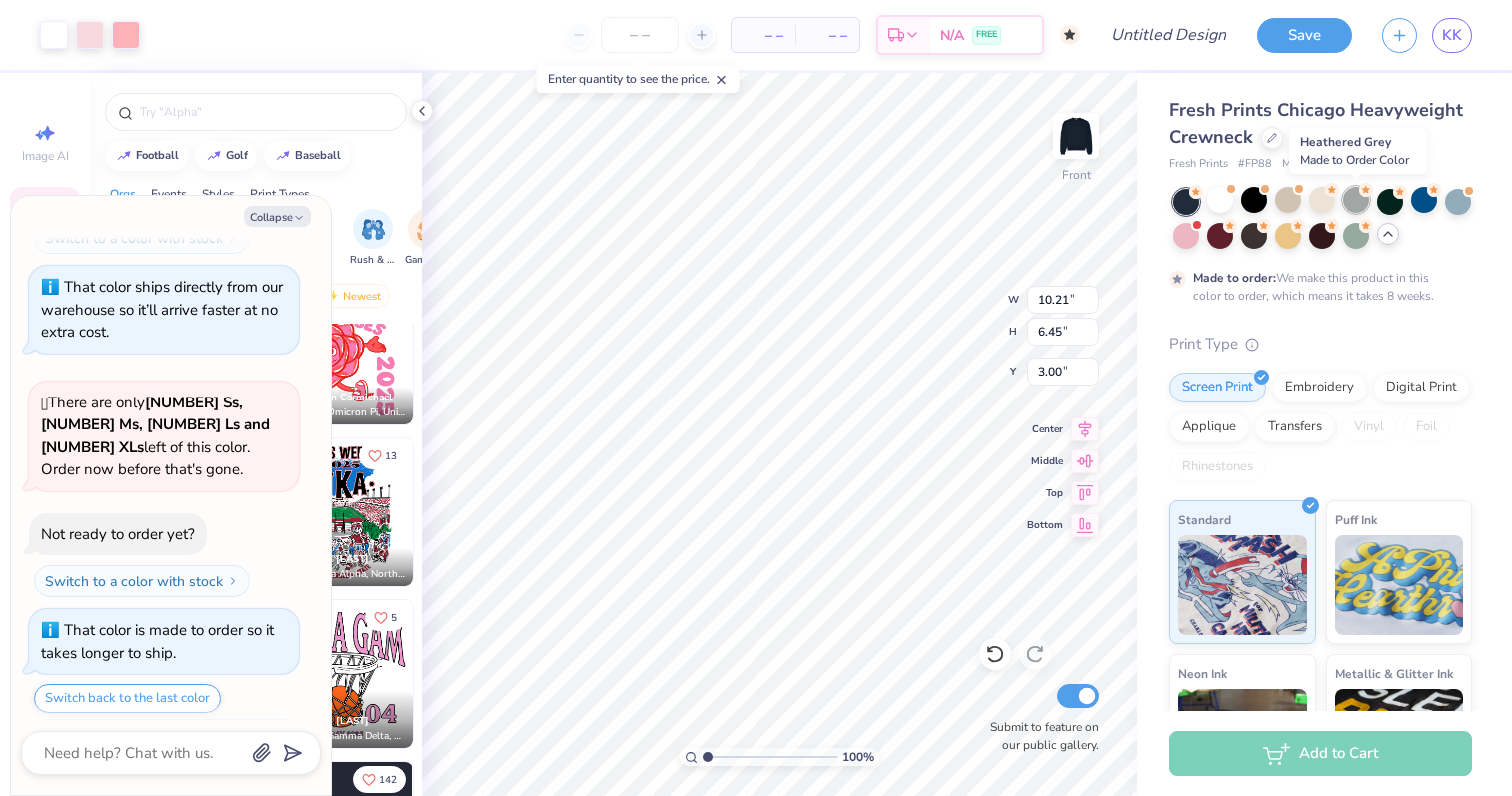 click at bounding box center [1356, 200] 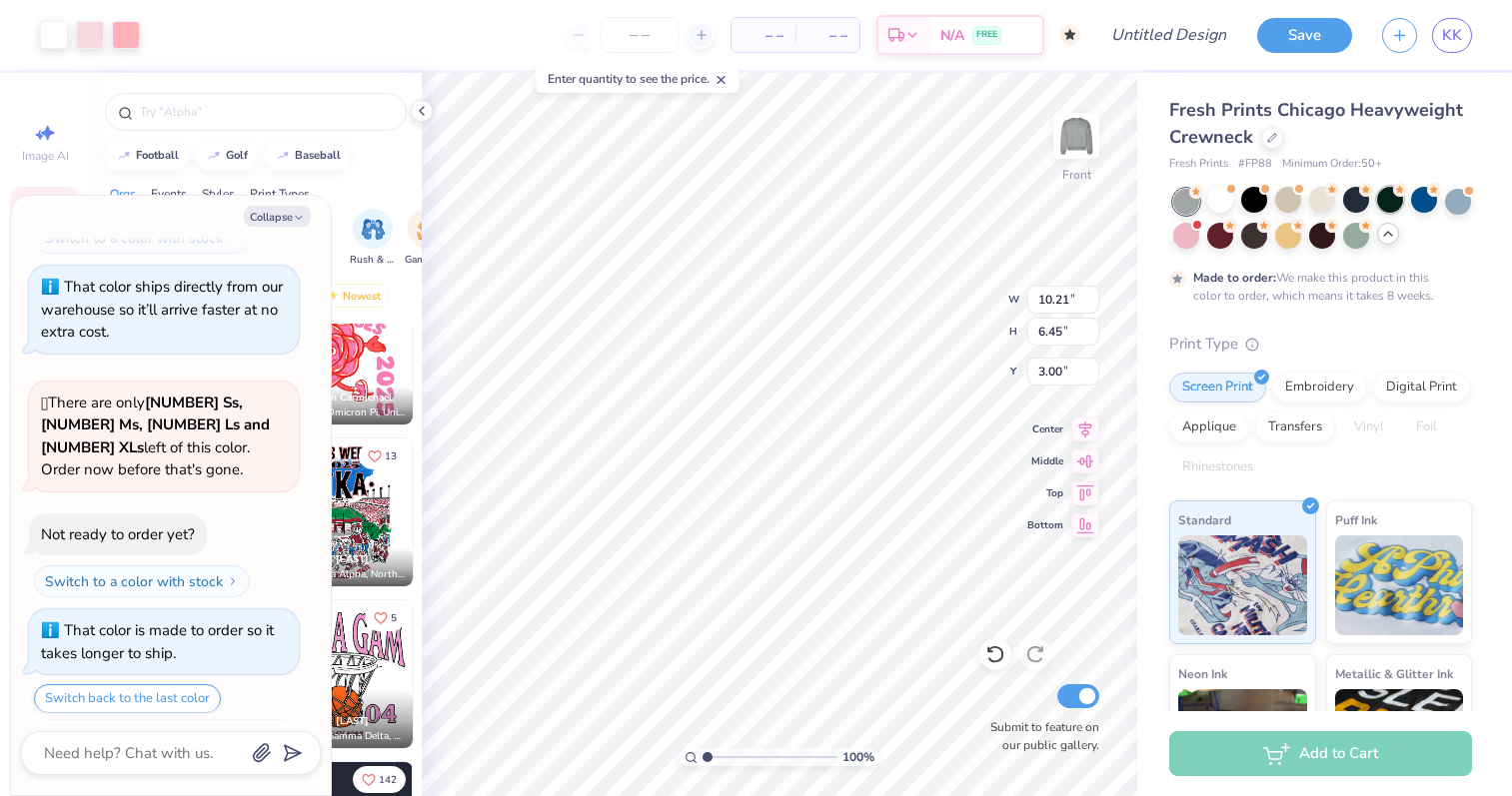 click at bounding box center (1390, 200) 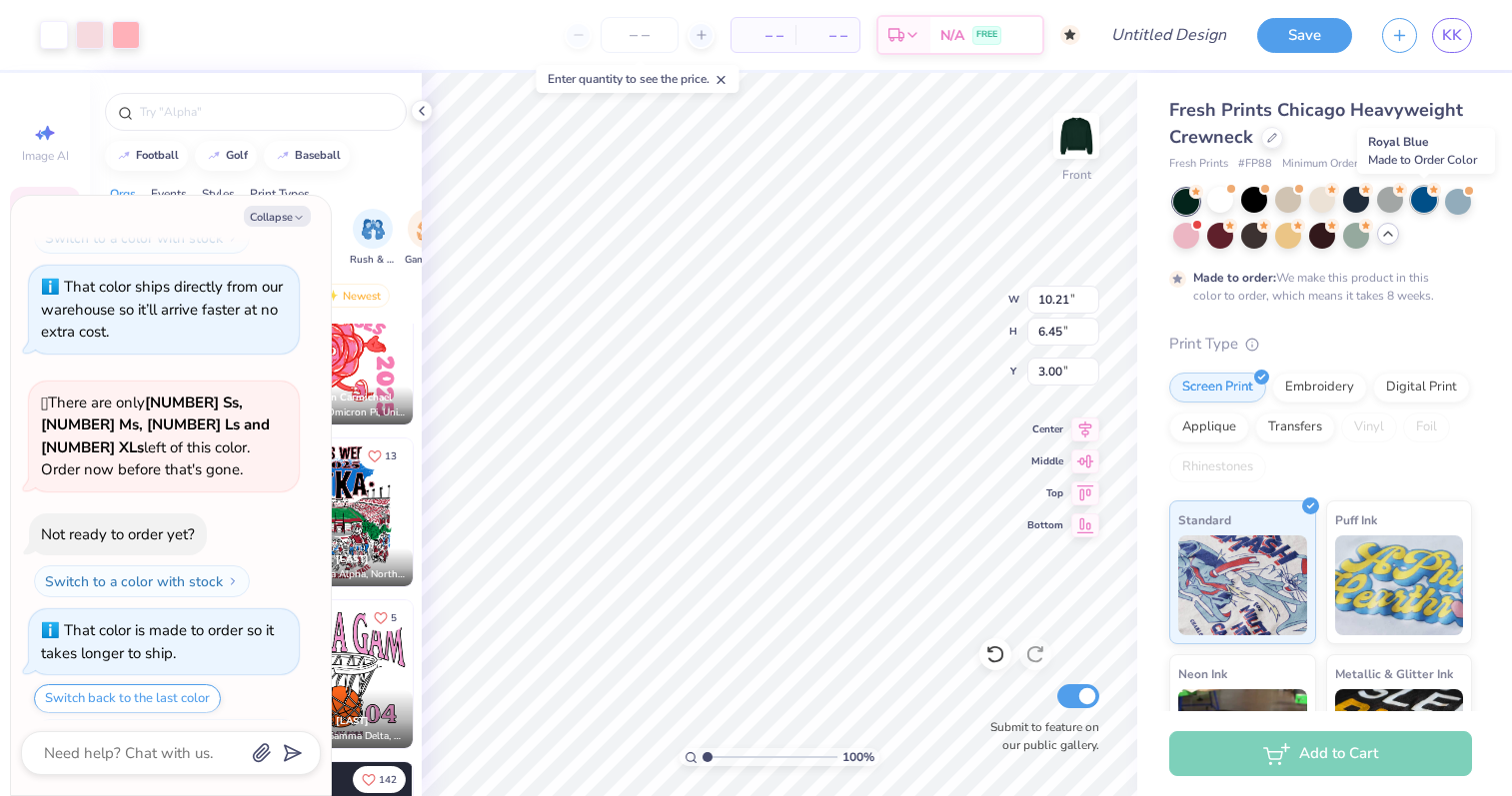 click at bounding box center (1424, 200) 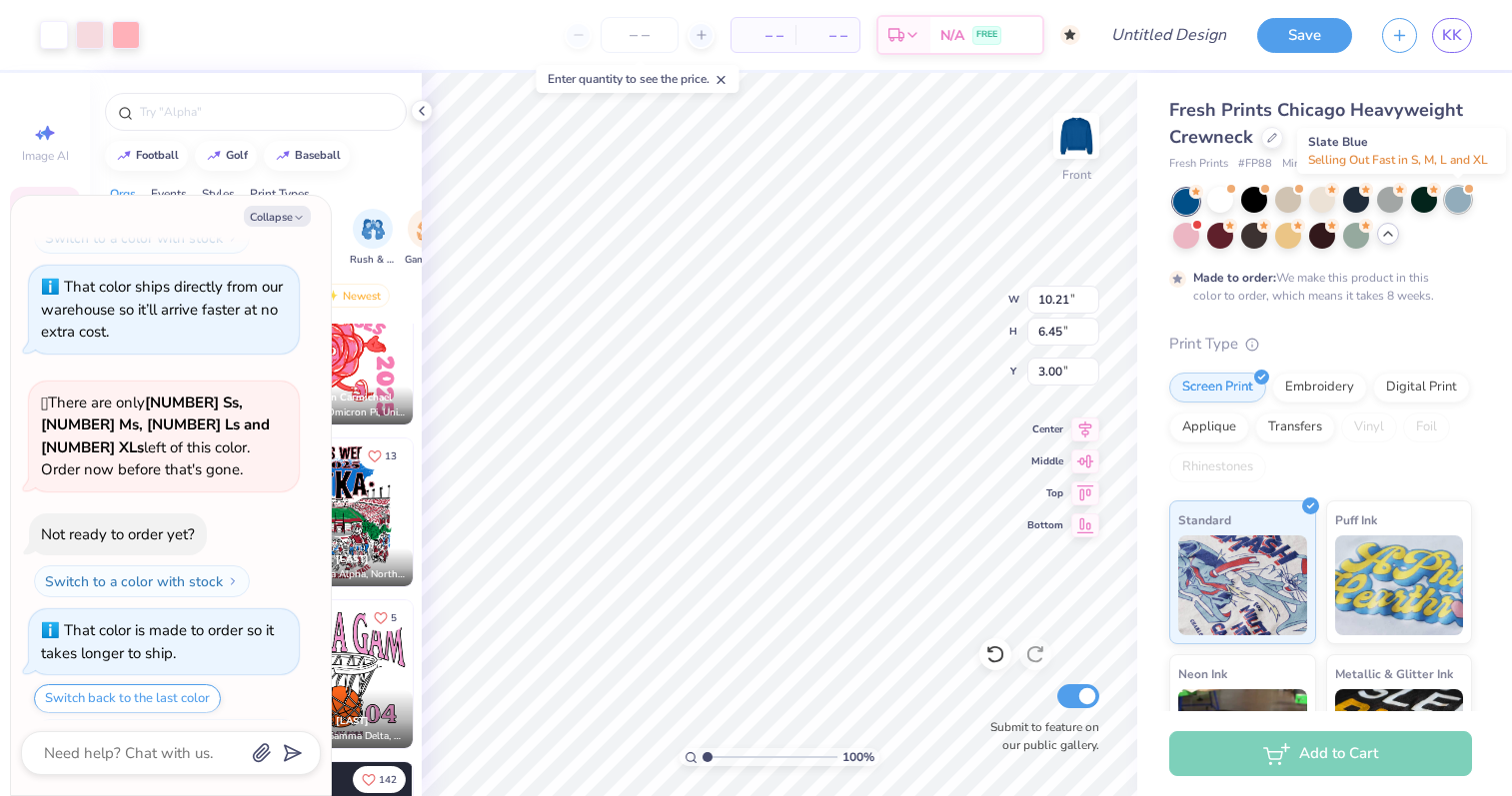 click at bounding box center [1458, 200] 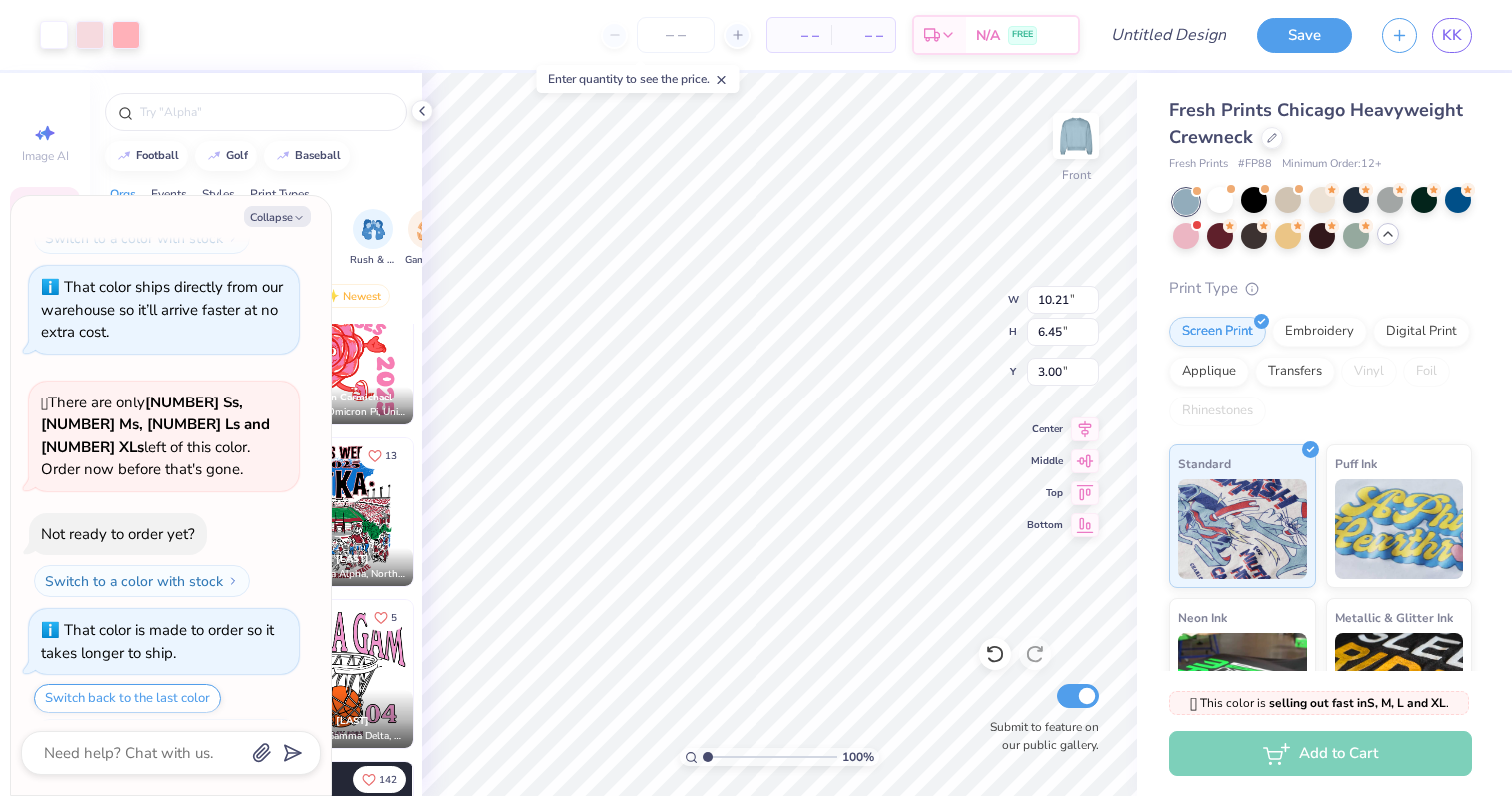 scroll, scrollTop: 1426, scrollLeft: 0, axis: vertical 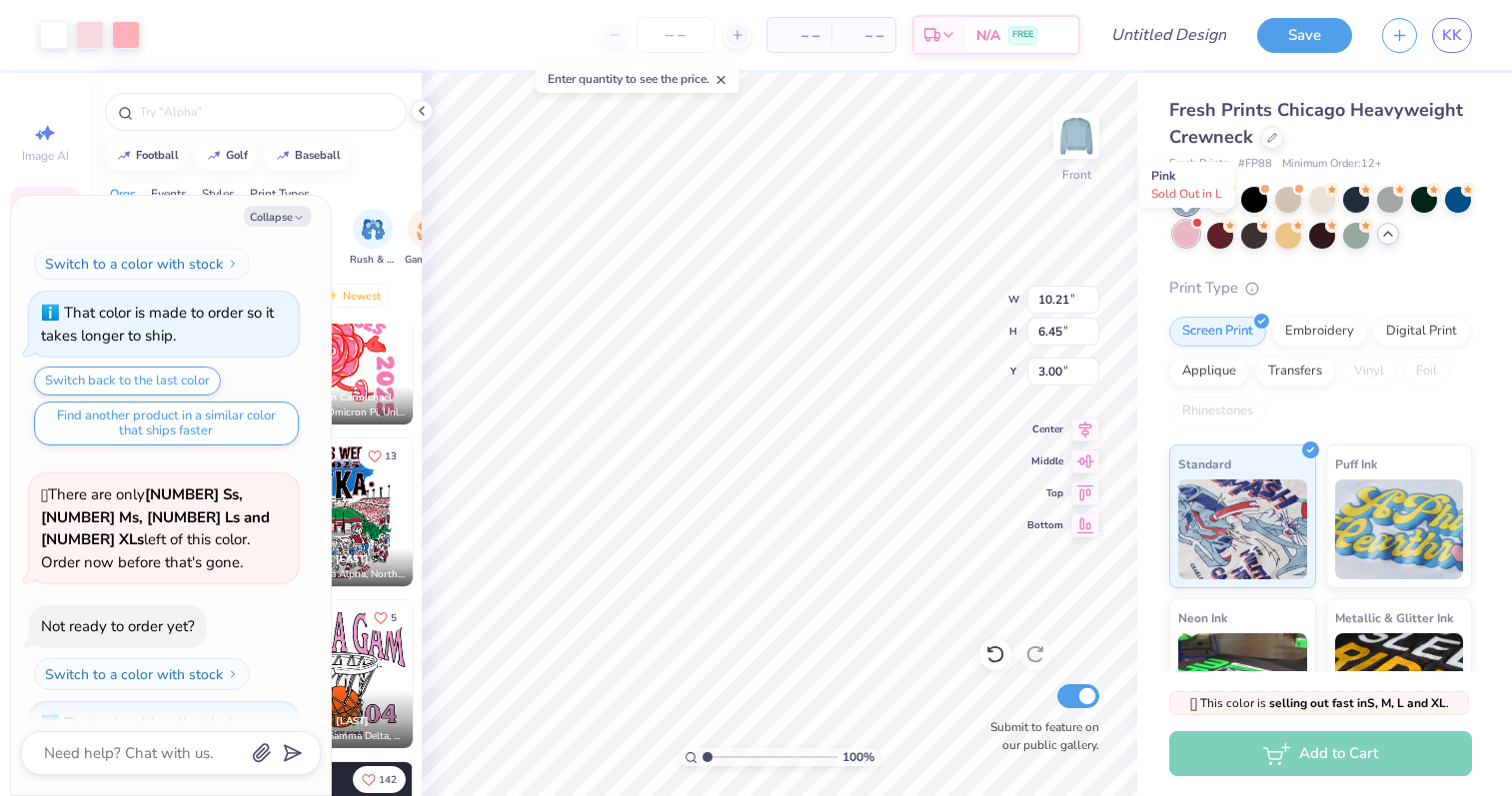 click at bounding box center (1186, 234) 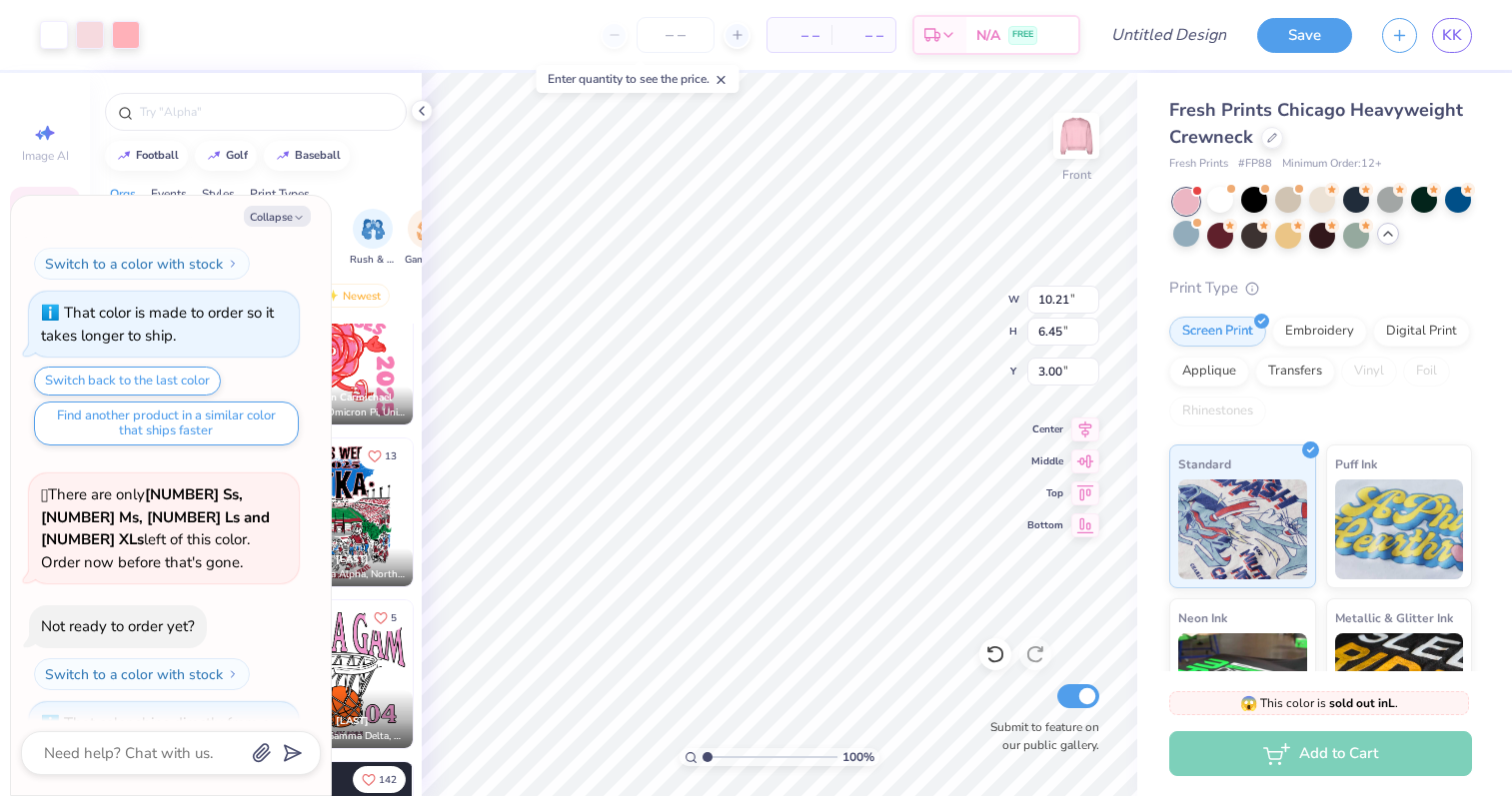 scroll, scrollTop: 1668, scrollLeft: 0, axis: vertical 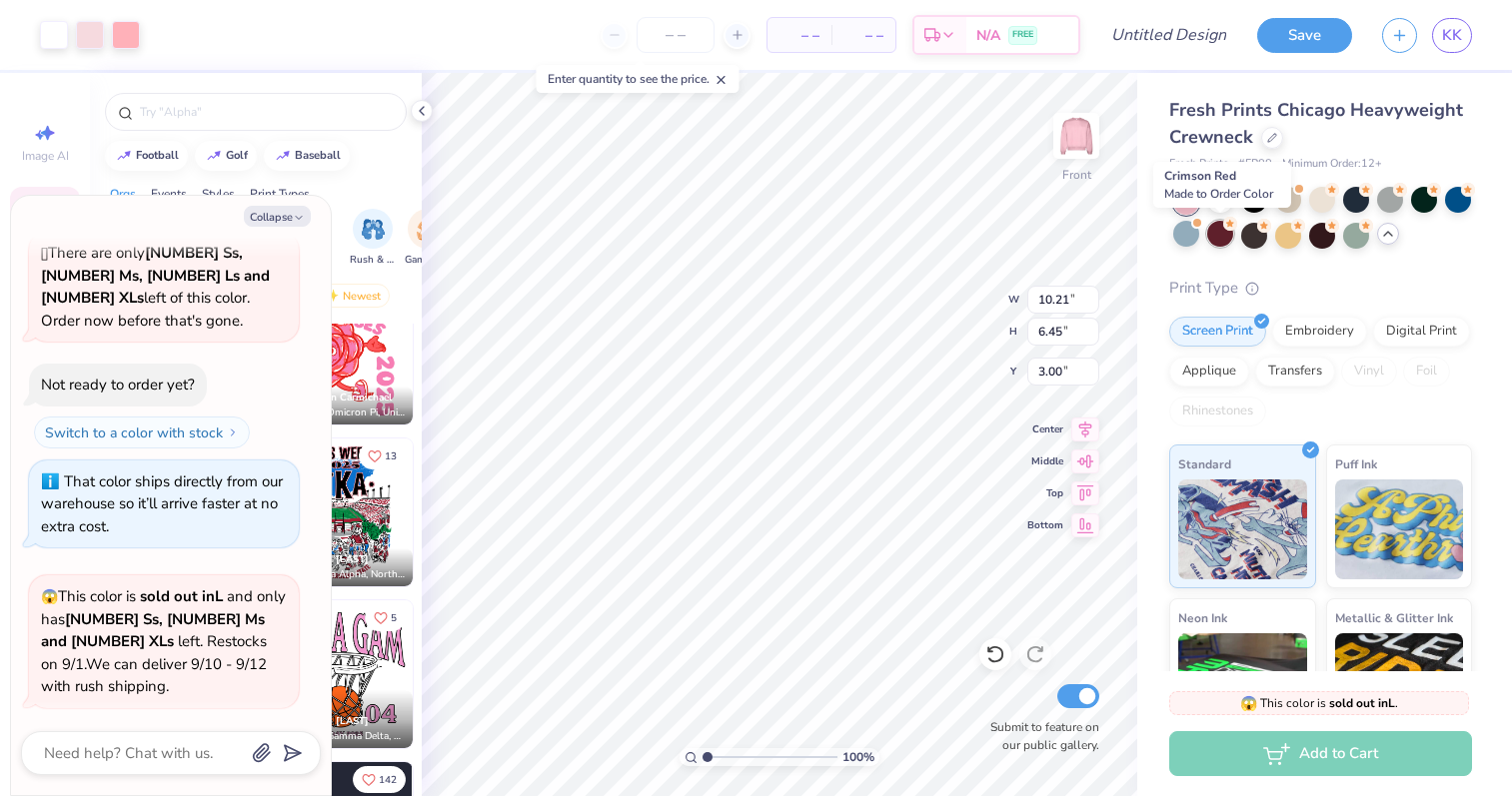 click at bounding box center (1220, 234) 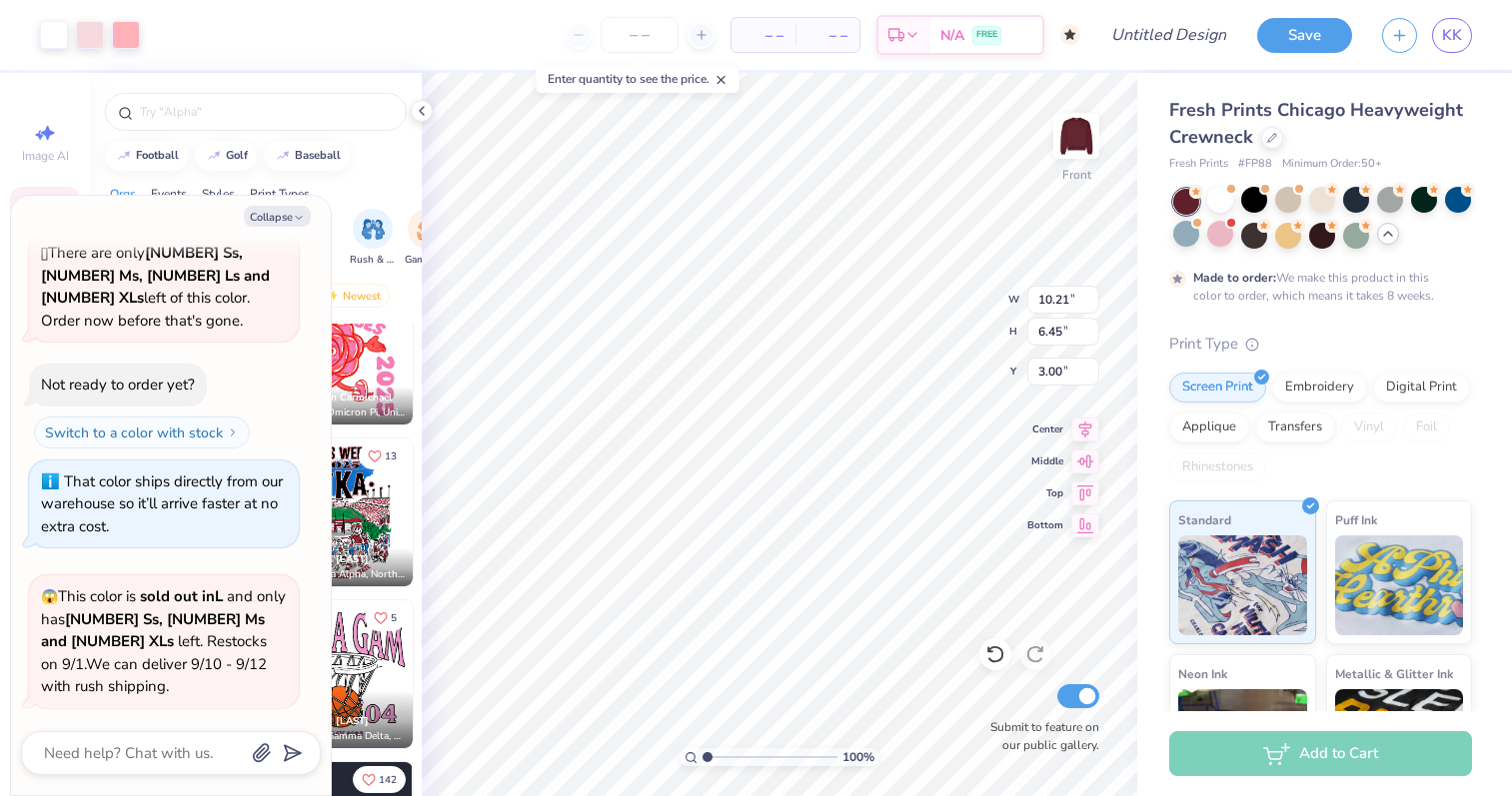 scroll, scrollTop: 1833, scrollLeft: 0, axis: vertical 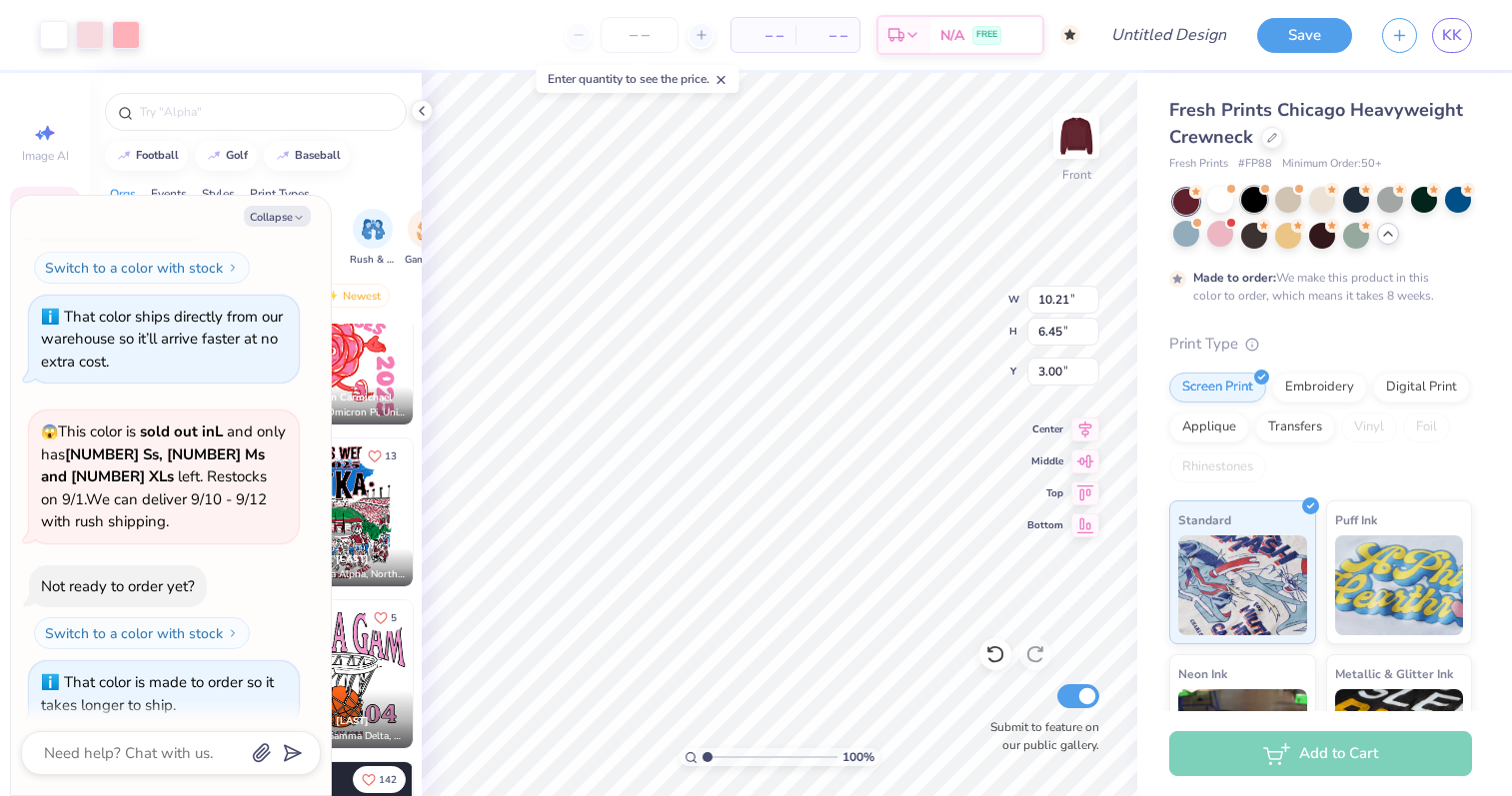 click at bounding box center [1254, 200] 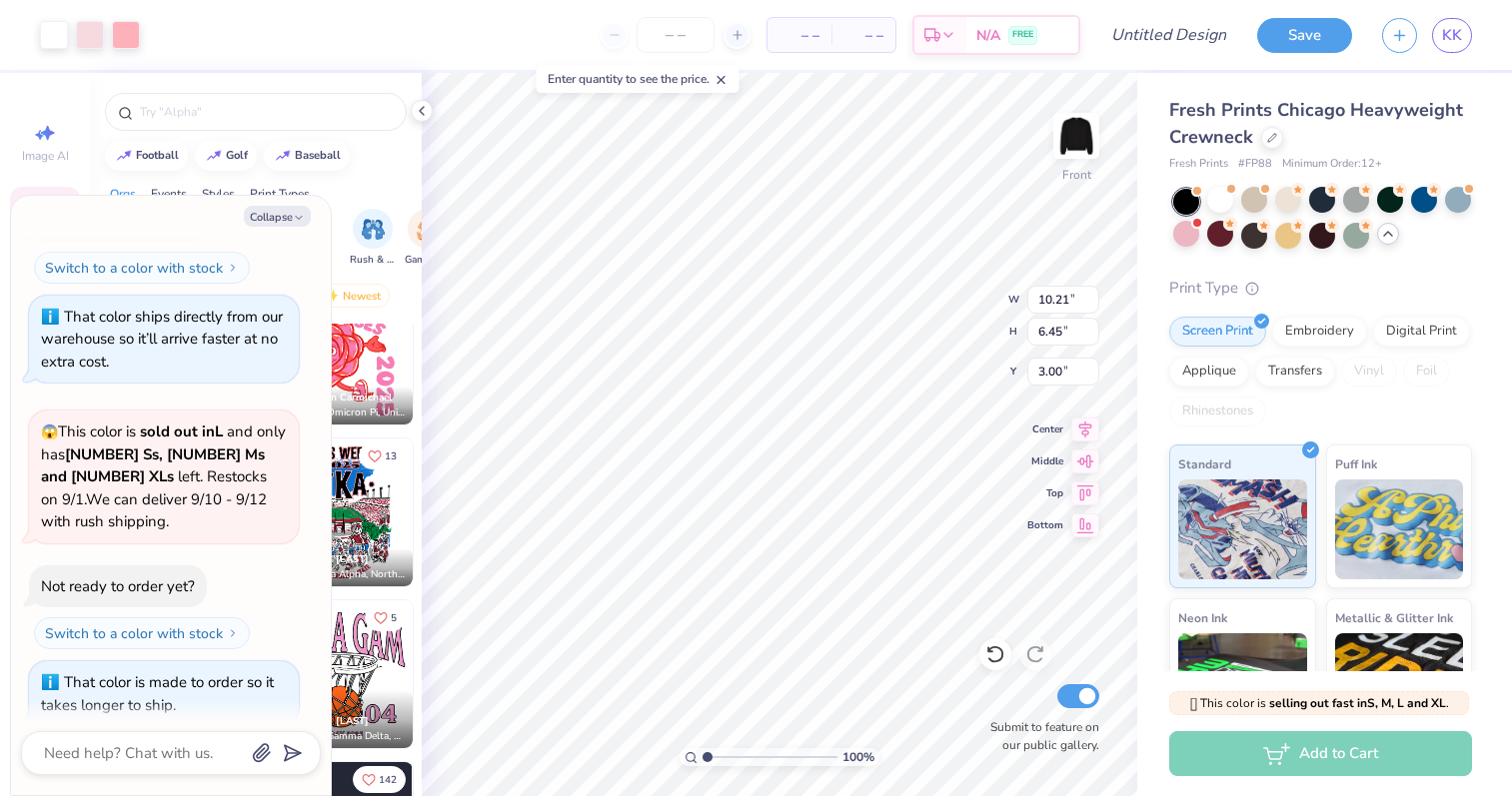 scroll, scrollTop: 2150, scrollLeft: 0, axis: vertical 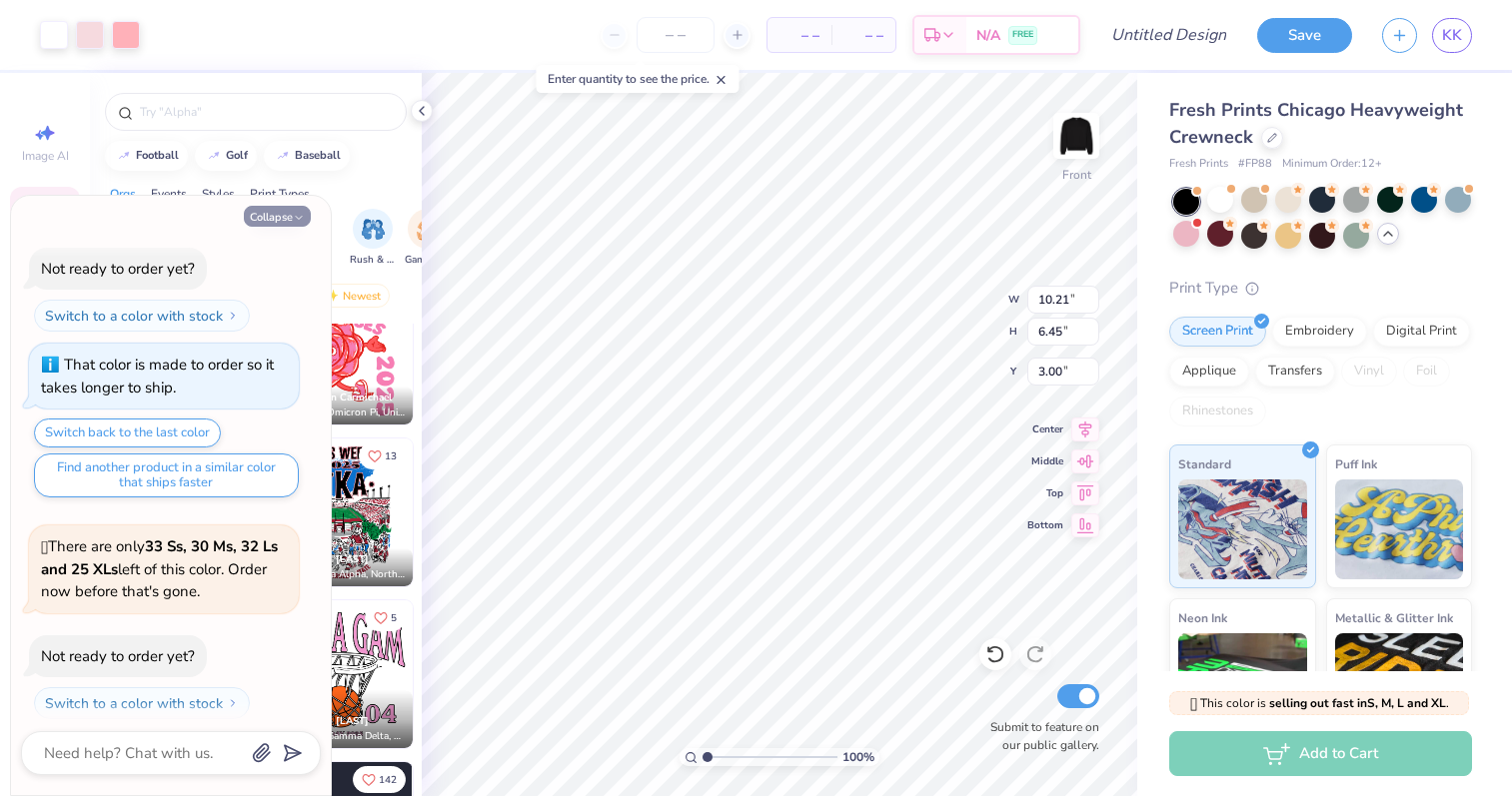 click on "Collapse" at bounding box center (277, 216) 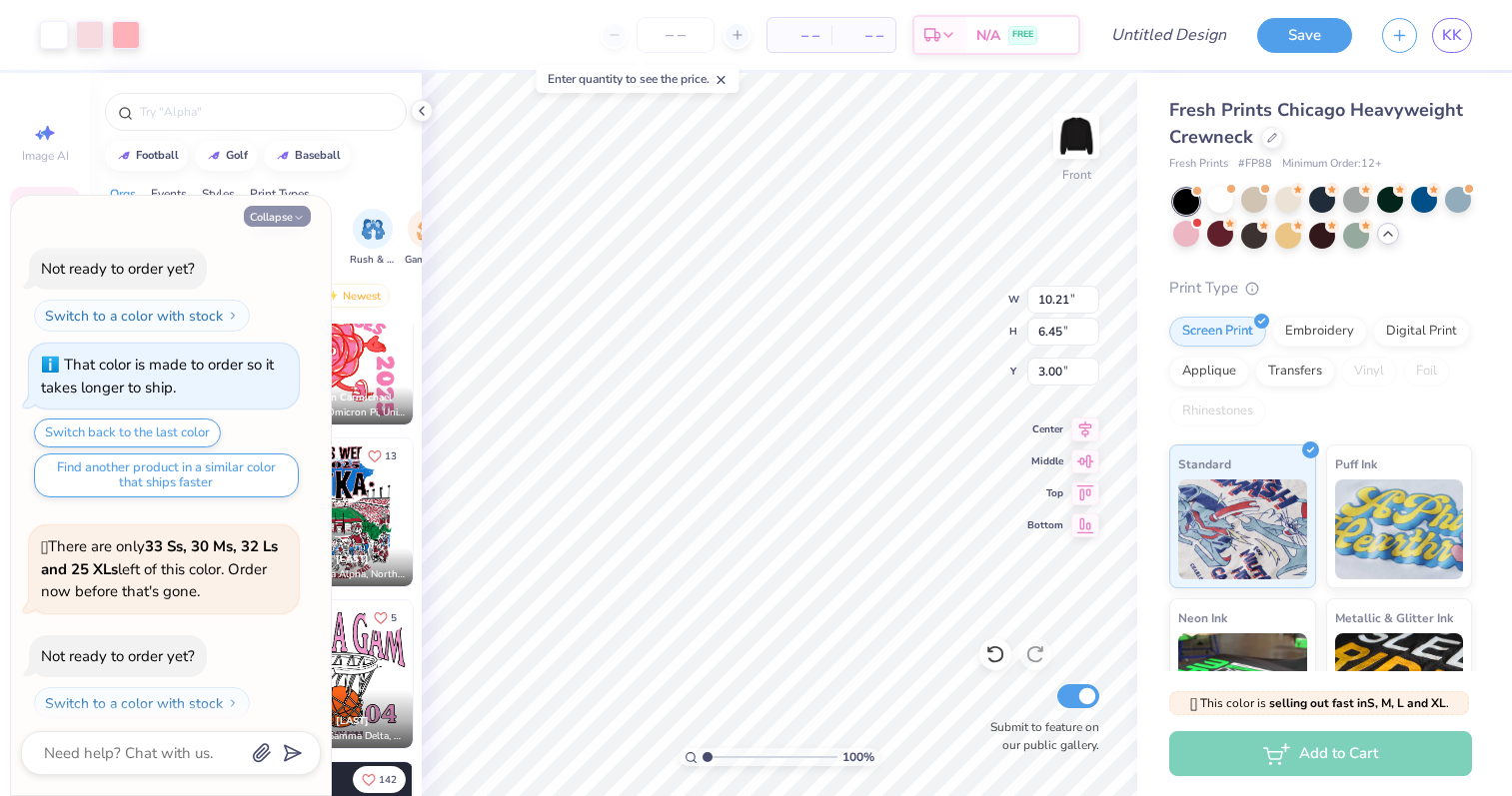 type on "x" 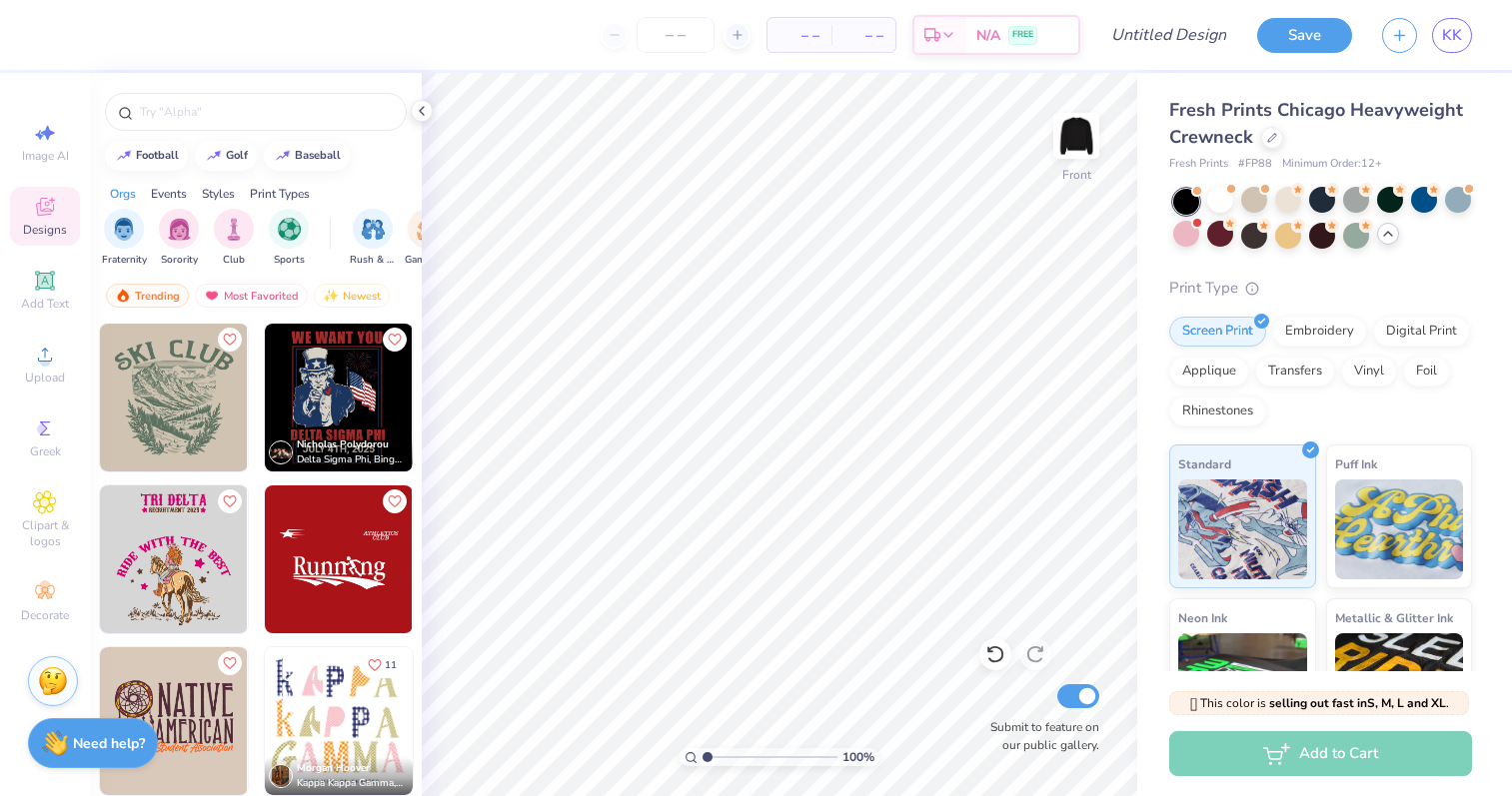 scroll, scrollTop: 20280, scrollLeft: 0, axis: vertical 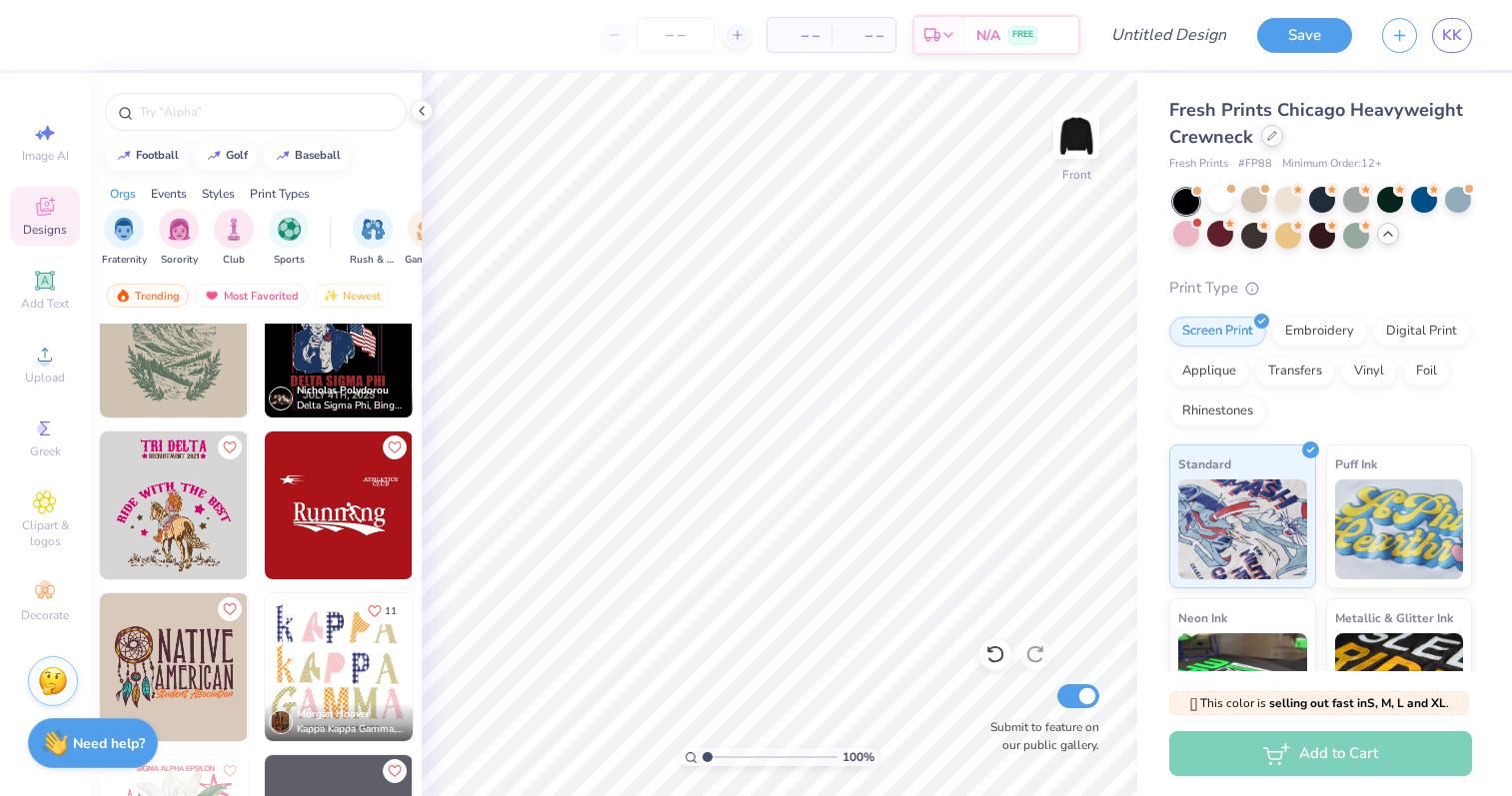 click 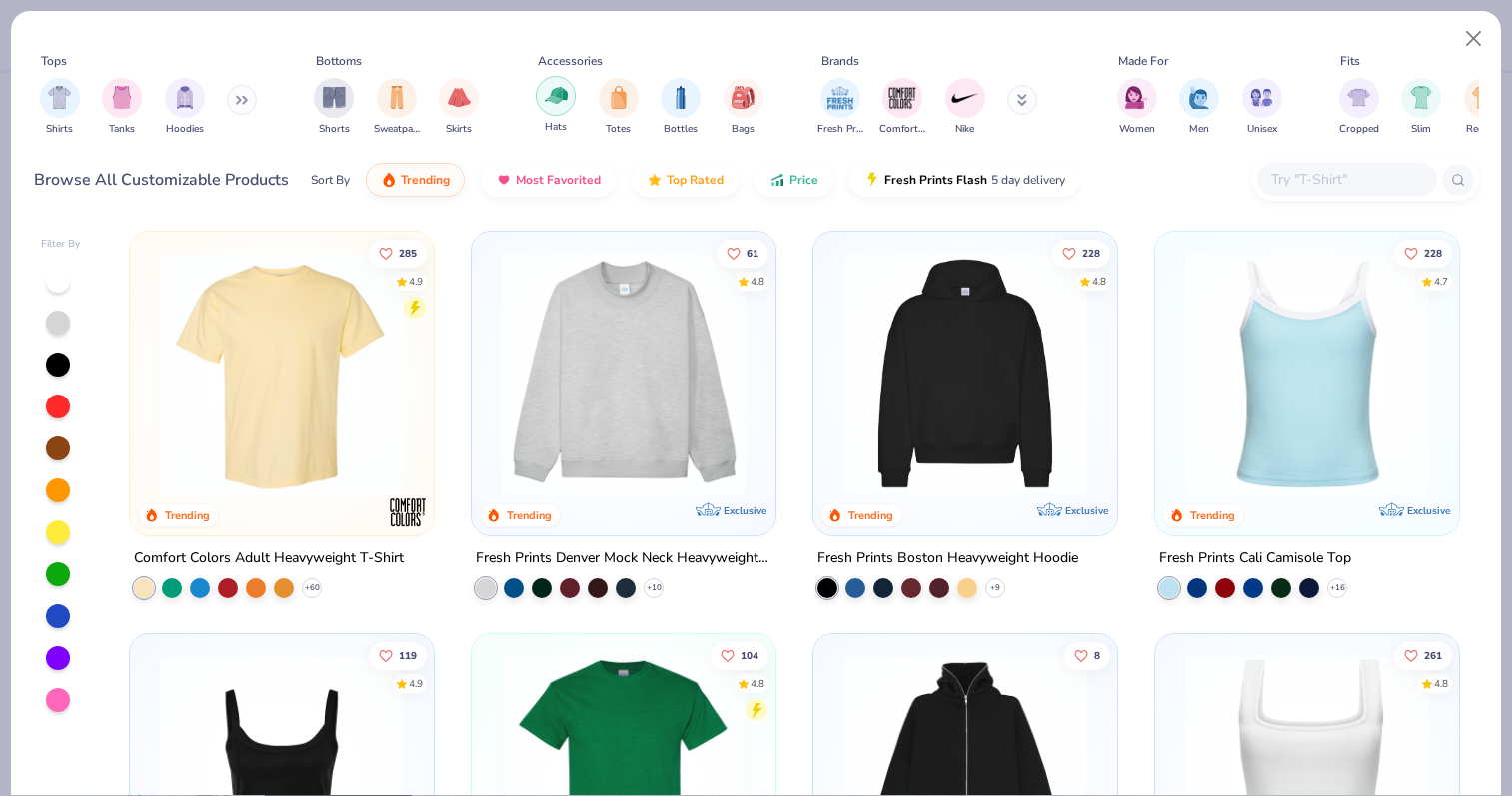 click at bounding box center (556, 96) 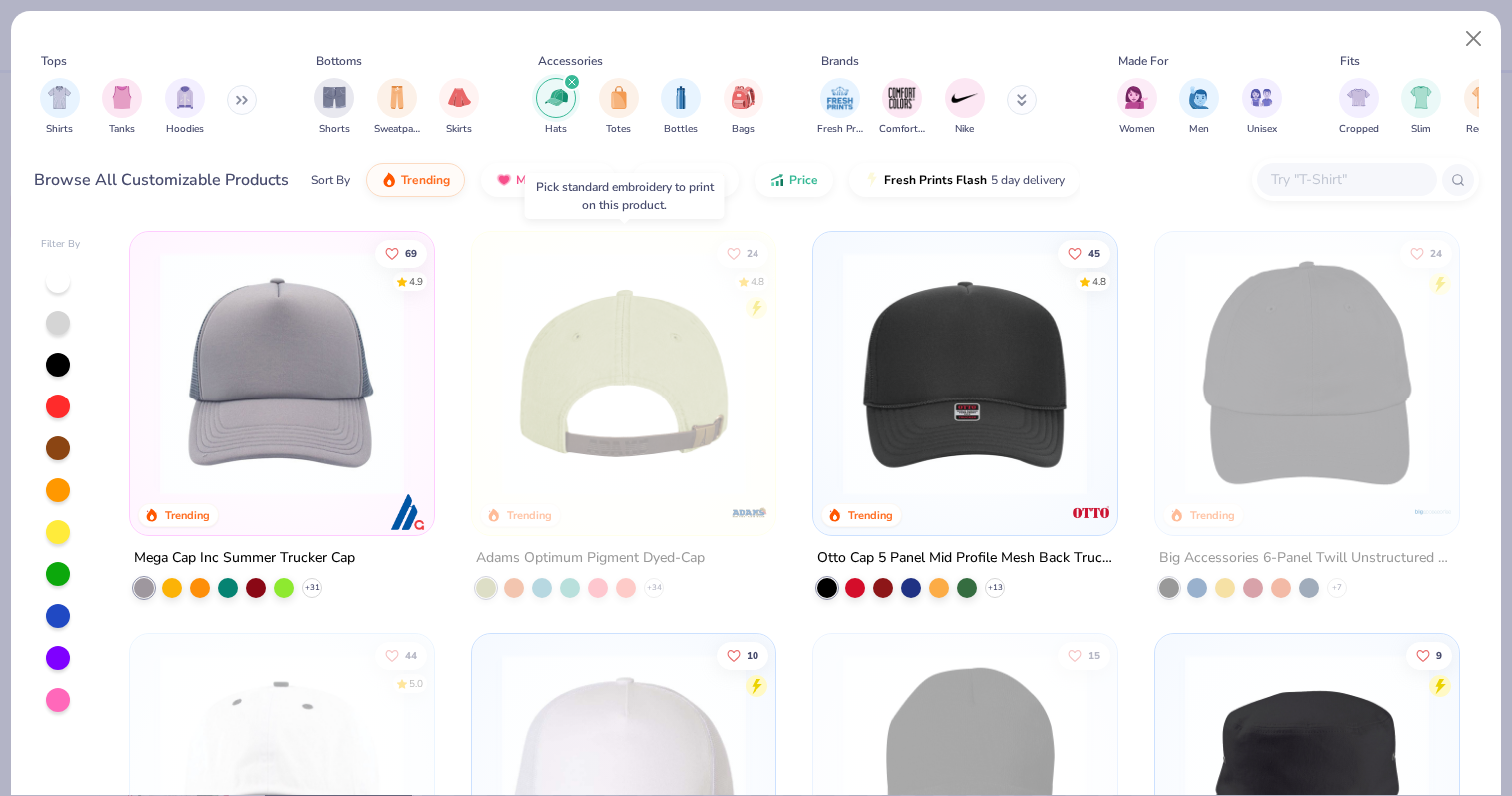 click at bounding box center (624, 374) 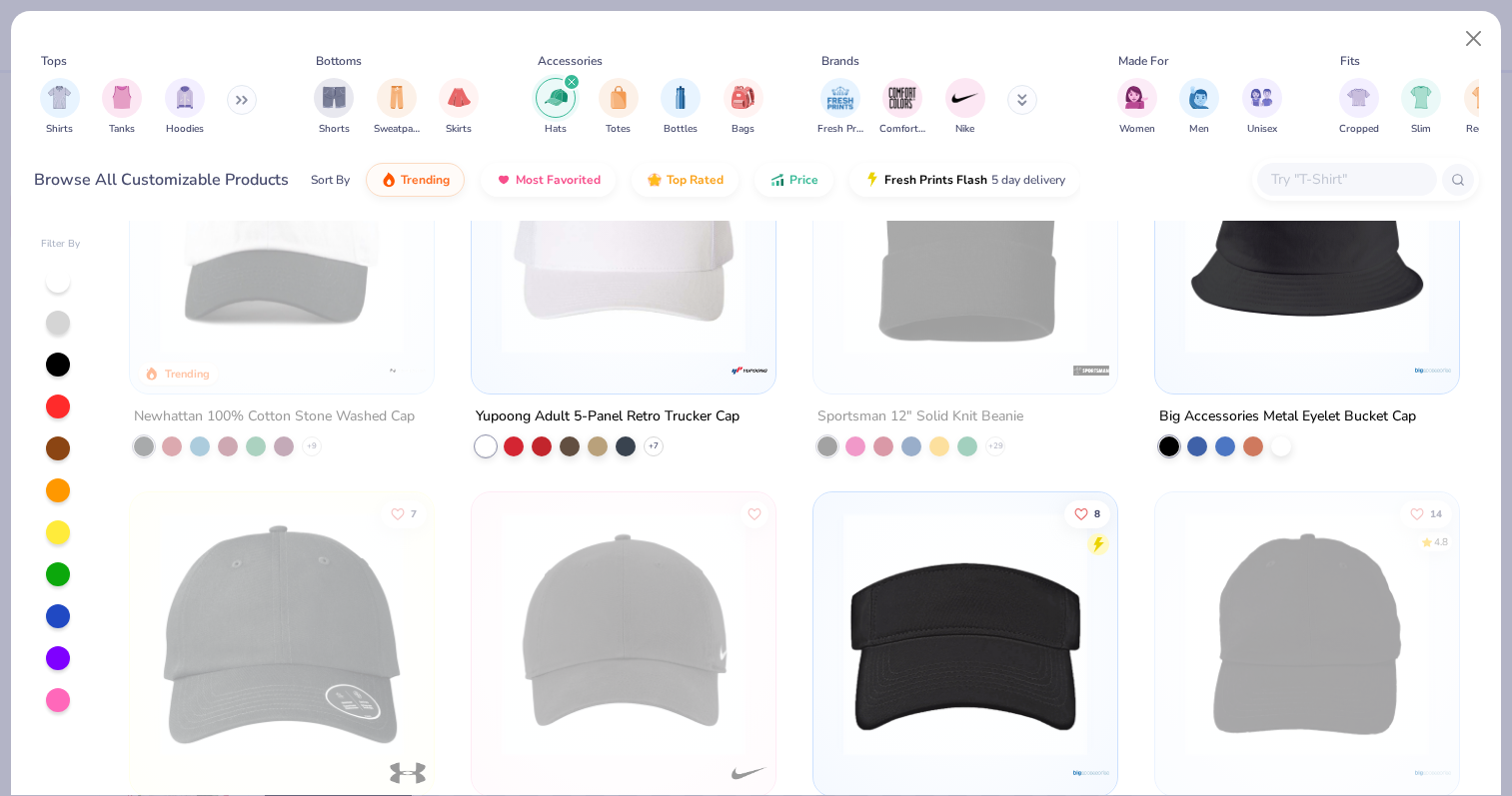 scroll, scrollTop: 716, scrollLeft: 0, axis: vertical 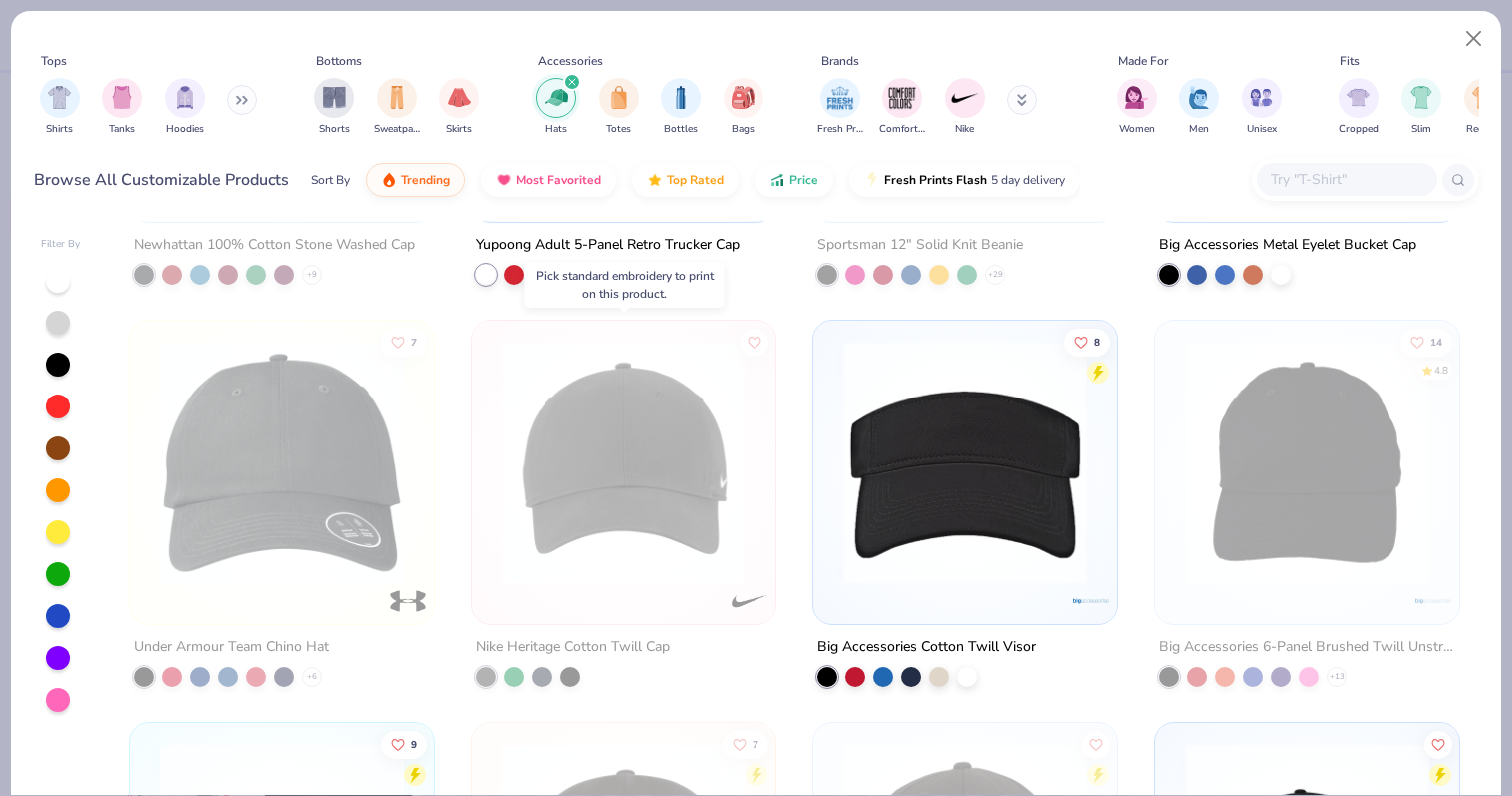 click at bounding box center [624, 462] 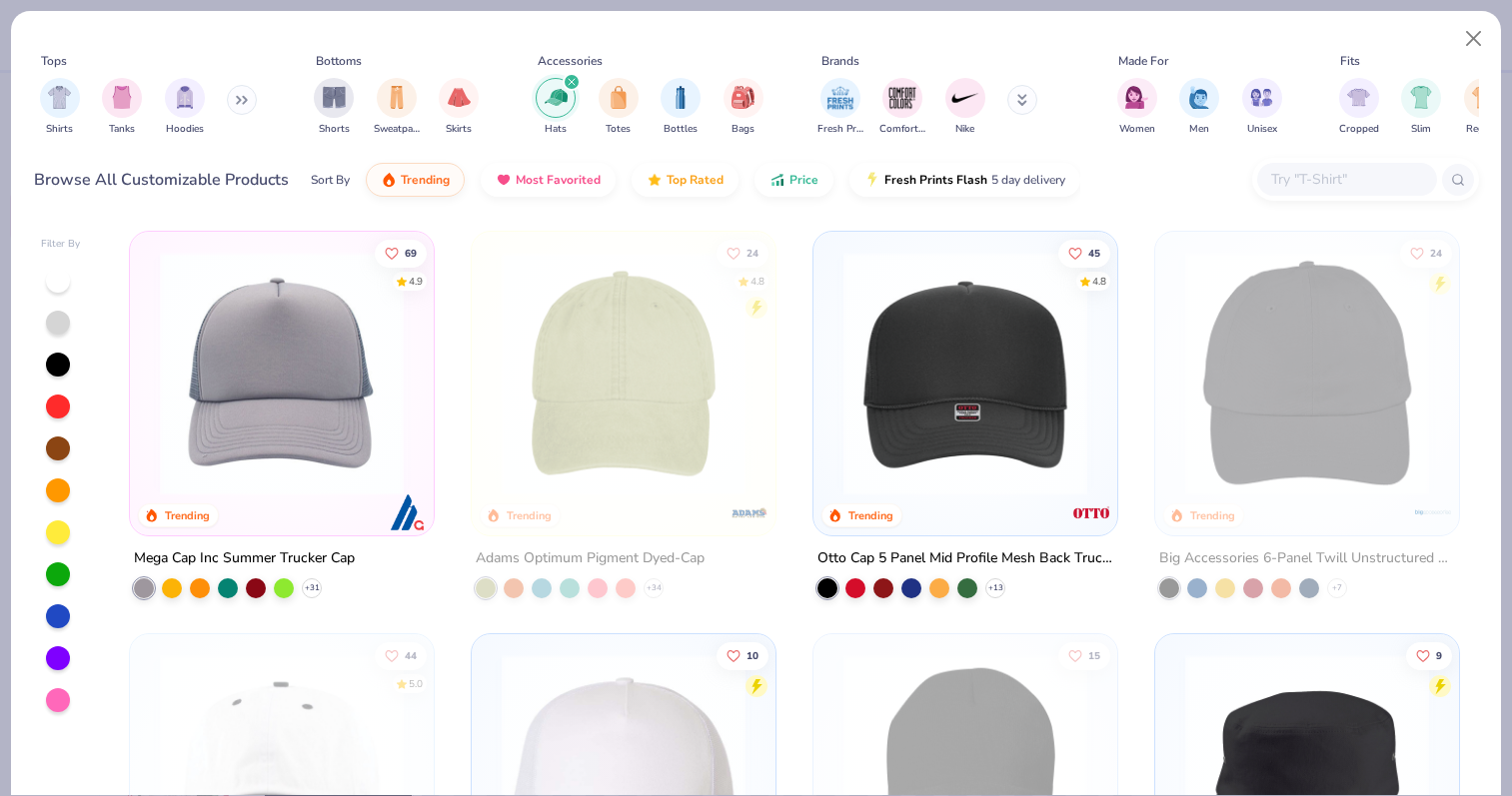 scroll, scrollTop: 0, scrollLeft: 0, axis: both 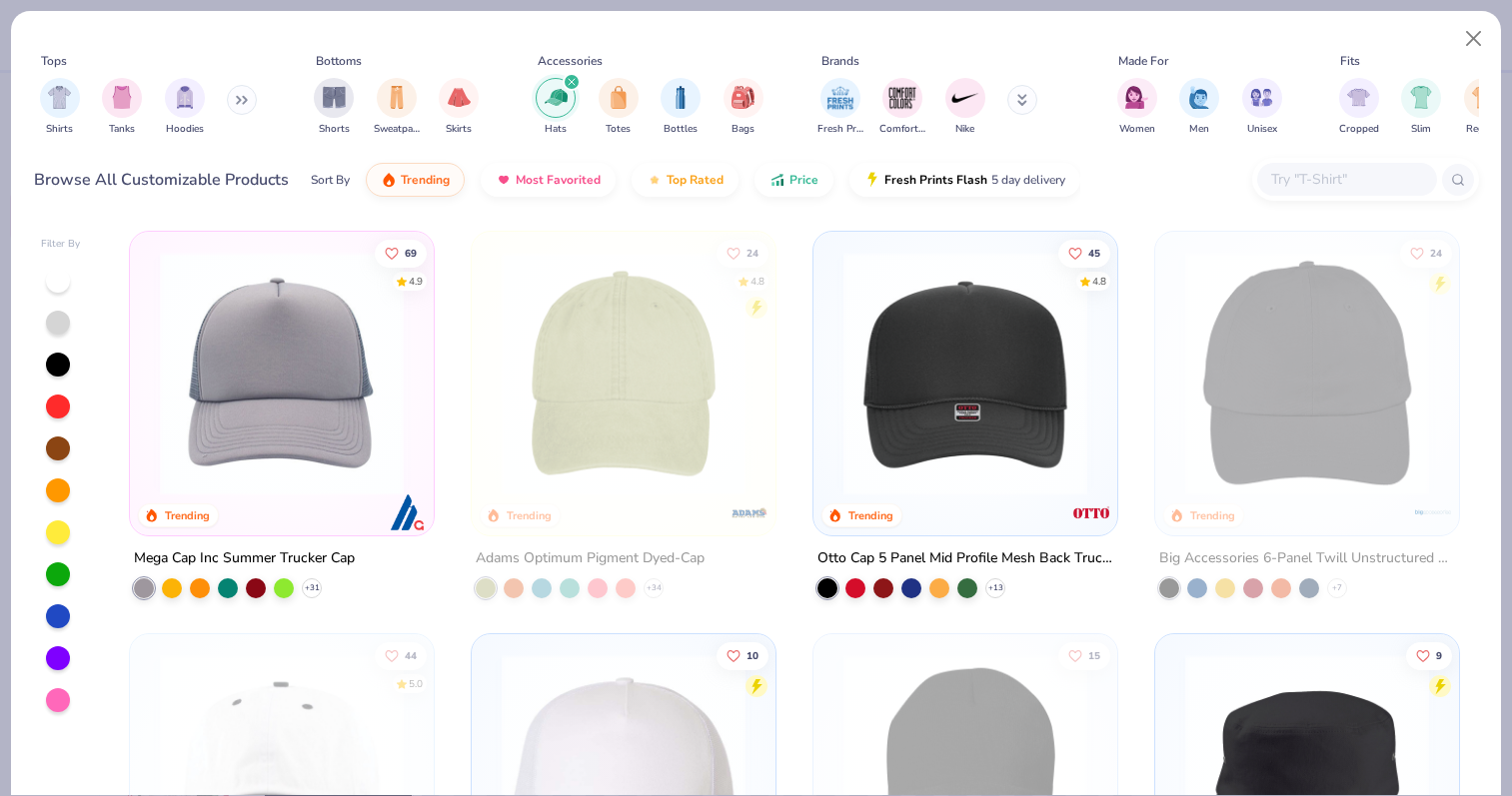 click on "Mega Cap Inc Summer Trucker Cap" at bounding box center [244, 558] 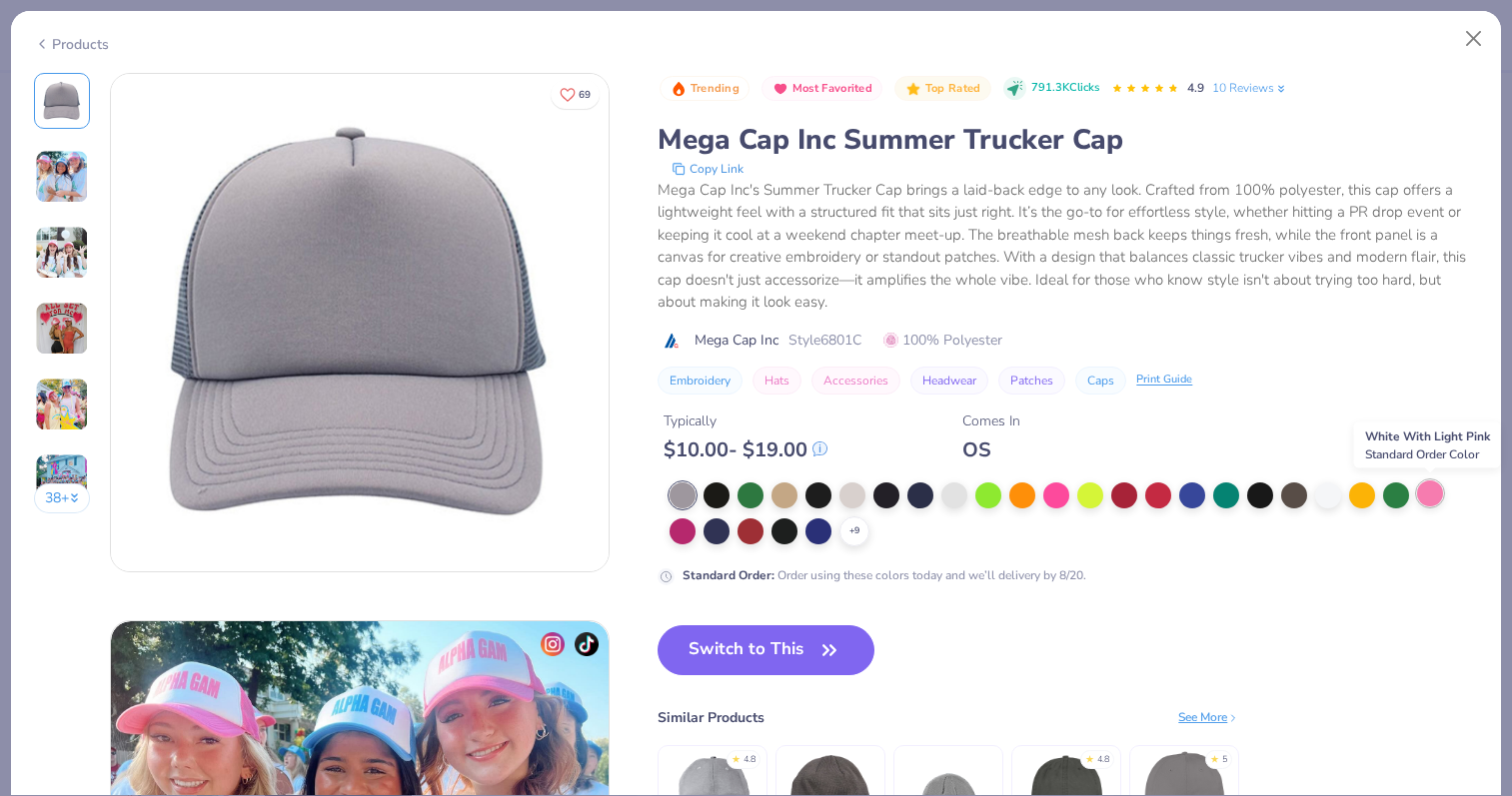 click at bounding box center [1430, 493] 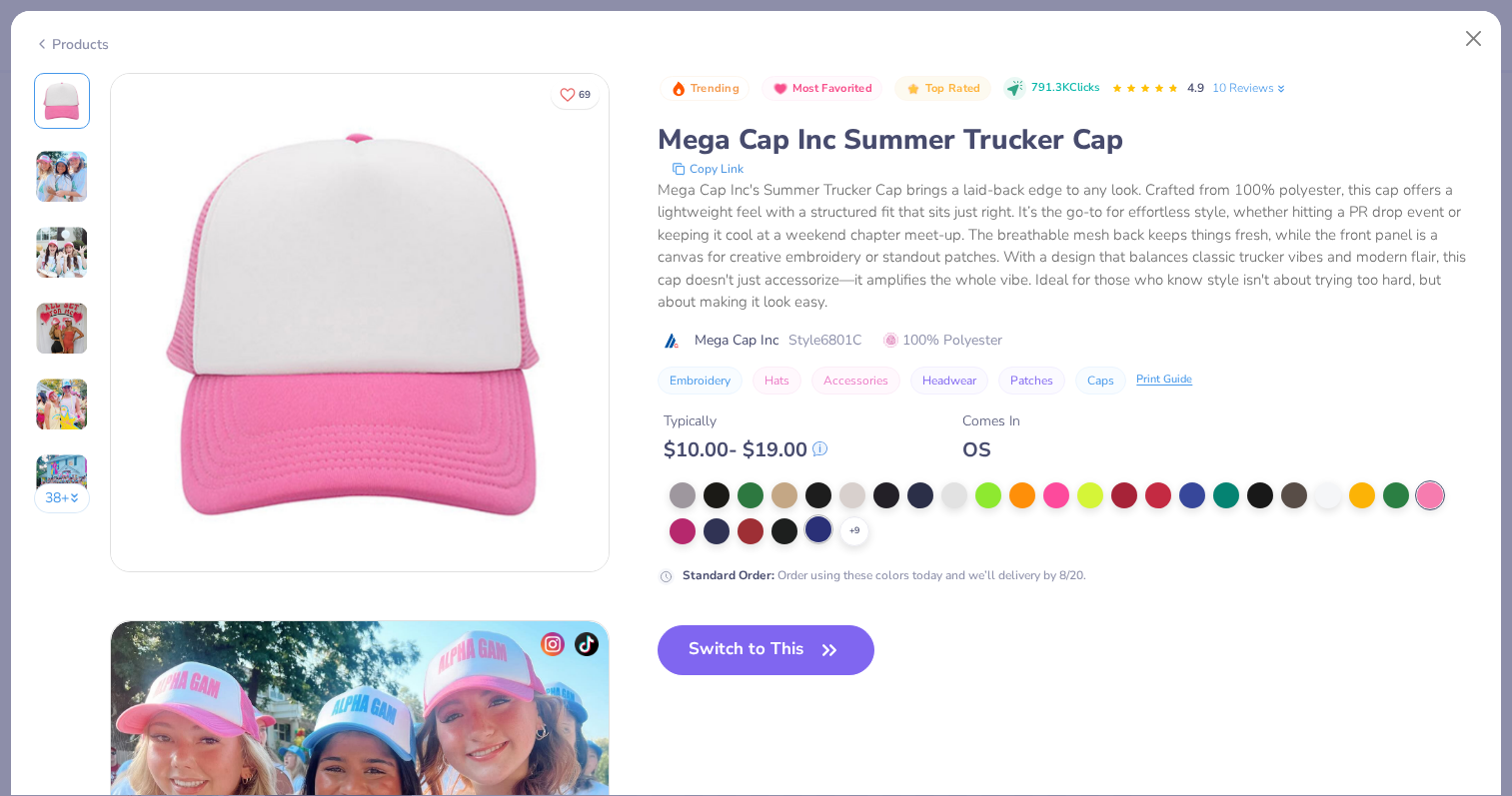 click on "+ 9" at bounding box center [1063, 514] 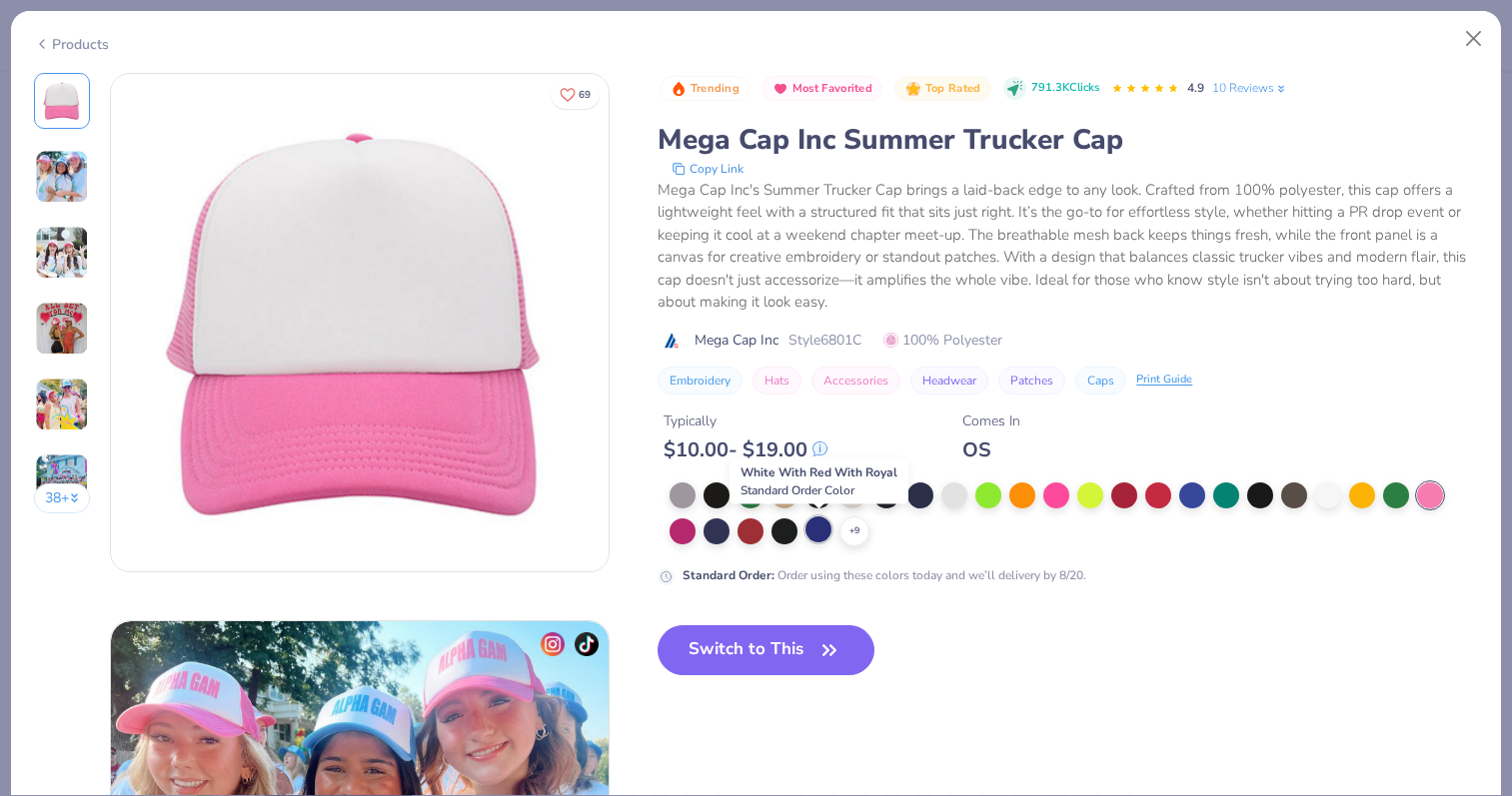 click at bounding box center (818, 529) 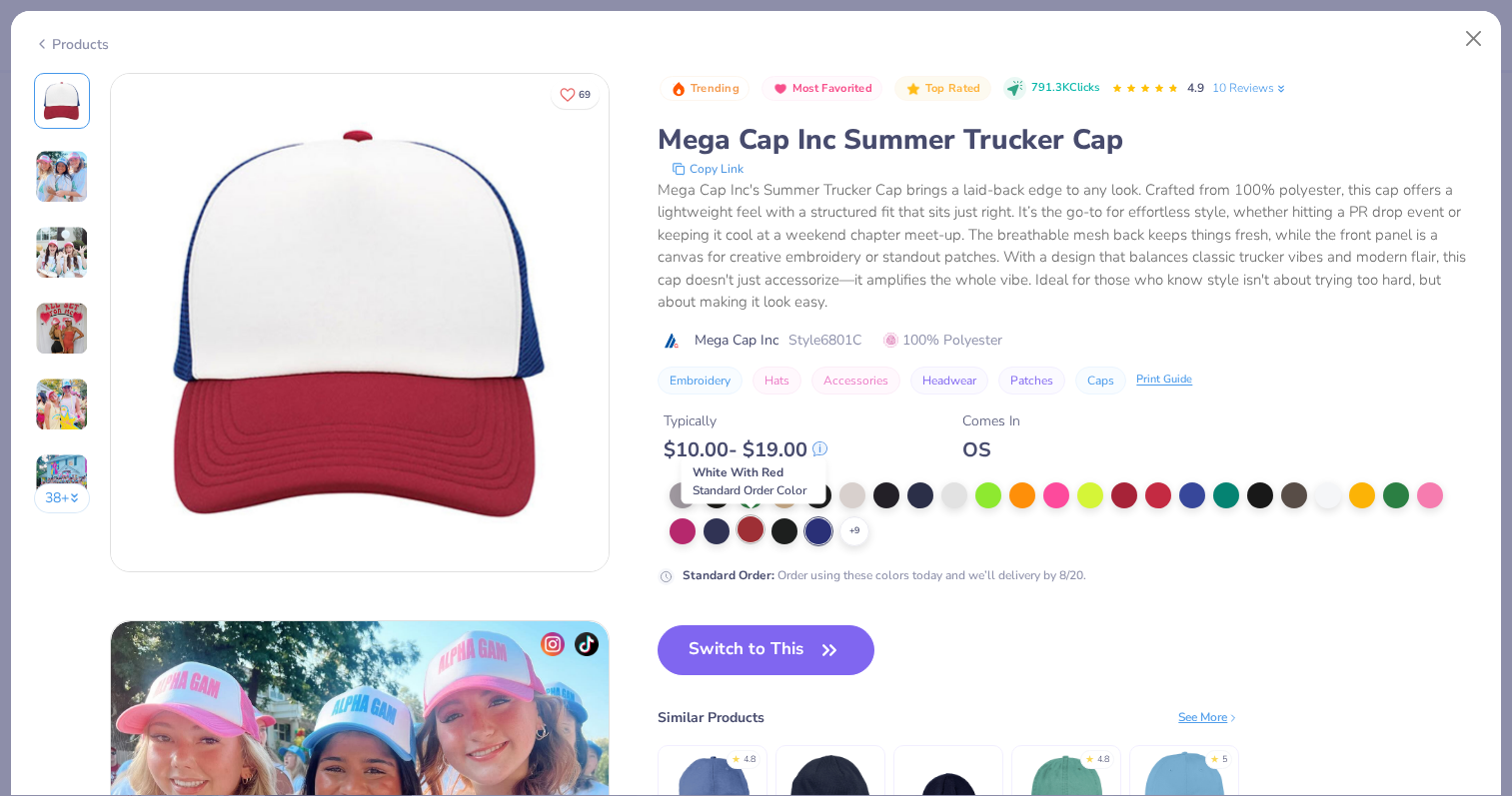 click at bounding box center [751, 529] 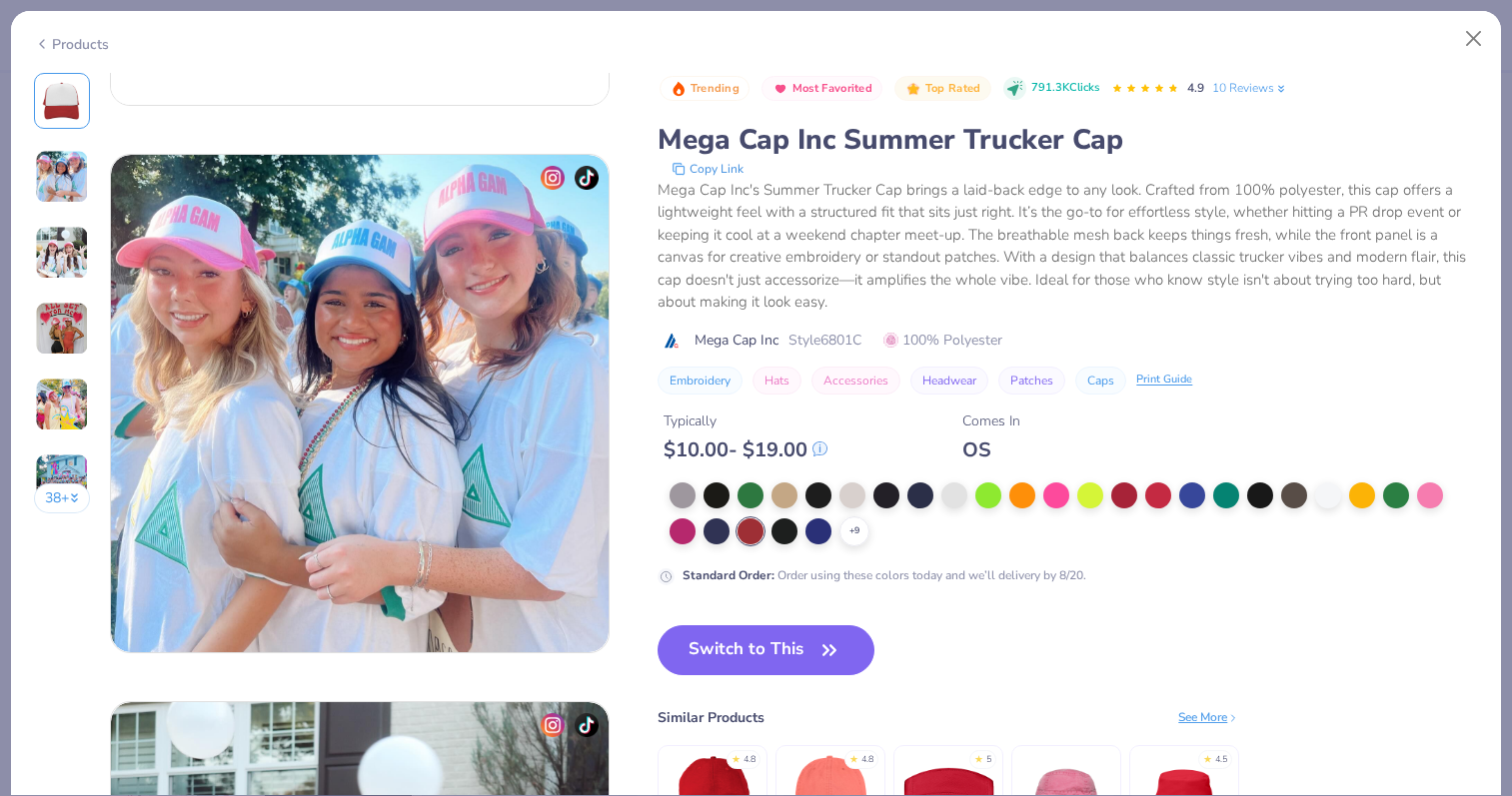 scroll, scrollTop: 482, scrollLeft: 0, axis: vertical 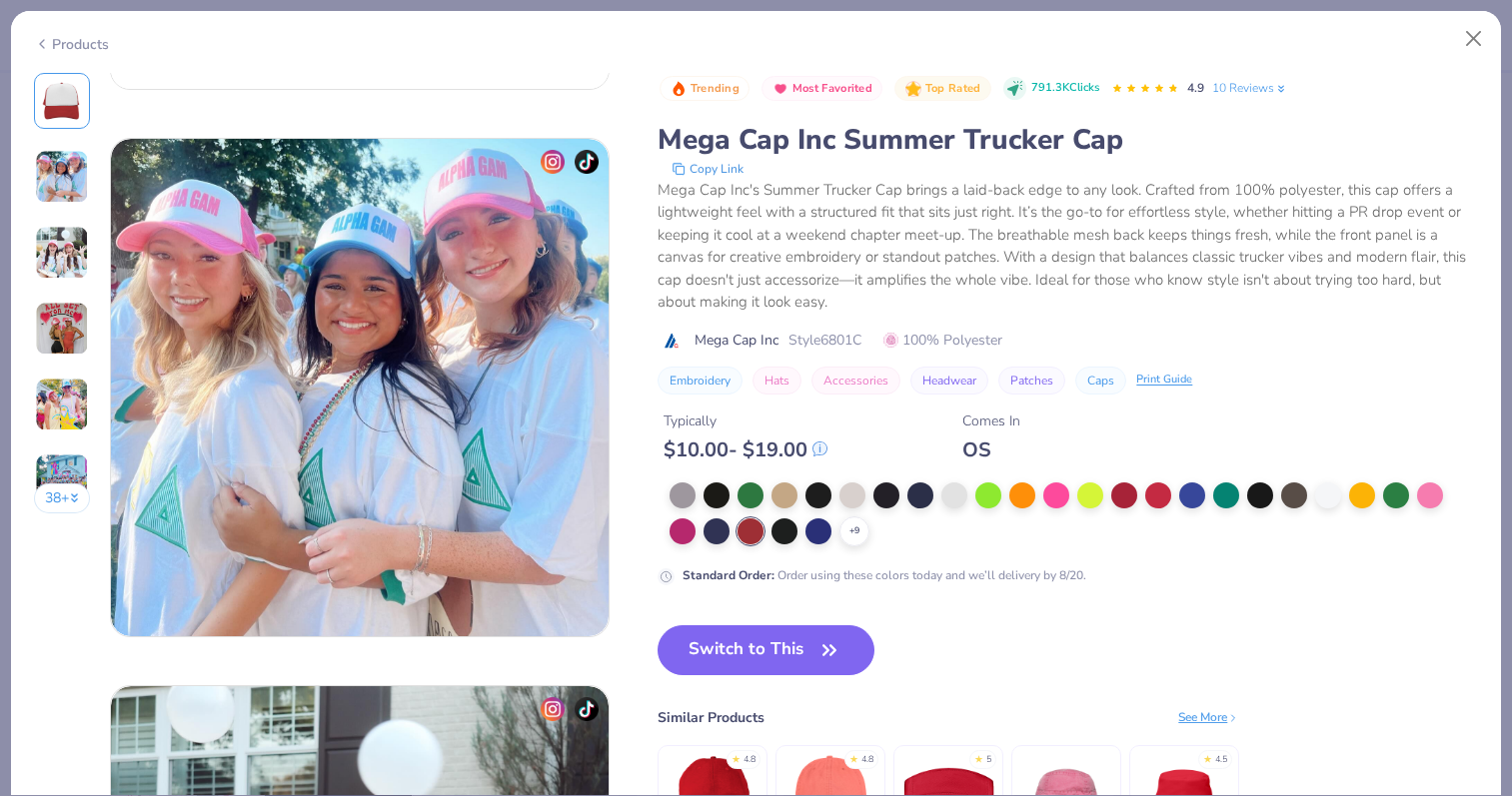 click on "See More" at bounding box center (1208, 717) 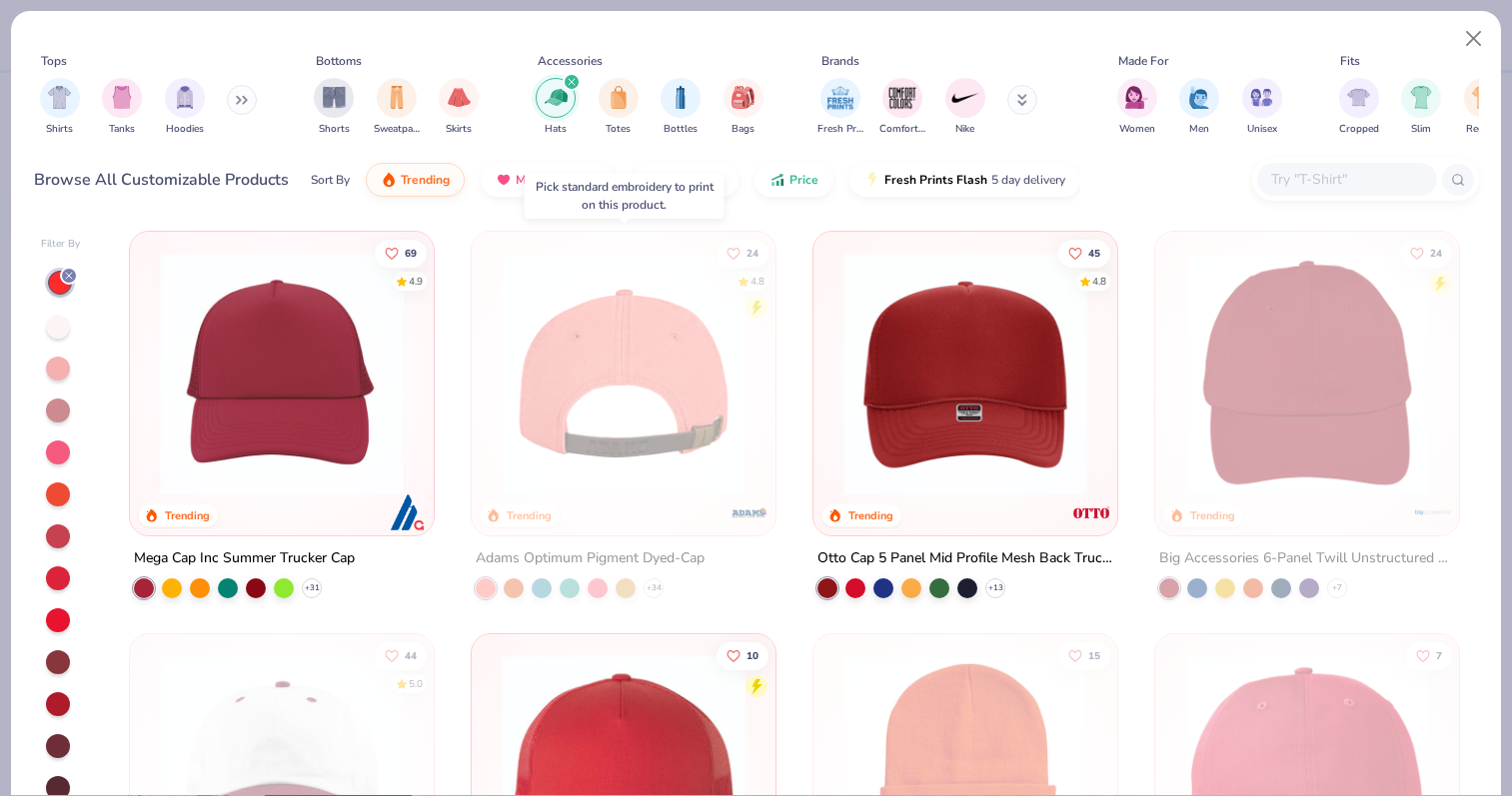click at bounding box center (360, 374) 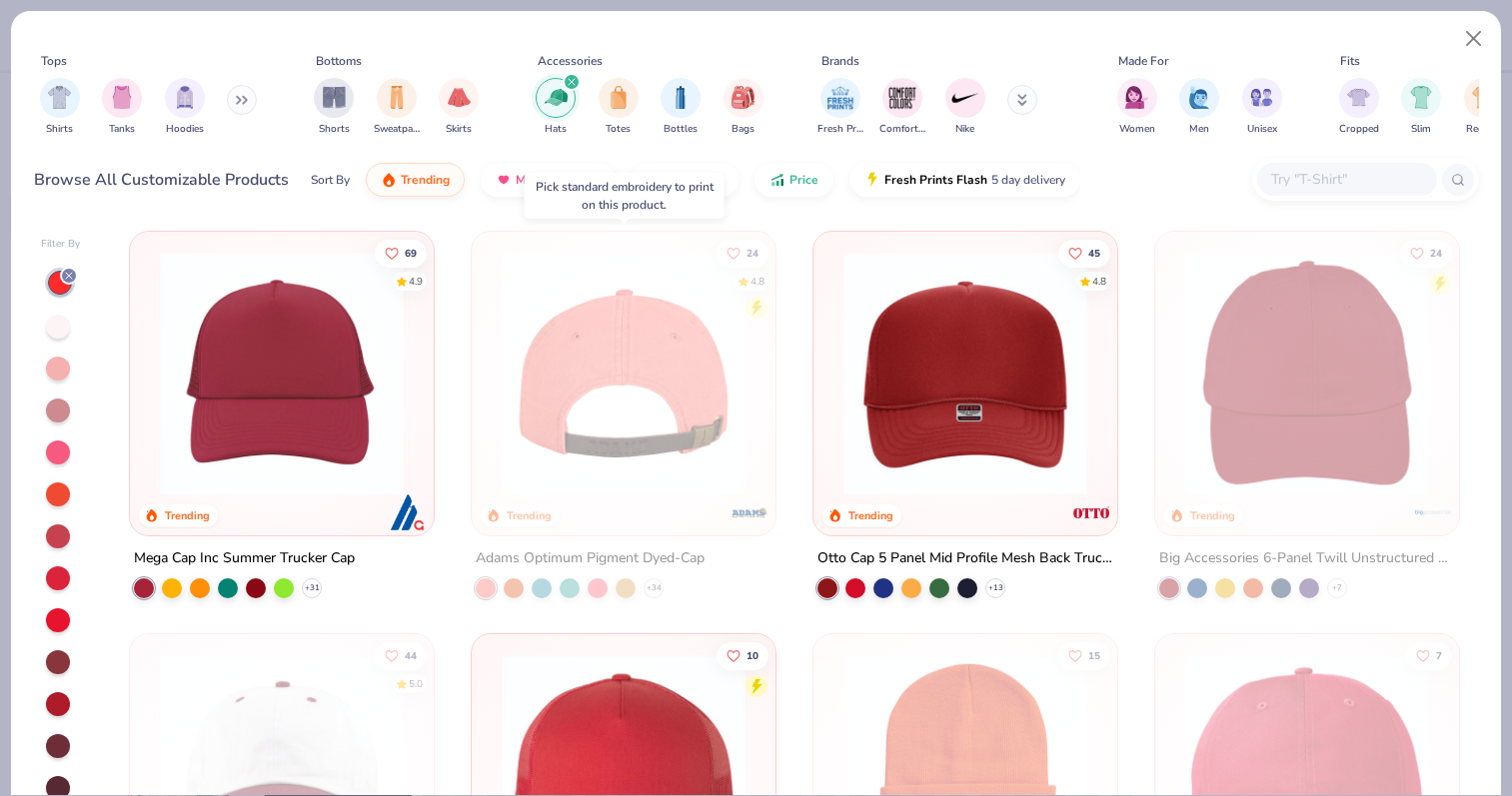 click at bounding box center (624, 374) 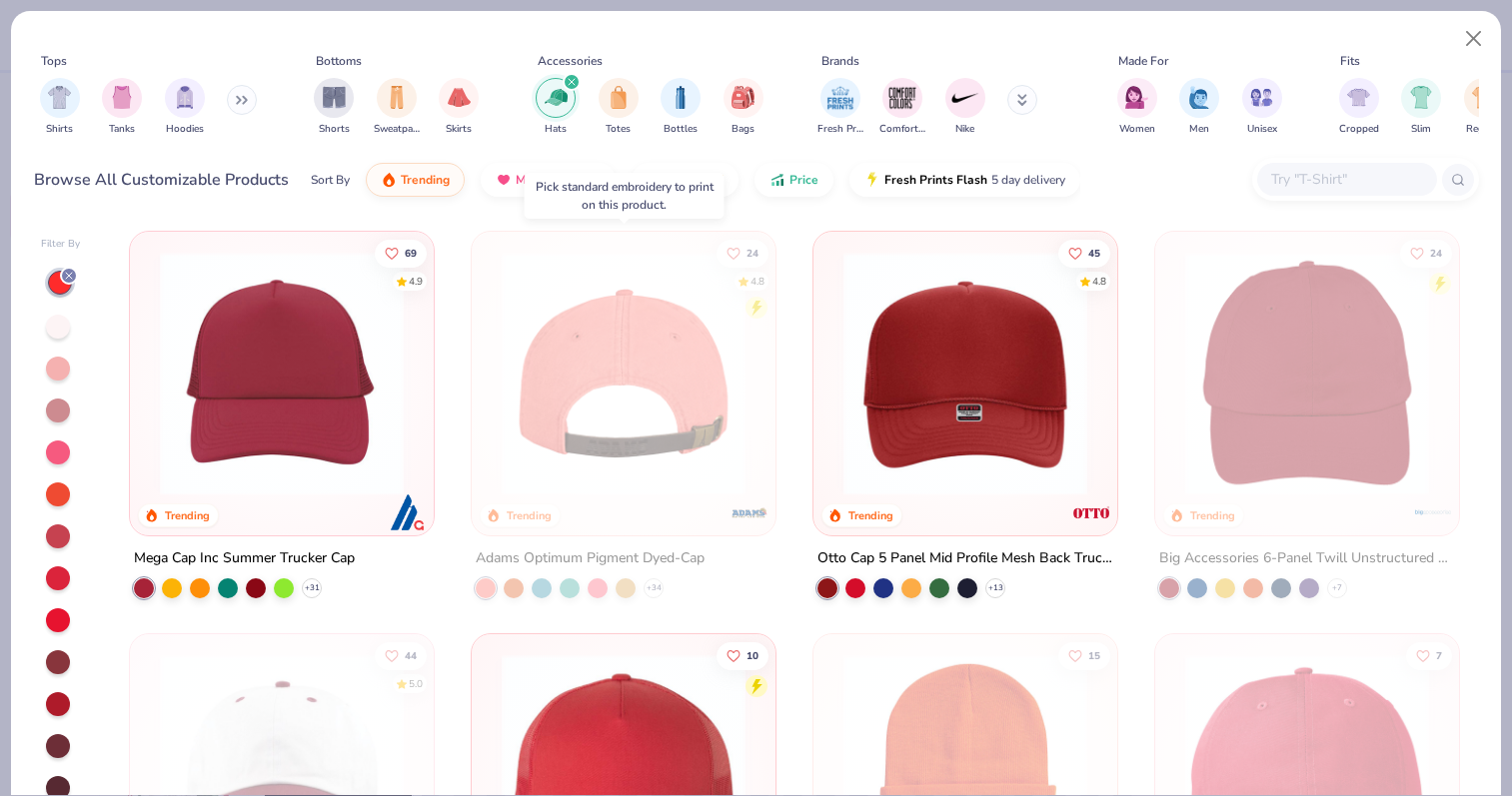 click at bounding box center (624, 374) 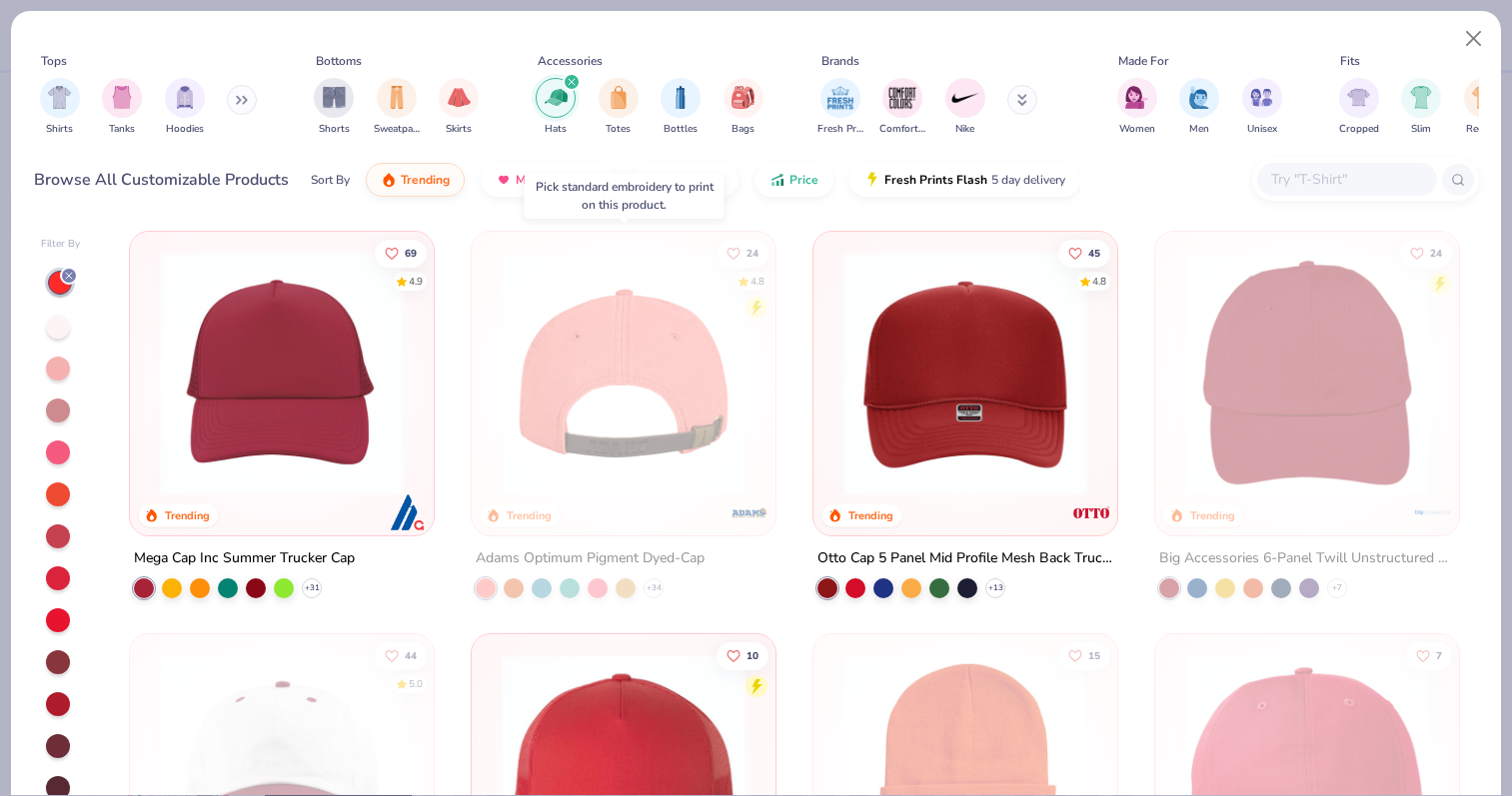 click at bounding box center [624, 374] 